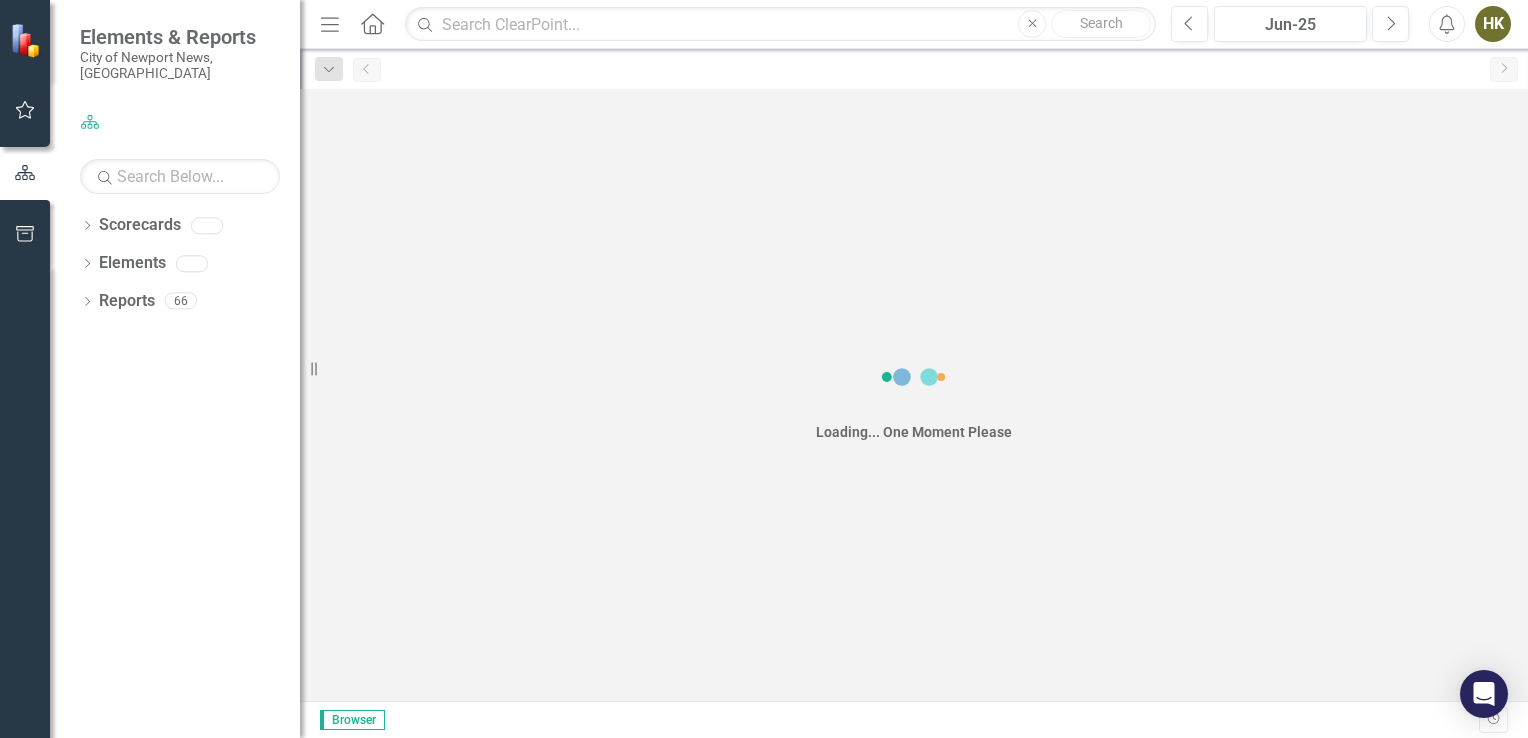 scroll, scrollTop: 0, scrollLeft: 0, axis: both 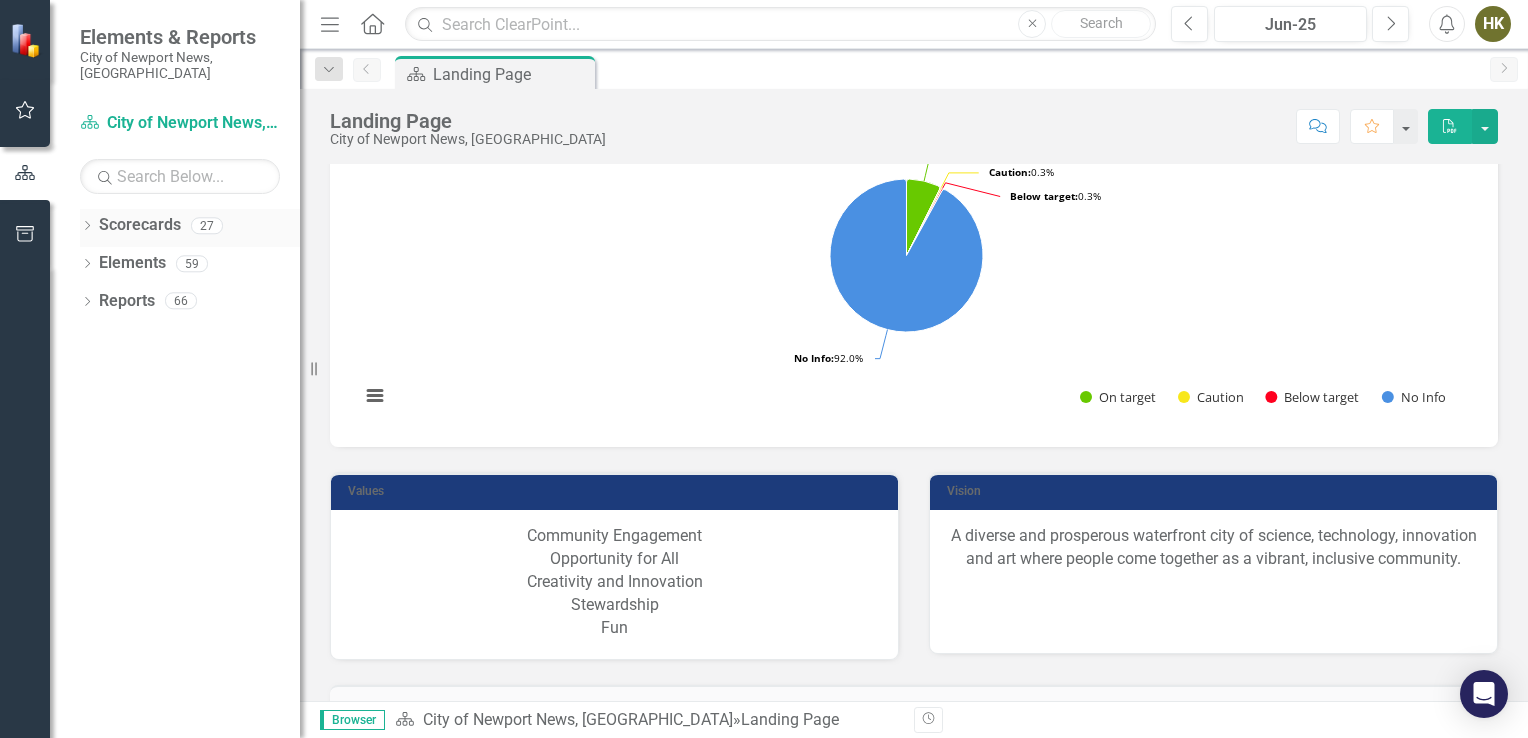 click on "Dropdown Scorecards 27" at bounding box center [190, 228] 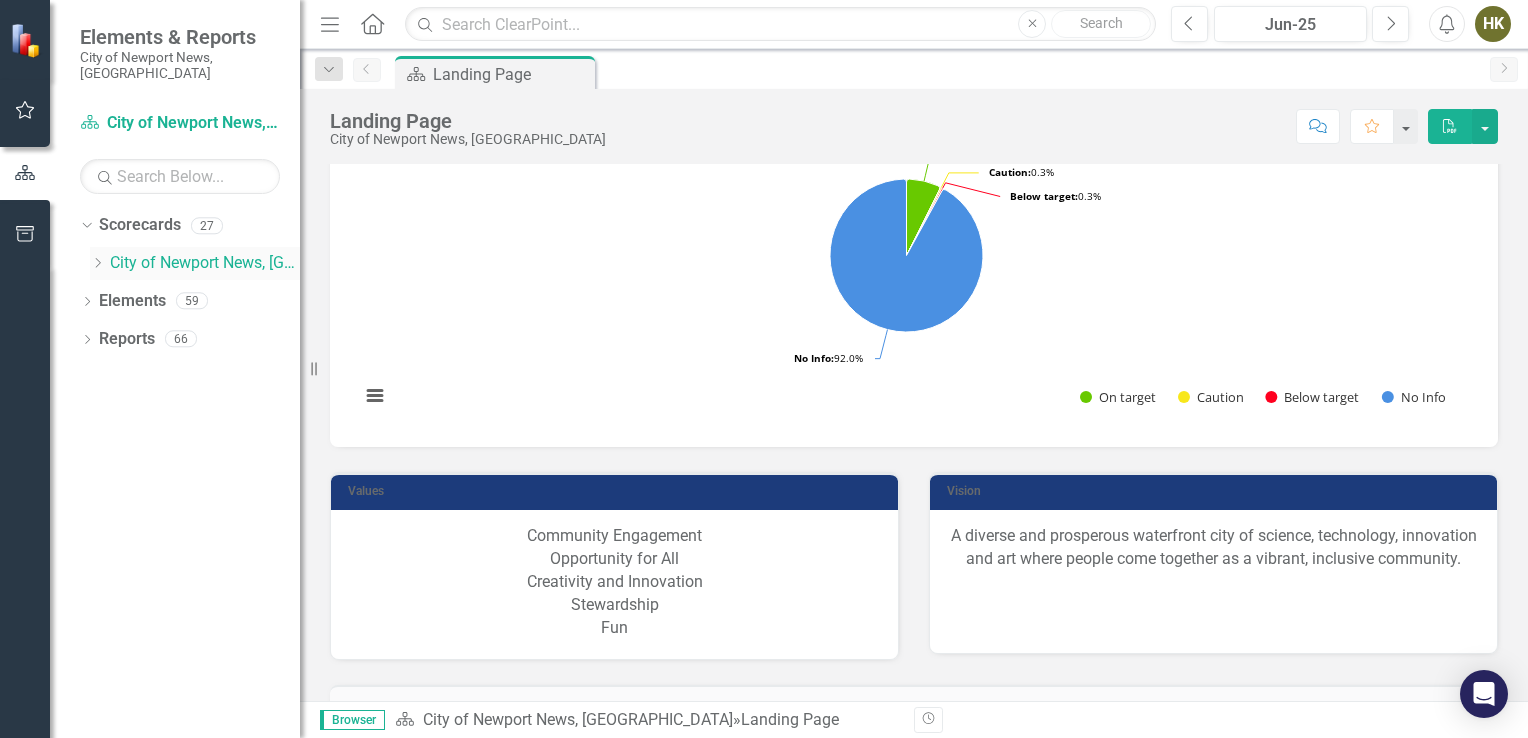 click on "City of Newport News, [GEOGRAPHIC_DATA]" at bounding box center (205, 263) 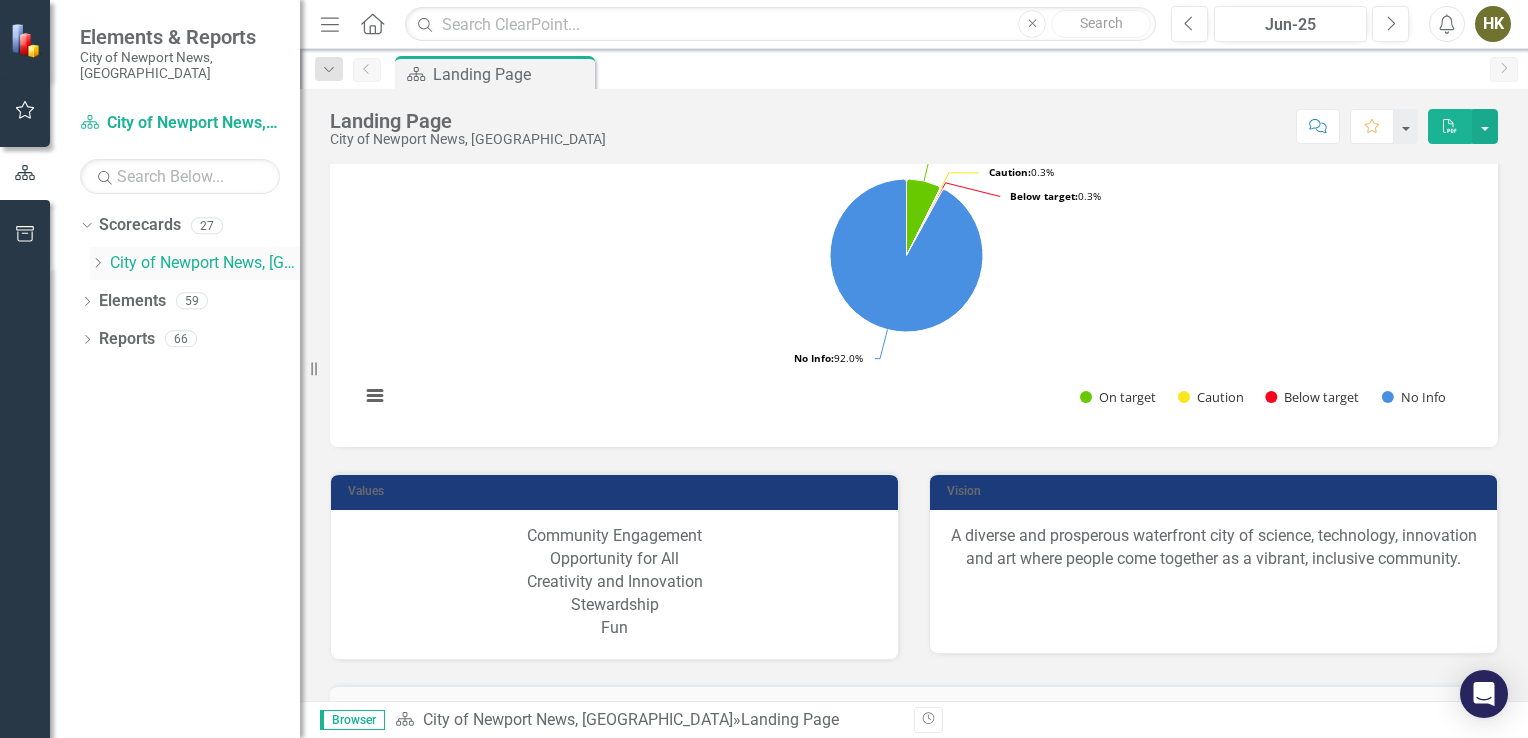 click on "Dropdown" 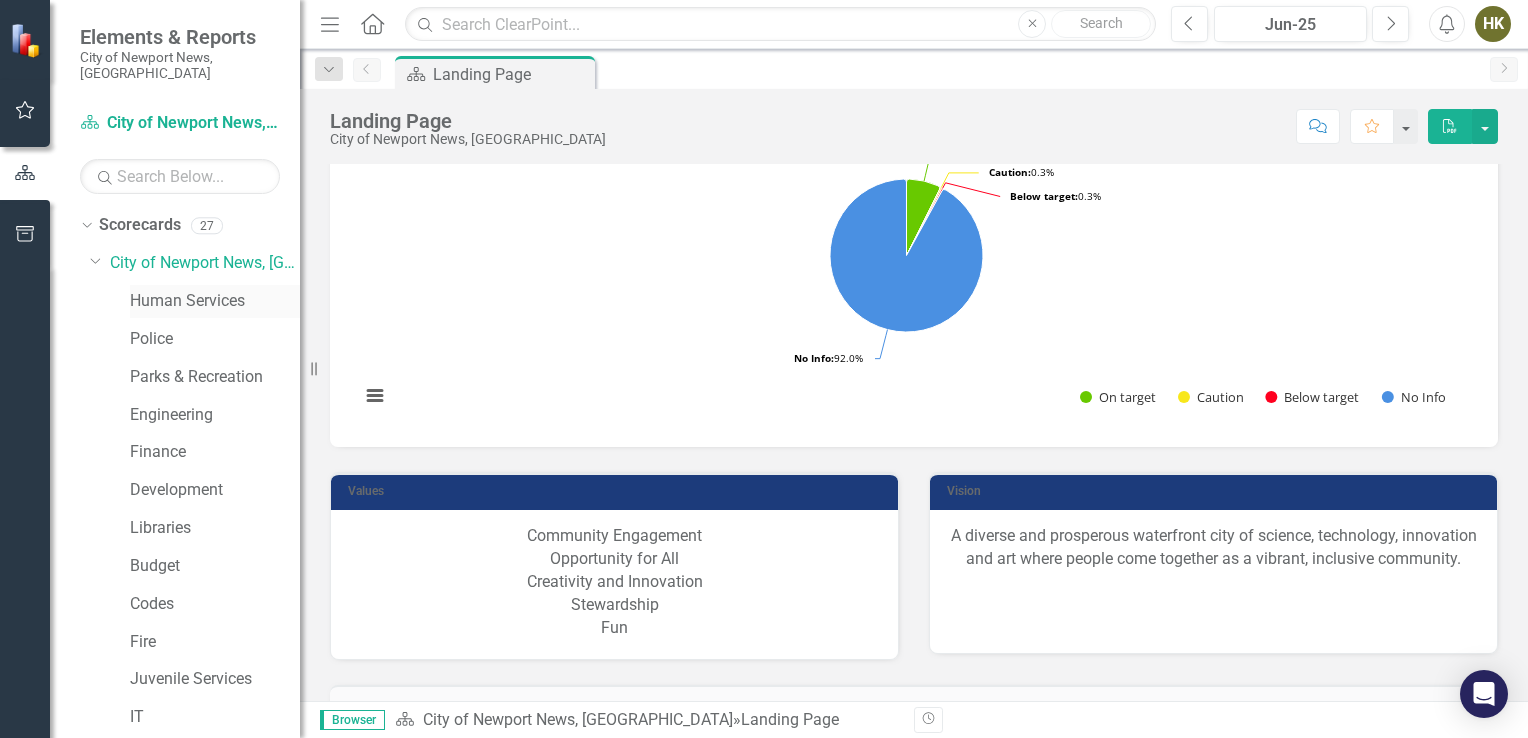 click on "Human Services" at bounding box center [215, 301] 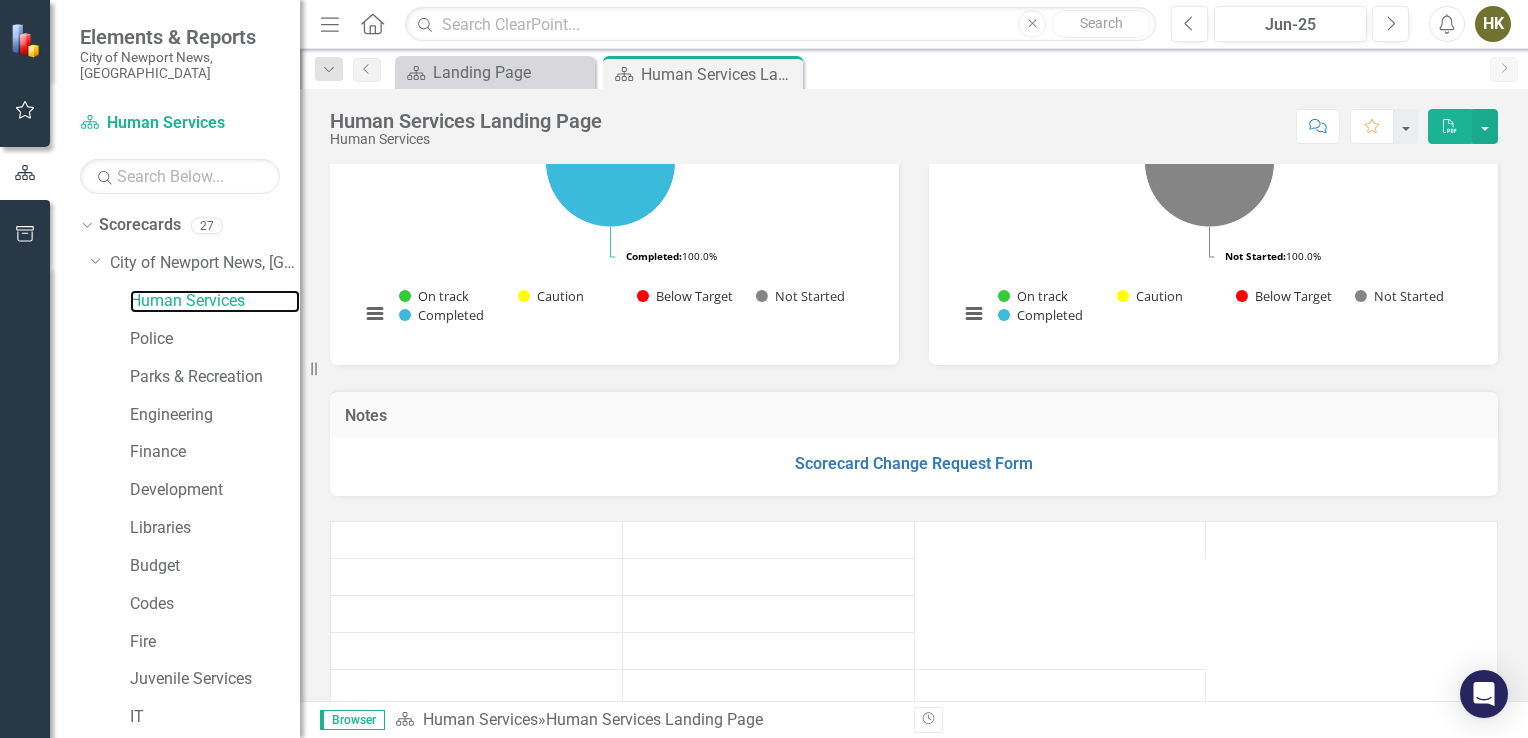 scroll, scrollTop: 202, scrollLeft: 0, axis: vertical 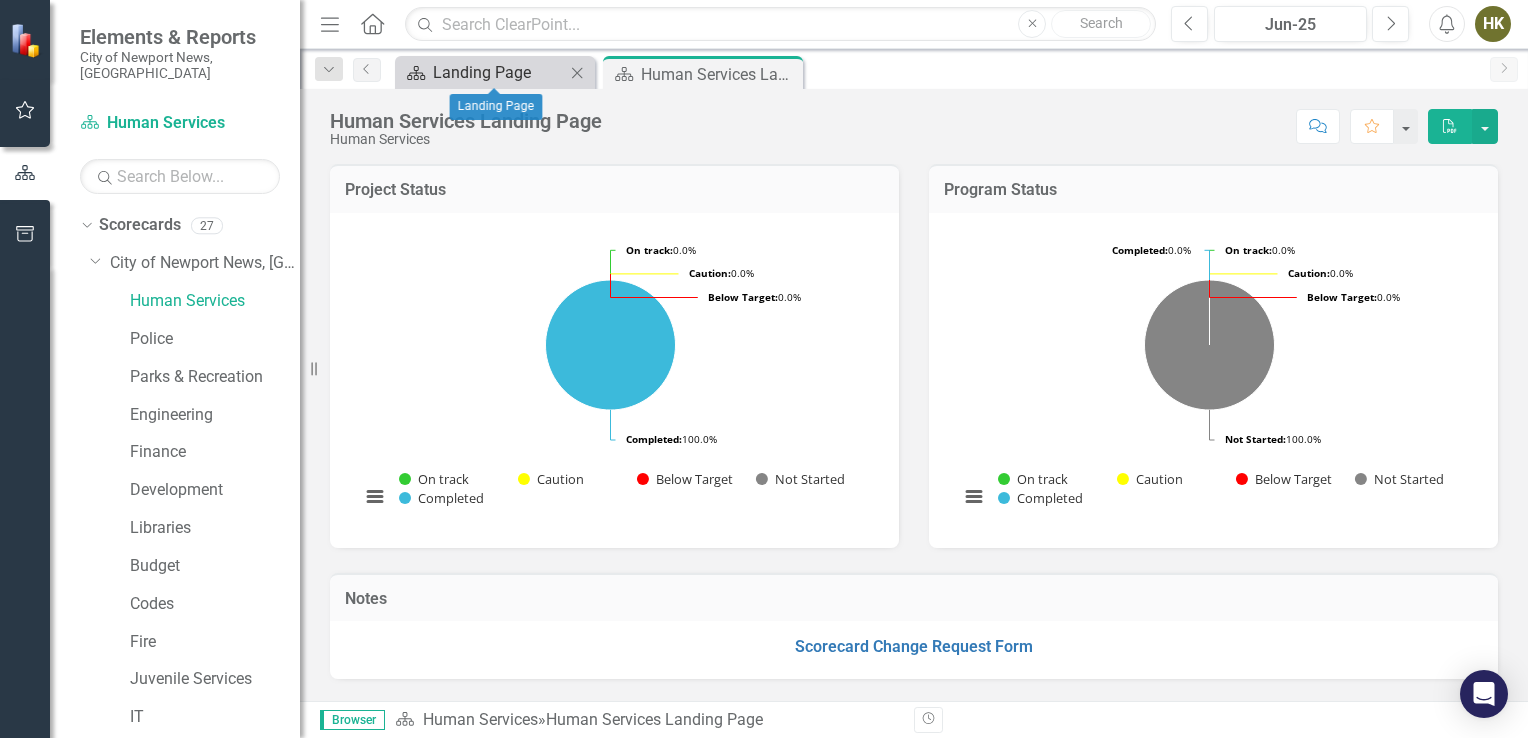 click on "Landing Page" at bounding box center (499, 72) 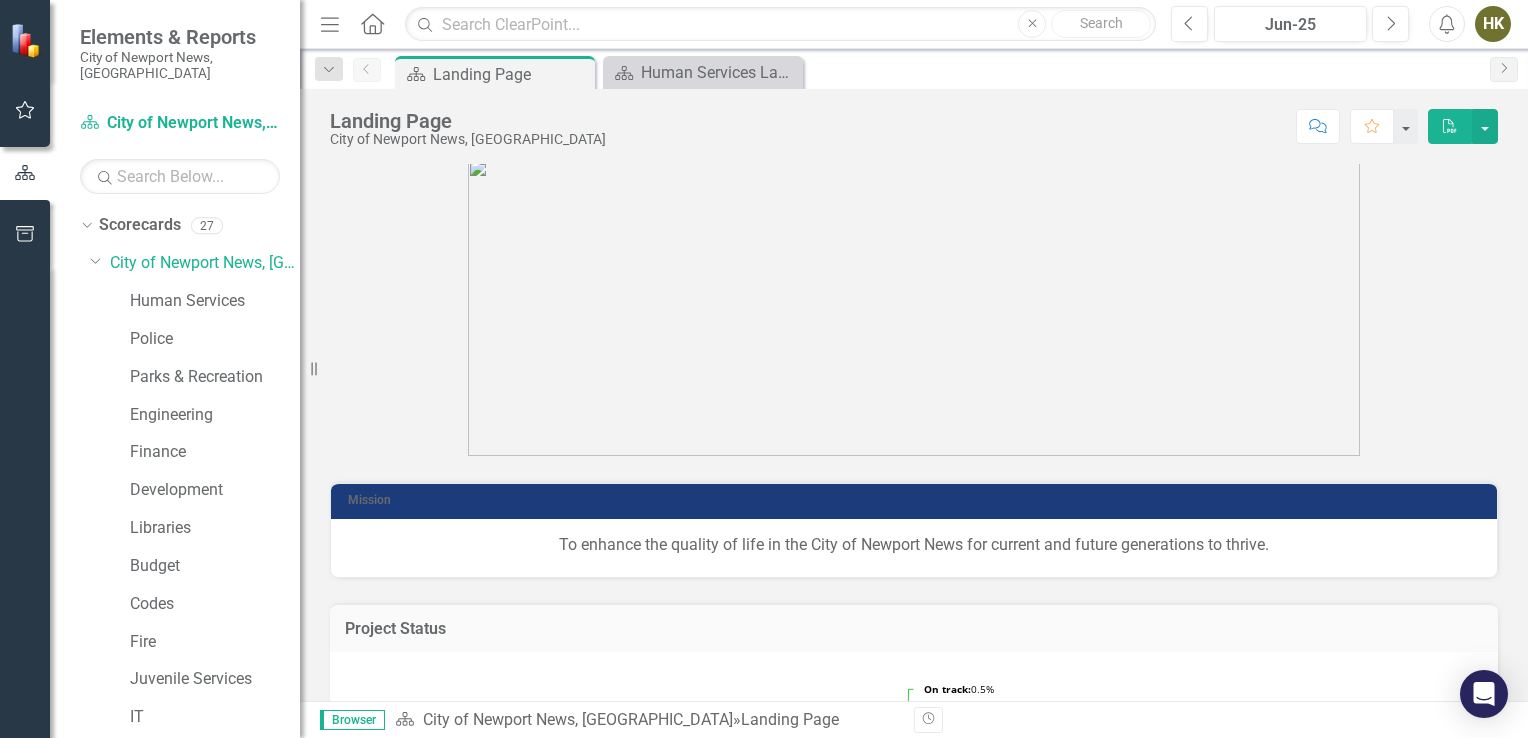 scroll, scrollTop: 0, scrollLeft: 0, axis: both 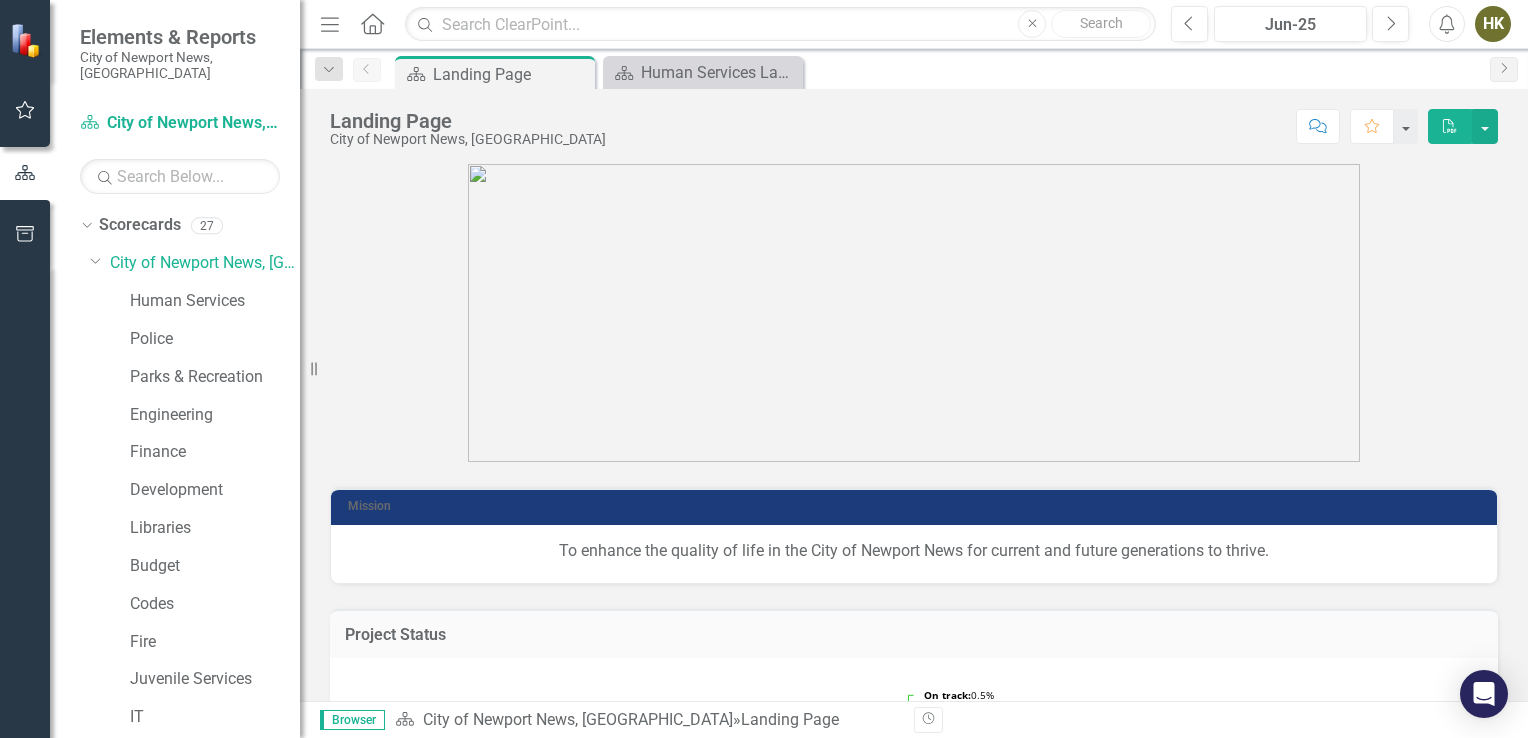 click on "To enhance the quality of life in the City of Newport News for current and future generations to thrive." at bounding box center [914, 551] 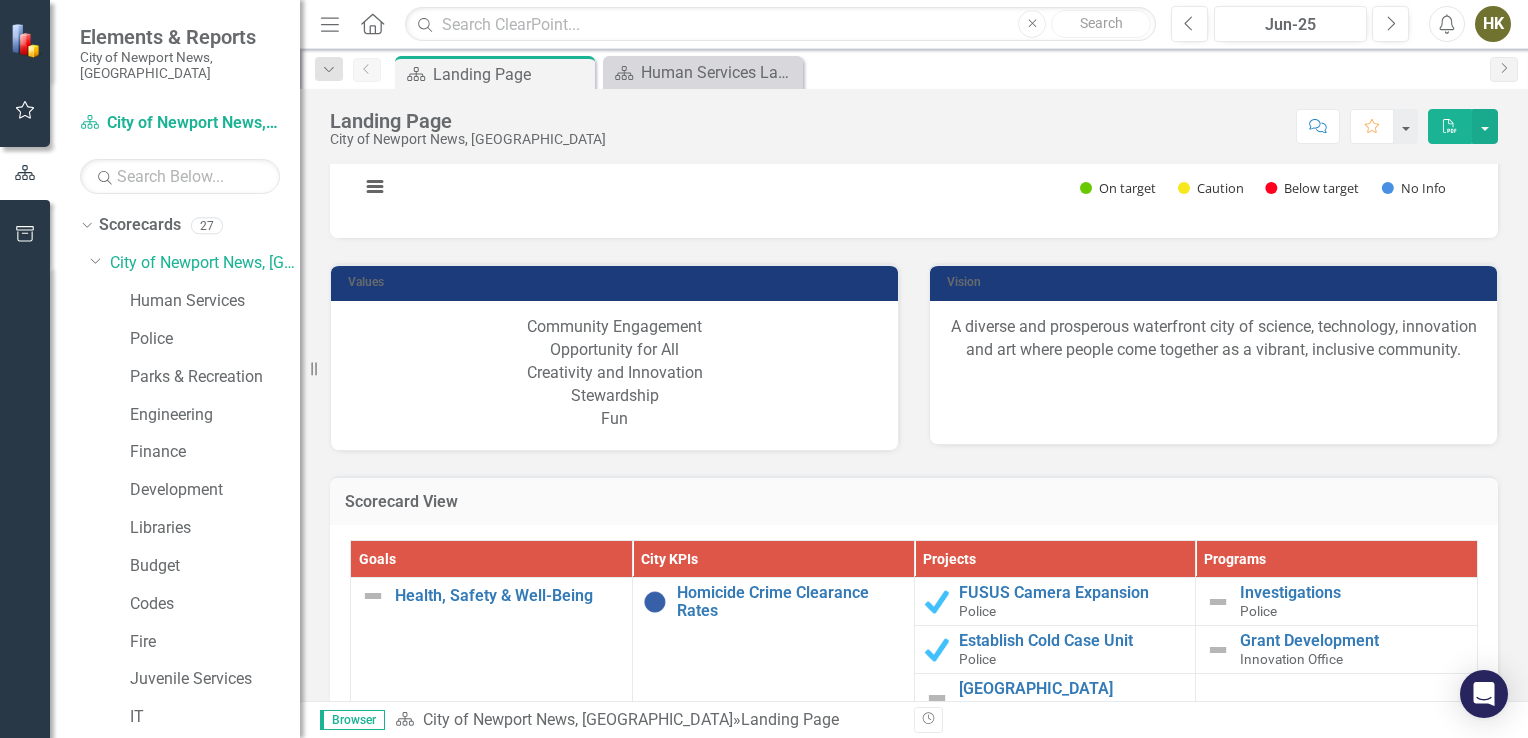 scroll, scrollTop: 1572, scrollLeft: 0, axis: vertical 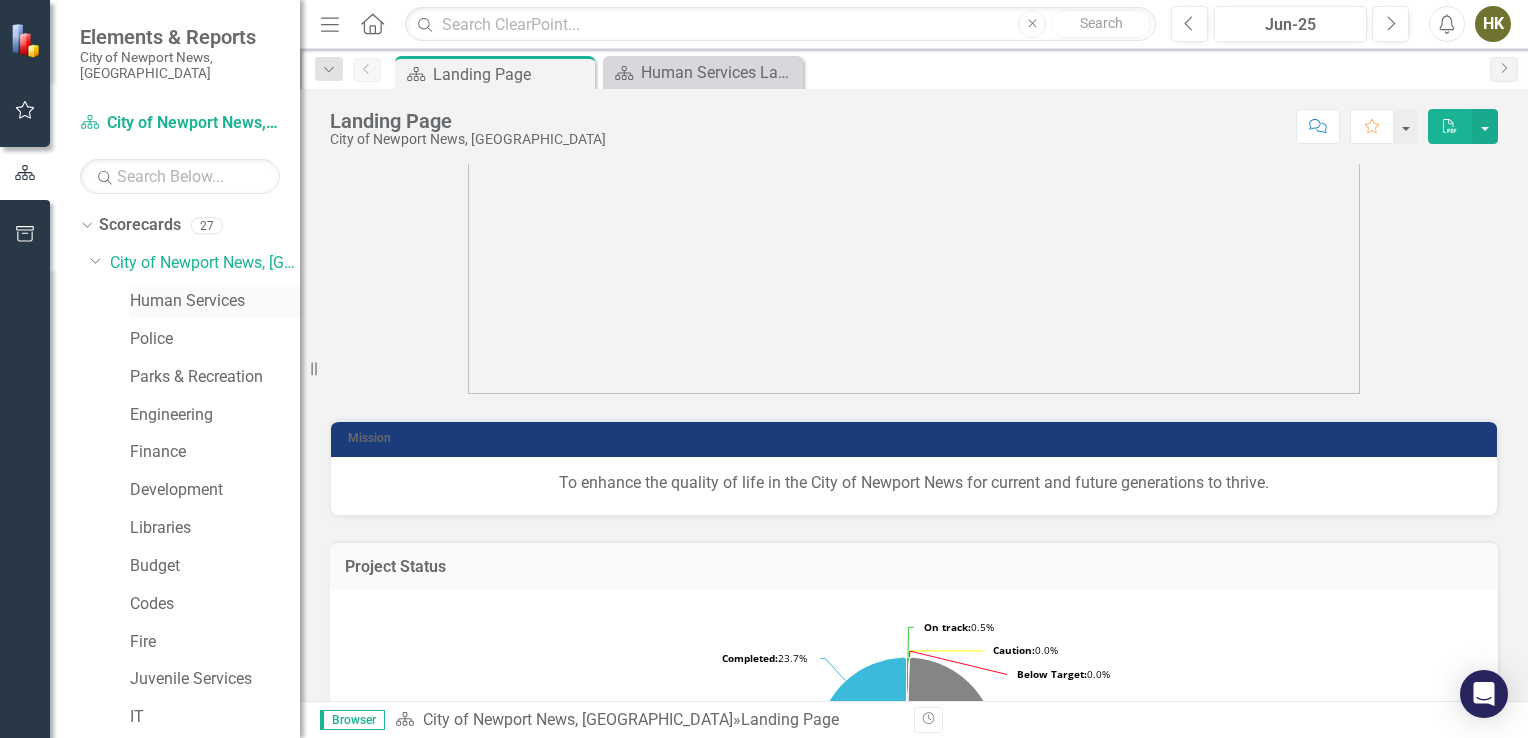 click on "Human Services" at bounding box center [215, 301] 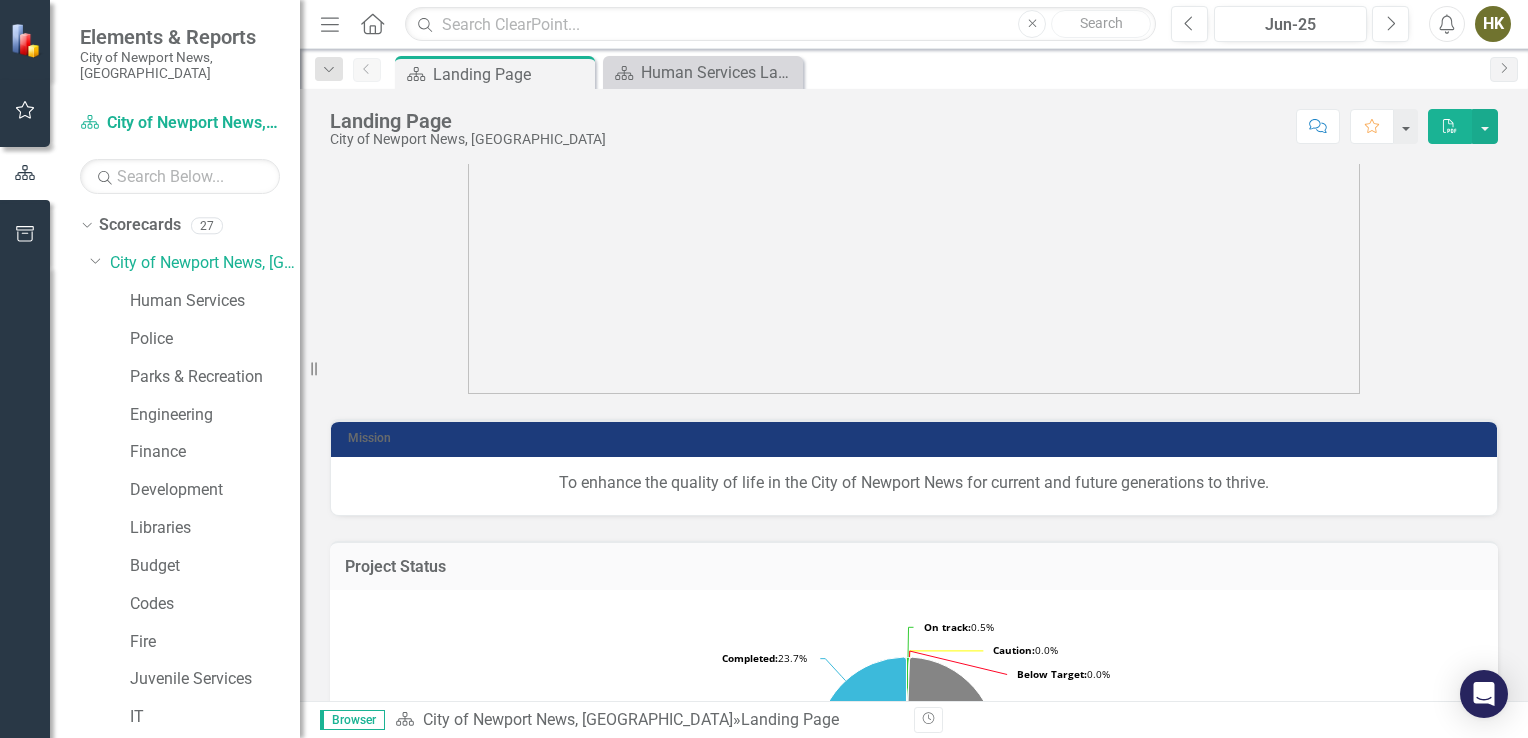 click on "Human Services" at bounding box center (205, 304) 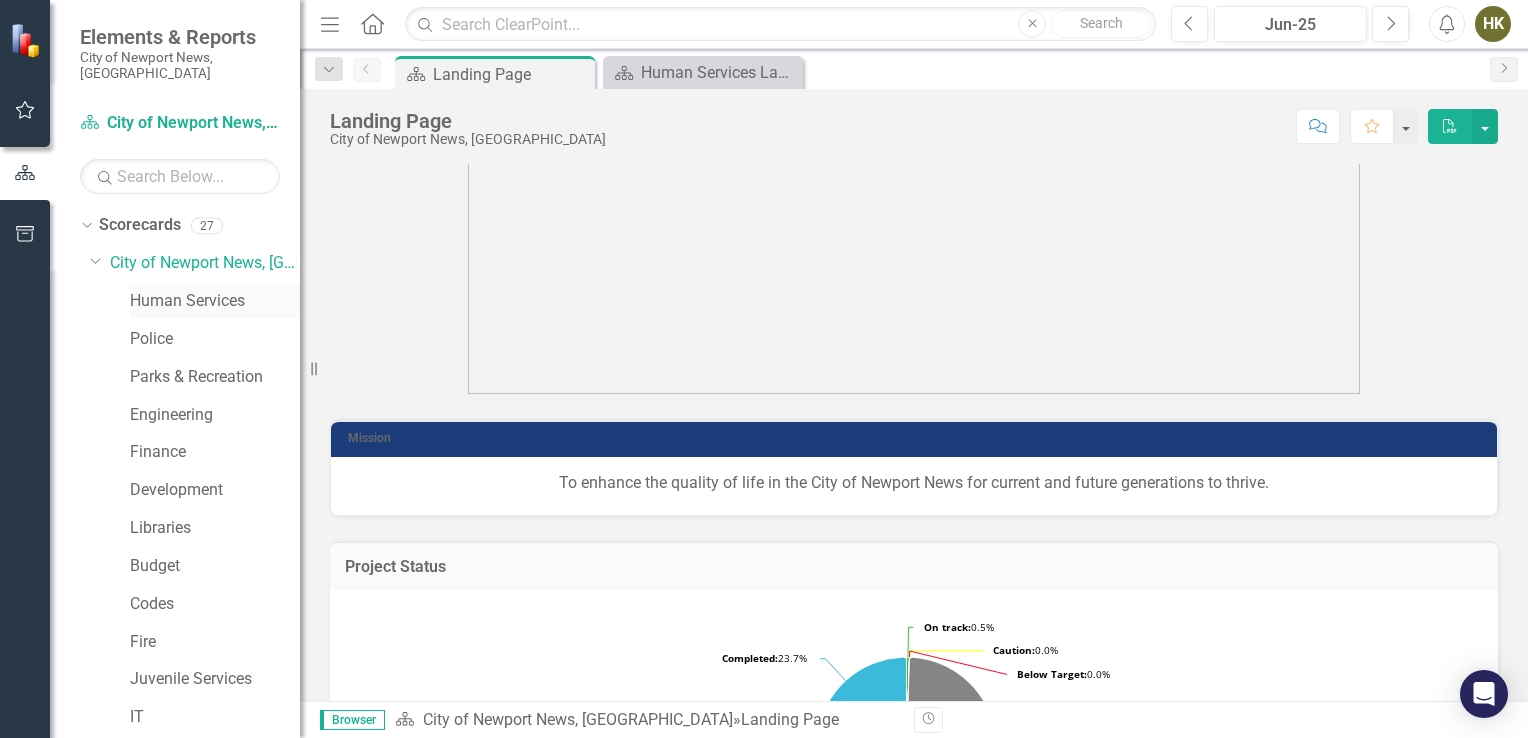click on "Human Services" at bounding box center [215, 301] 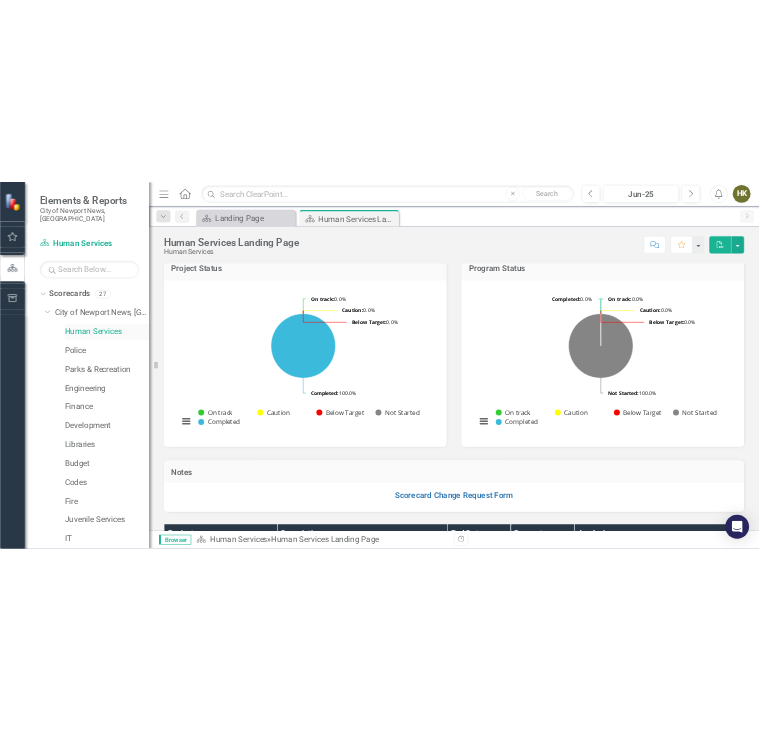 scroll, scrollTop: 0, scrollLeft: 0, axis: both 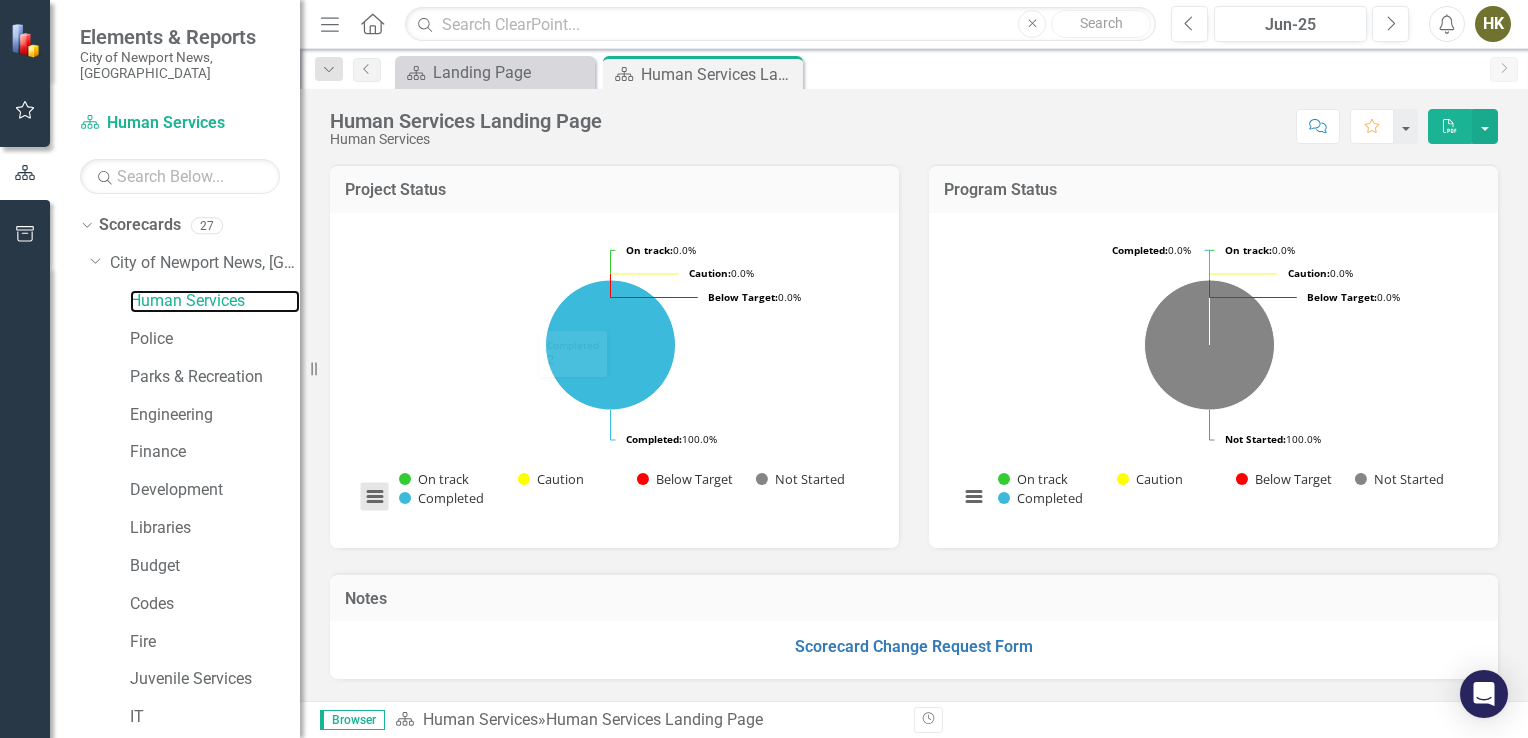 click at bounding box center [375, 497] 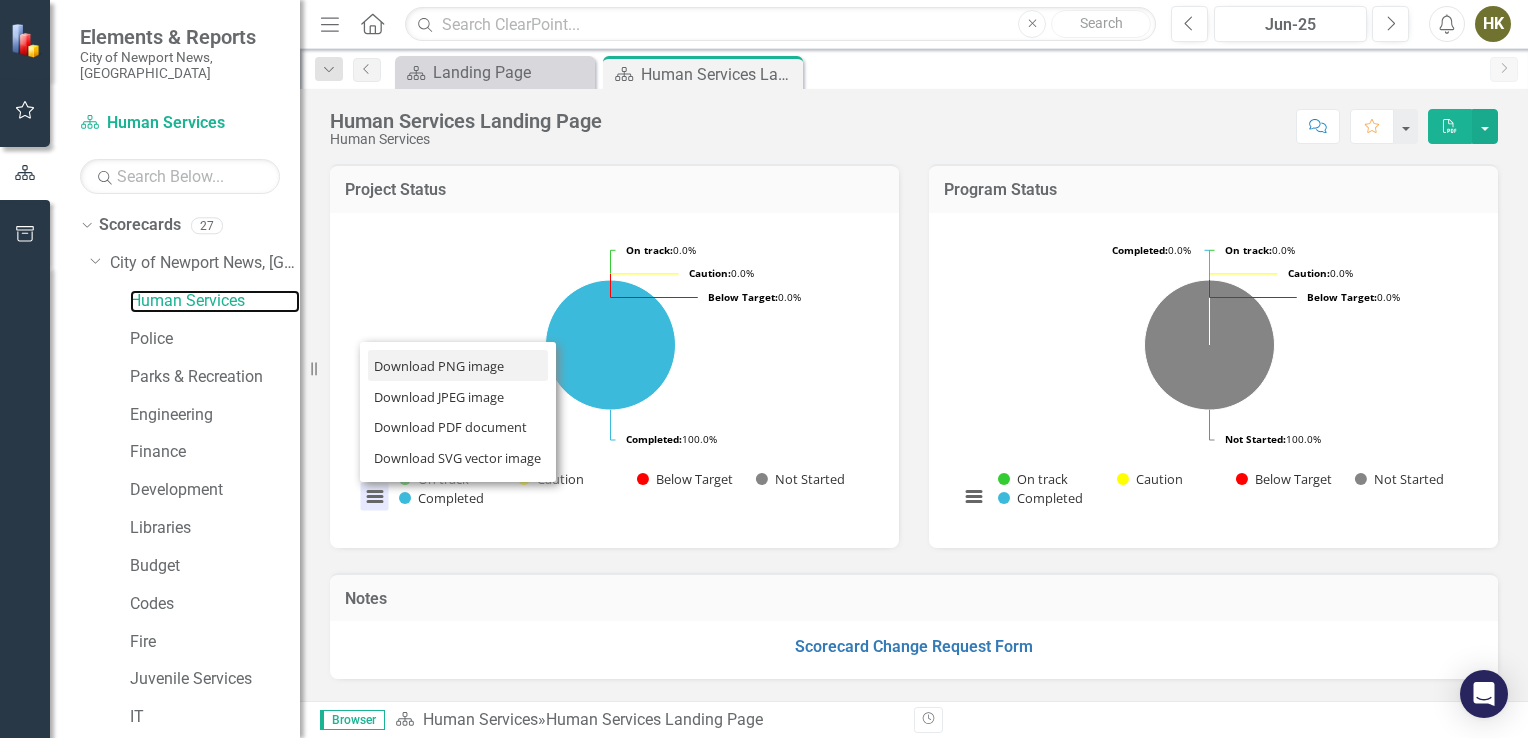 click on "Download PNG image" at bounding box center (458, 365) 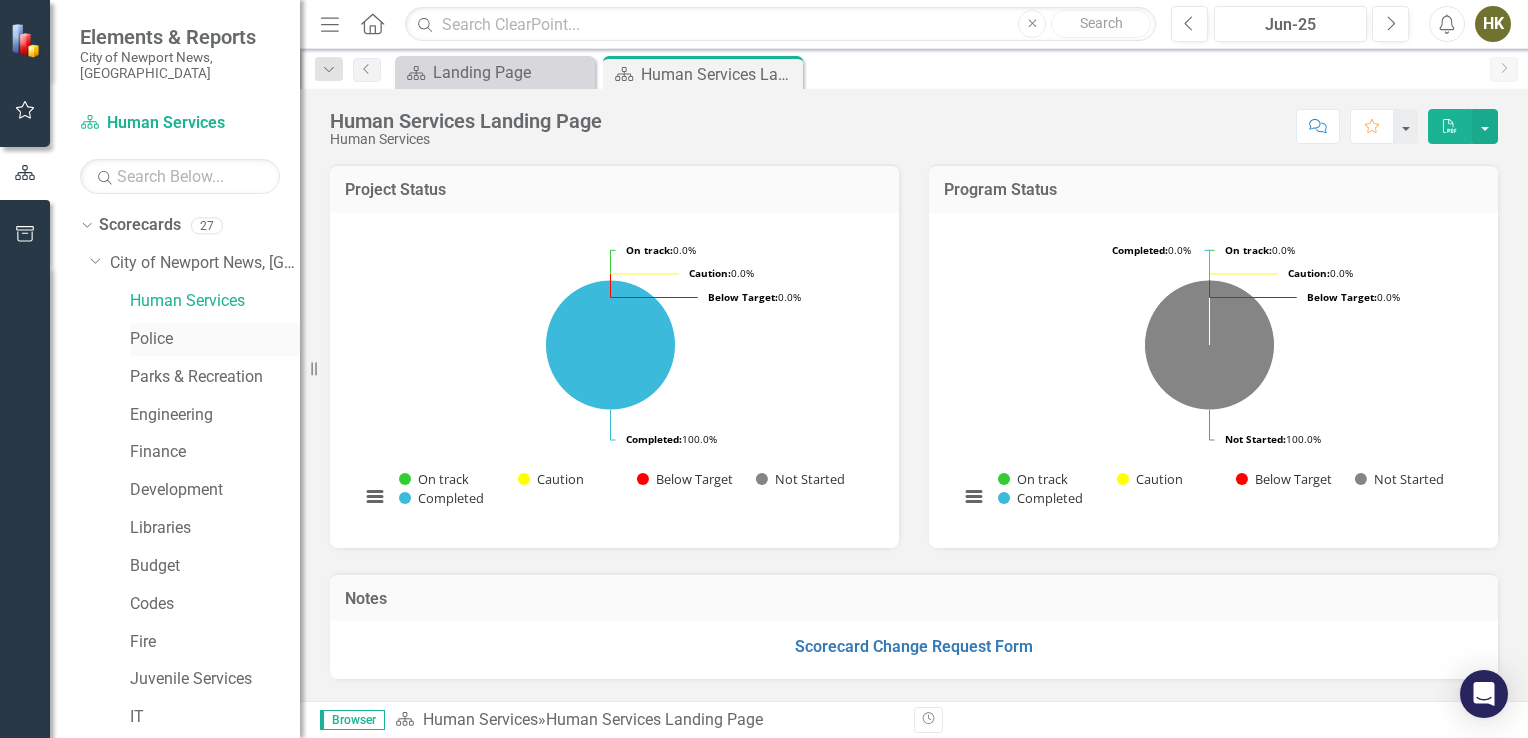 click on "Police" at bounding box center (215, 339) 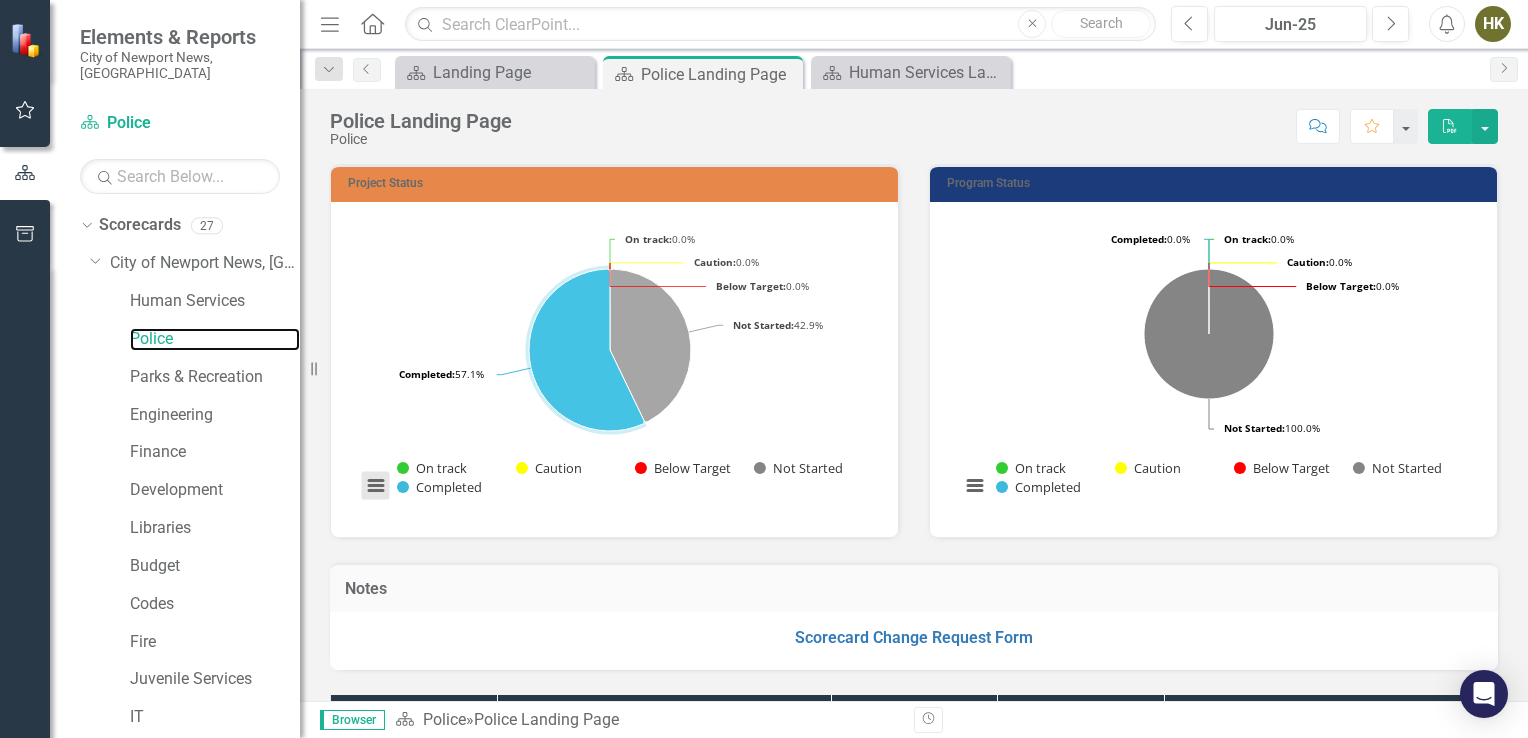 click at bounding box center [376, 486] 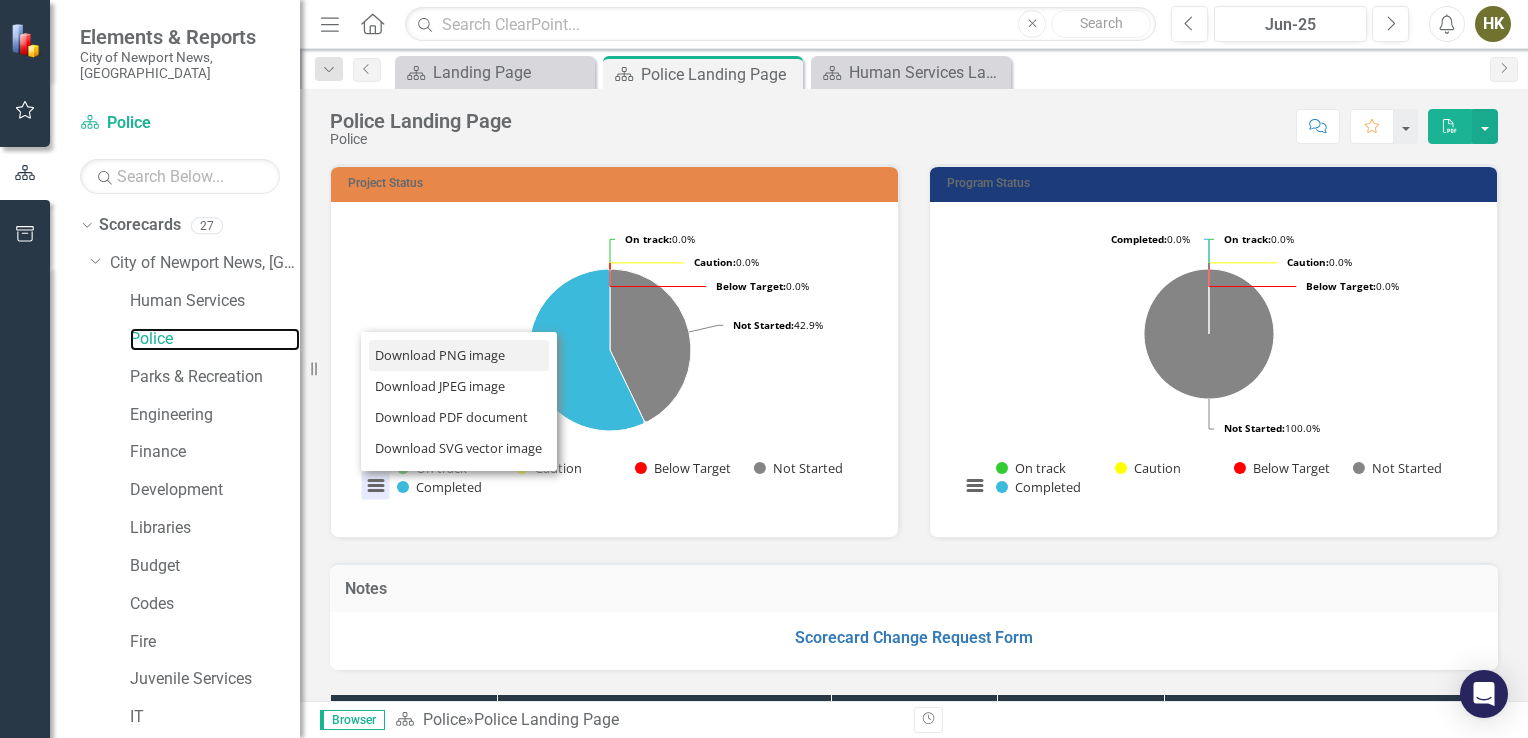 click on "Download PNG image" at bounding box center [459, 355] 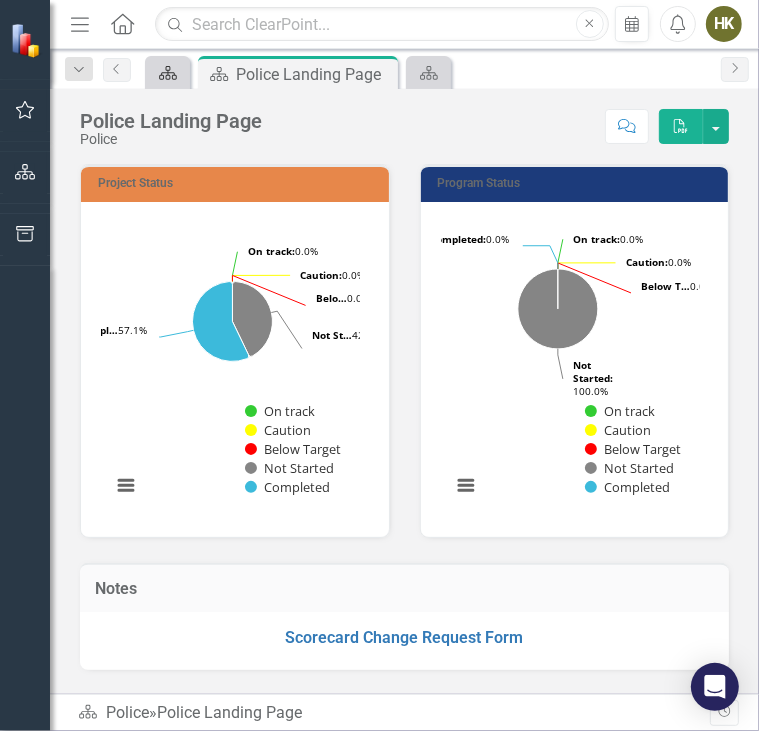 click 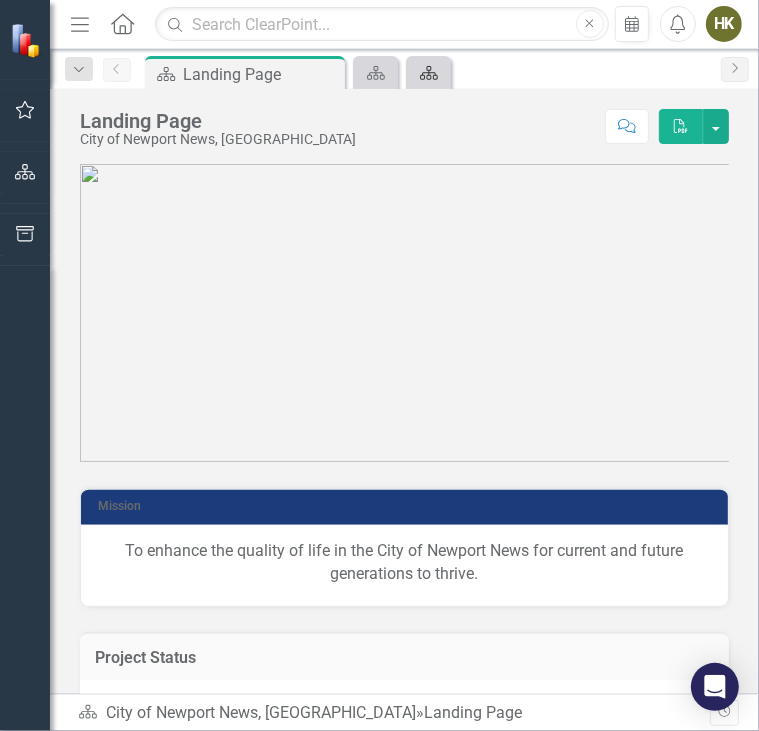 click on "Scorecard" at bounding box center [425, 72] 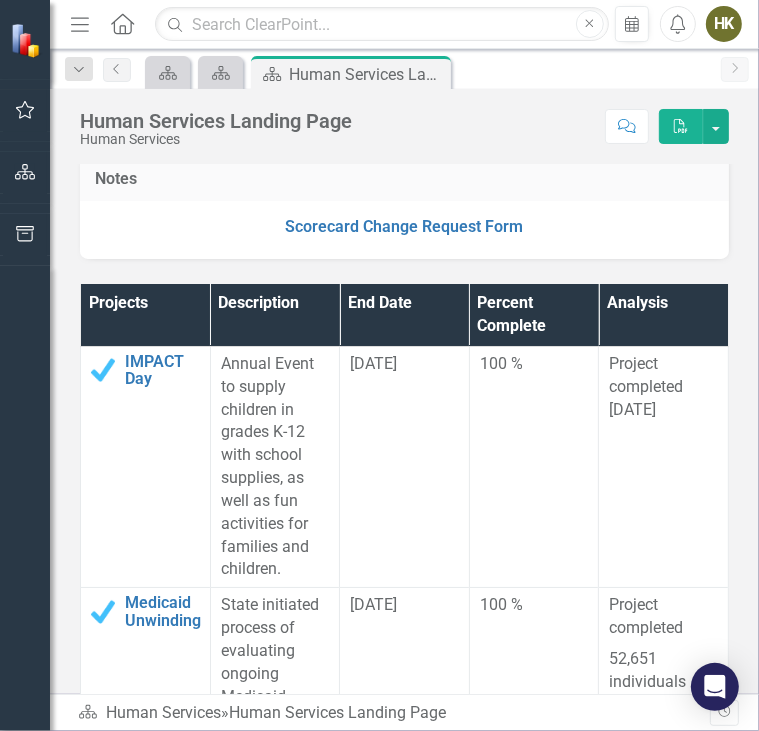 scroll, scrollTop: 467, scrollLeft: 0, axis: vertical 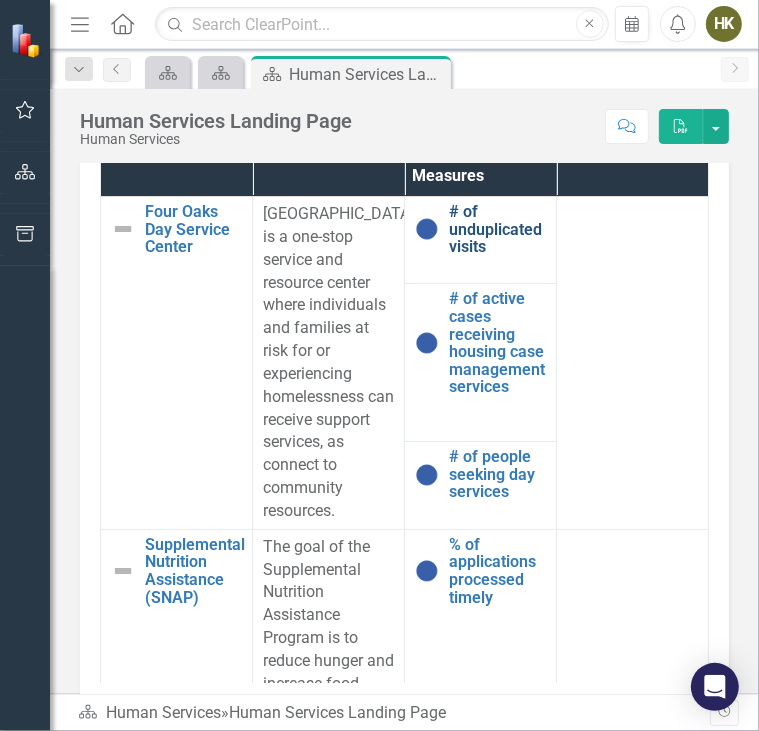 click on "# of unduplicated visits" at bounding box center [497, 229] 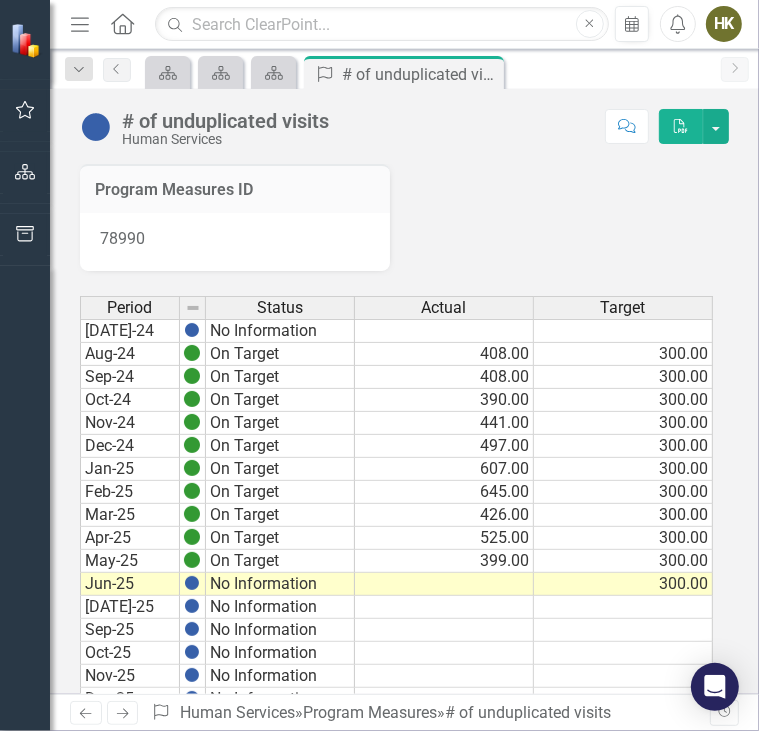scroll, scrollTop: 26, scrollLeft: 0, axis: vertical 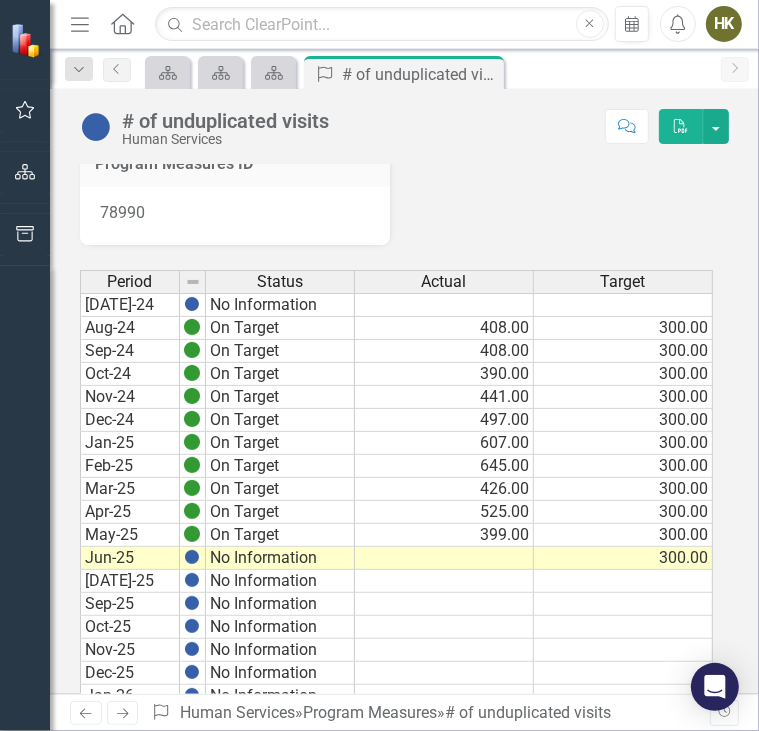 click on "On Target" at bounding box center [280, 535] 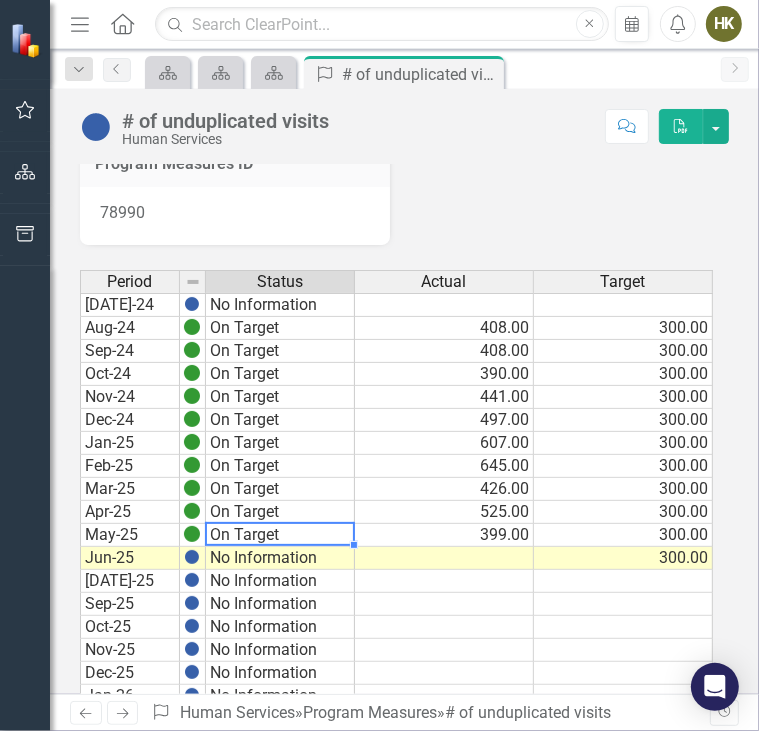 click on "On Target" at bounding box center (280, 512) 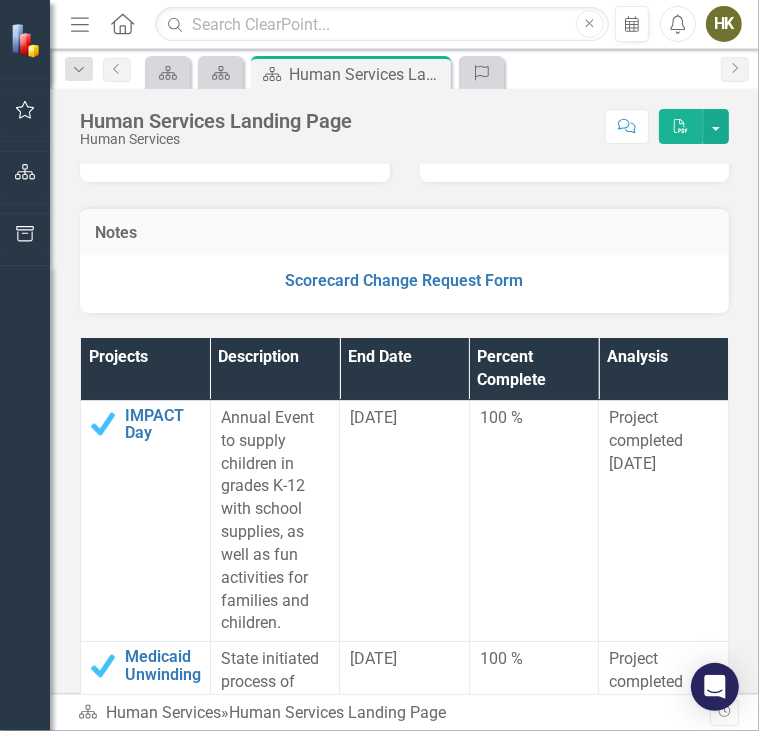 scroll, scrollTop: 374, scrollLeft: 0, axis: vertical 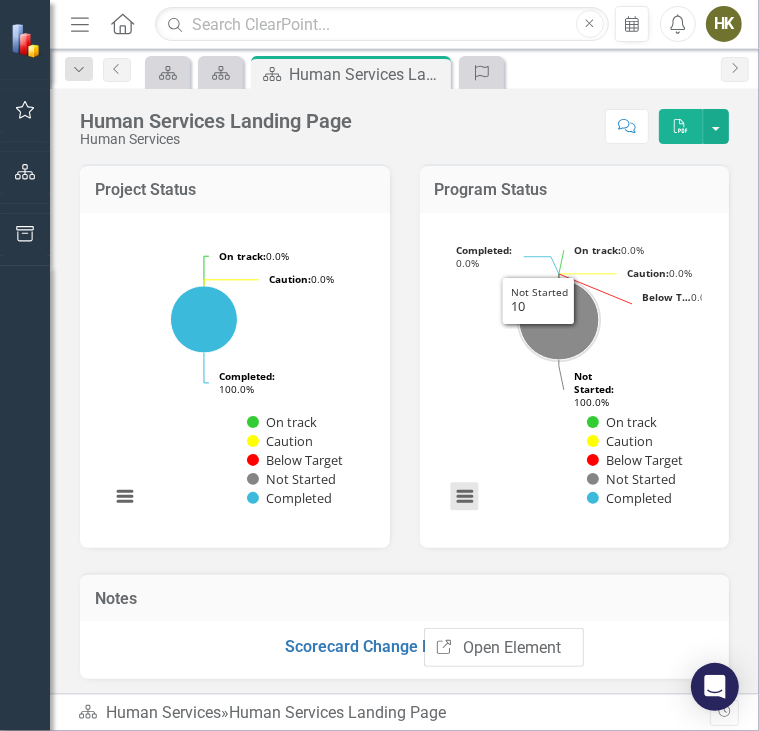 click at bounding box center (465, 497) 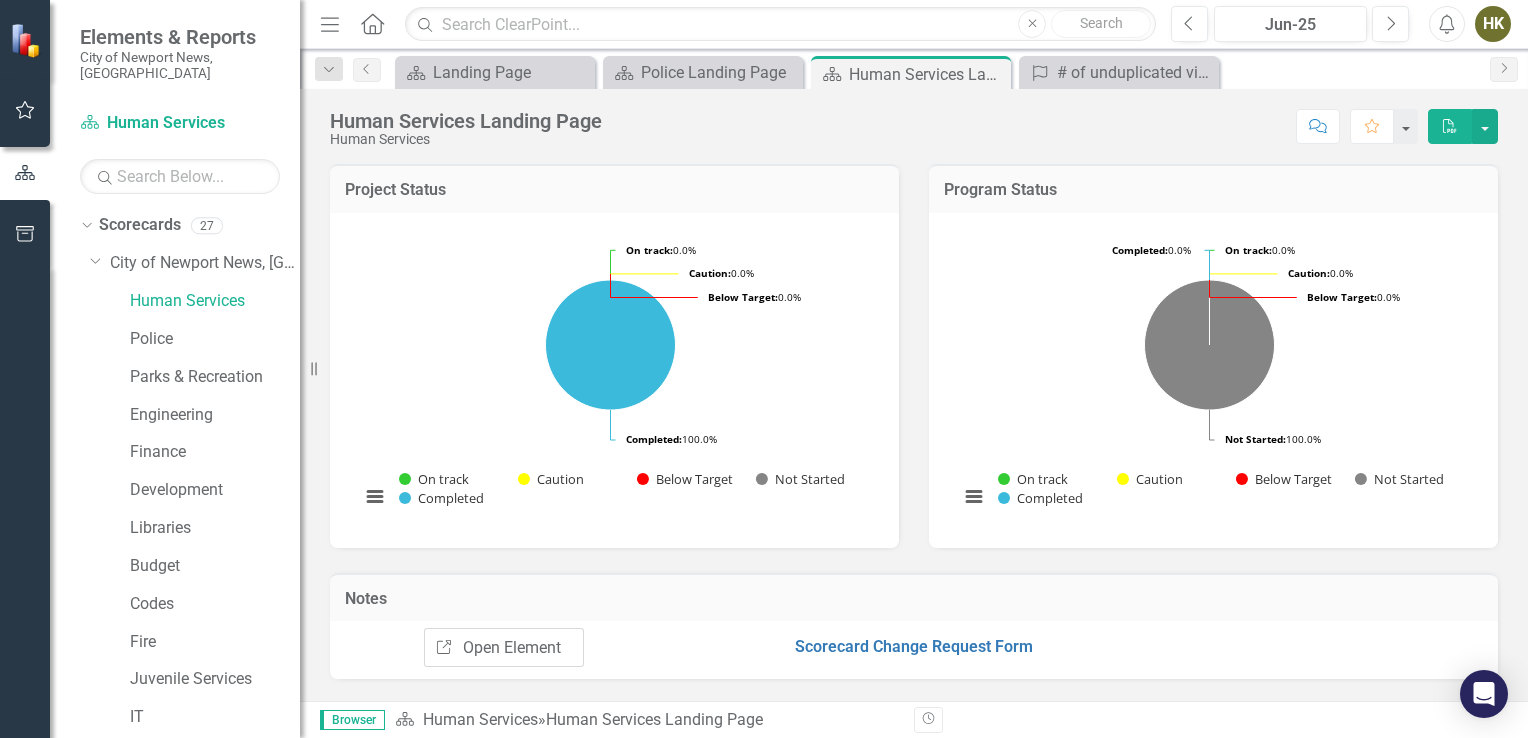 scroll, scrollTop: 0, scrollLeft: 0, axis: both 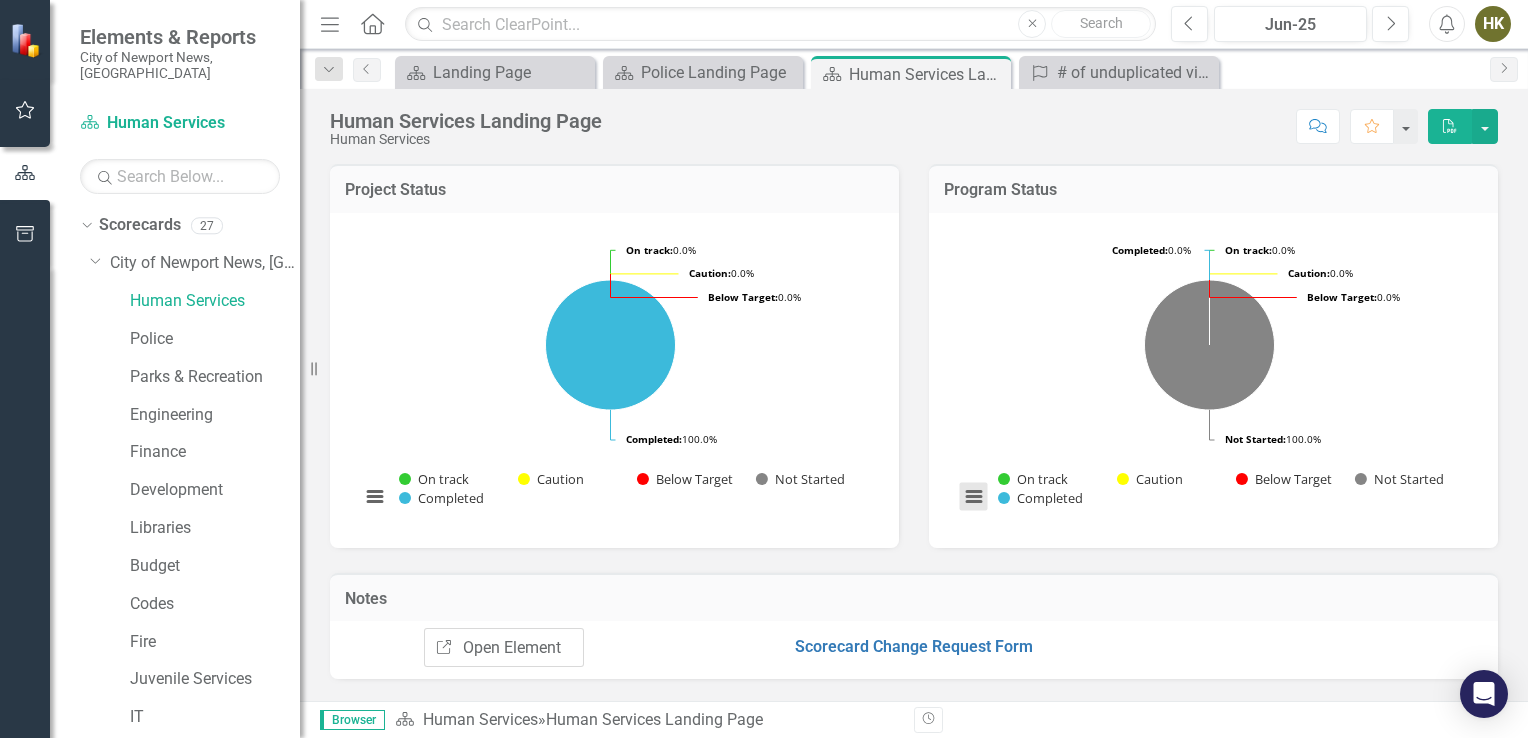 click at bounding box center (974, 497) 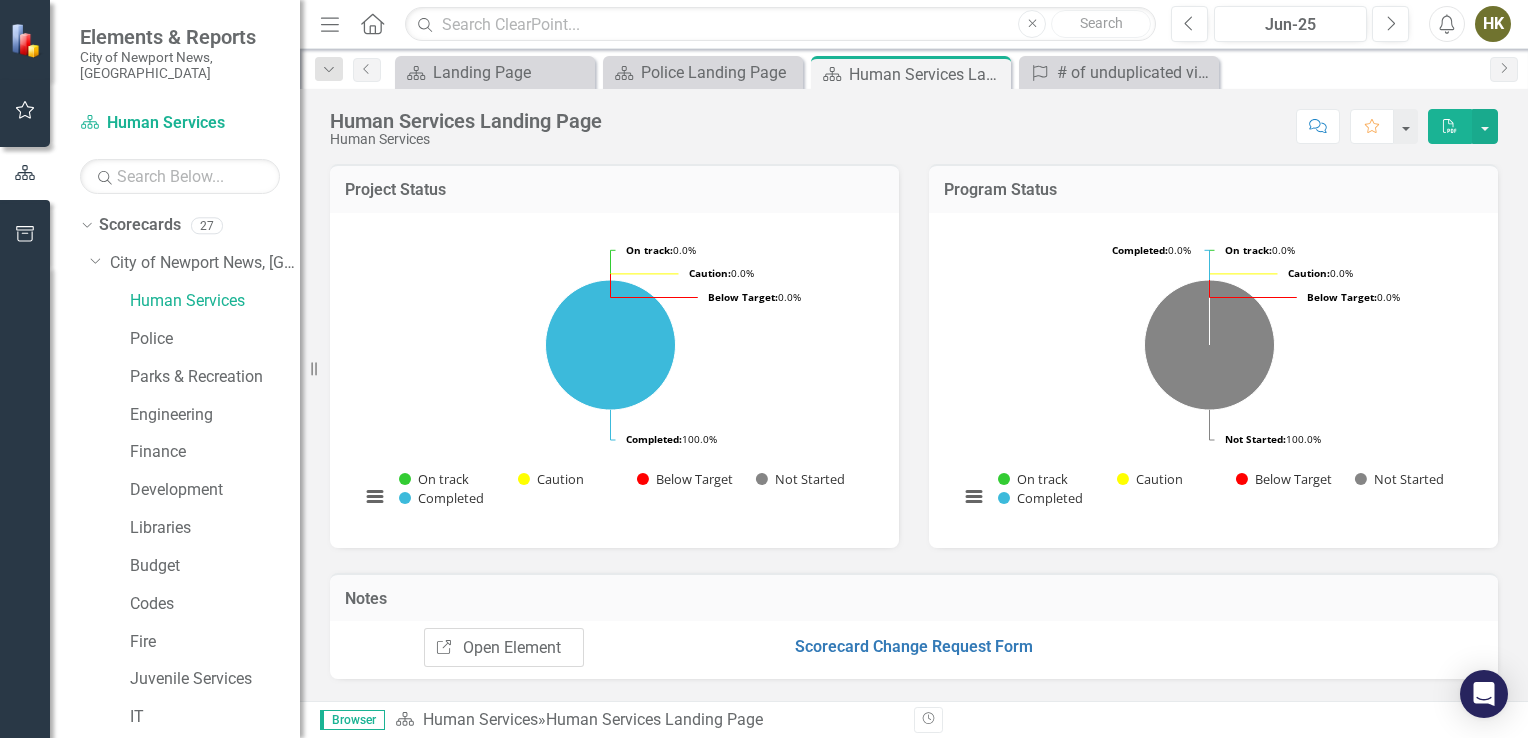 click on "Project Status Loading... Chart Pie chart with 5 slices. Project Status Snapshot (Chart Type: Pie)
Plot Bands
On track: 0.0% (0)
Caution: 0.0% (0)
Below Target: 0.0% (0)
Not Started: 0.0% (0)
Completed: 100.0% (2) Project Status Snapshot (Chart Type: Pie)
Plot Bands
On track: 0.0% (0)
Caution: 0.0% (0)
Below Target: 0.0% (0)
Not Started: 0.0% (0)
Completed: 100.0% (2) Chart context menu On track:  0.0% ​ On track:  0.0% Caution:  0.0% ​ Caution:  0.0% Below Target:  0.0% ​ Below Target:  0.0% Not Started:  0.0% ​ Not Started:  0.0% Completed:  100.0% ​ Completed:  100.0% On track Caution Below Target Not Started Completed End of interactive chart." at bounding box center (614, 343) 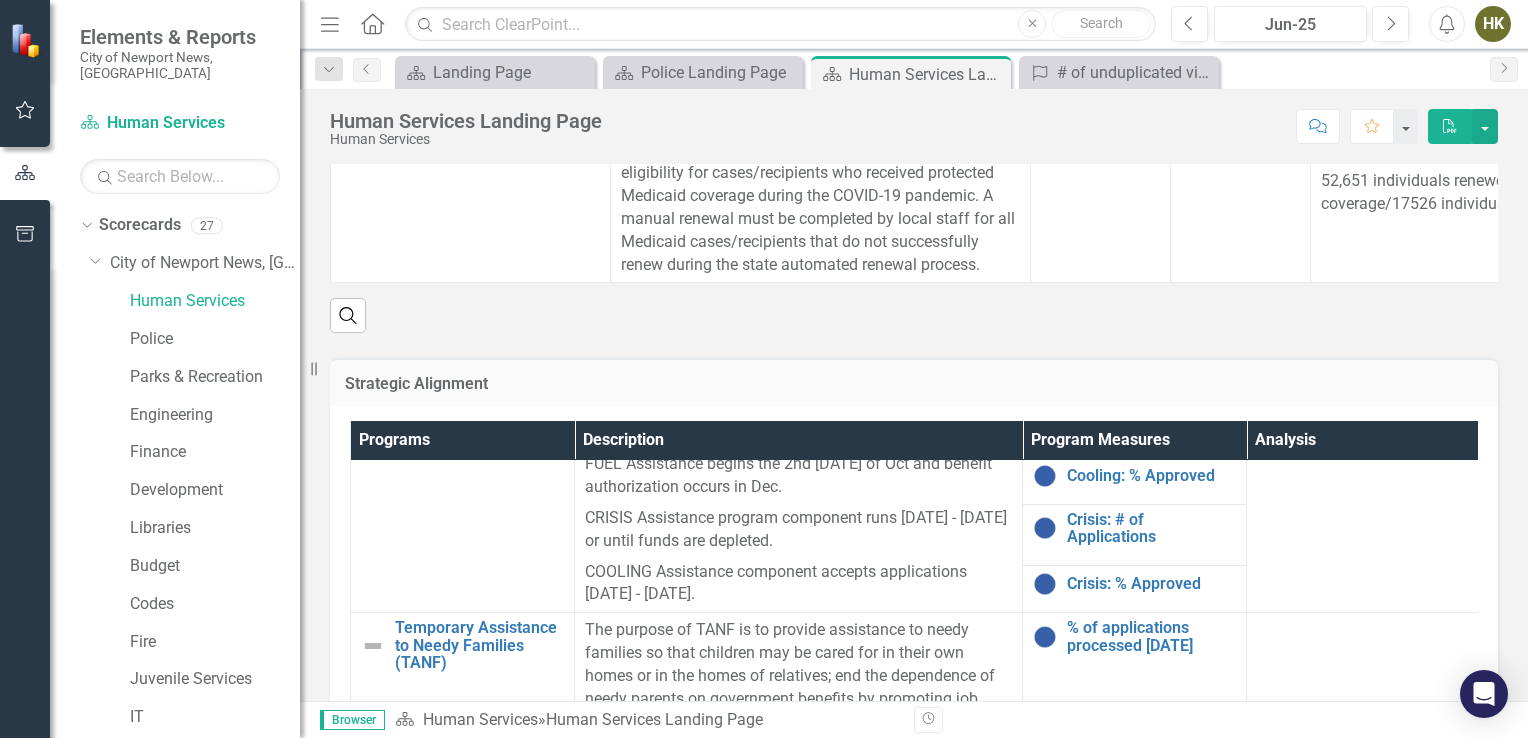 scroll, scrollTop: 740, scrollLeft: 0, axis: vertical 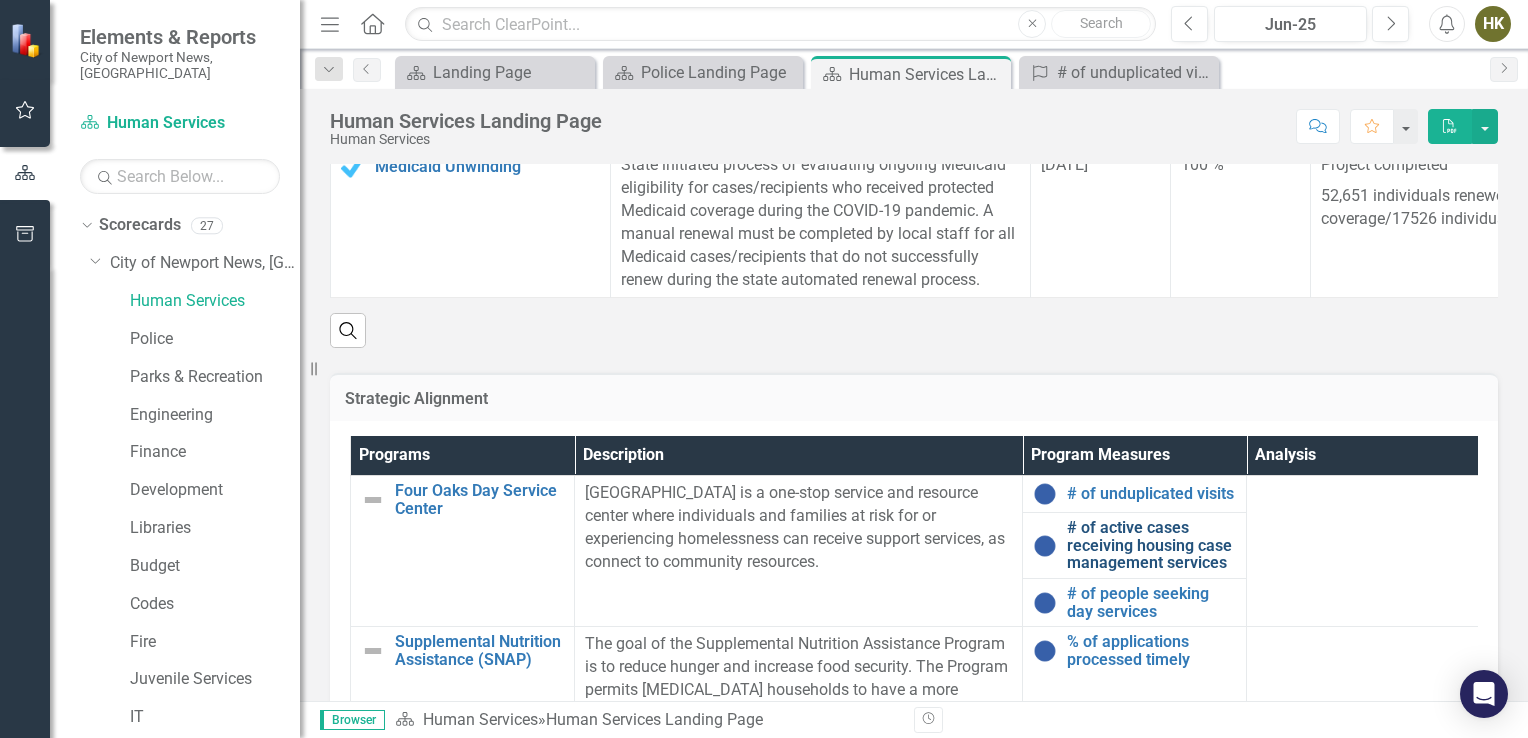 click on "# of active cases receiving housing case management services" at bounding box center (1151, 545) 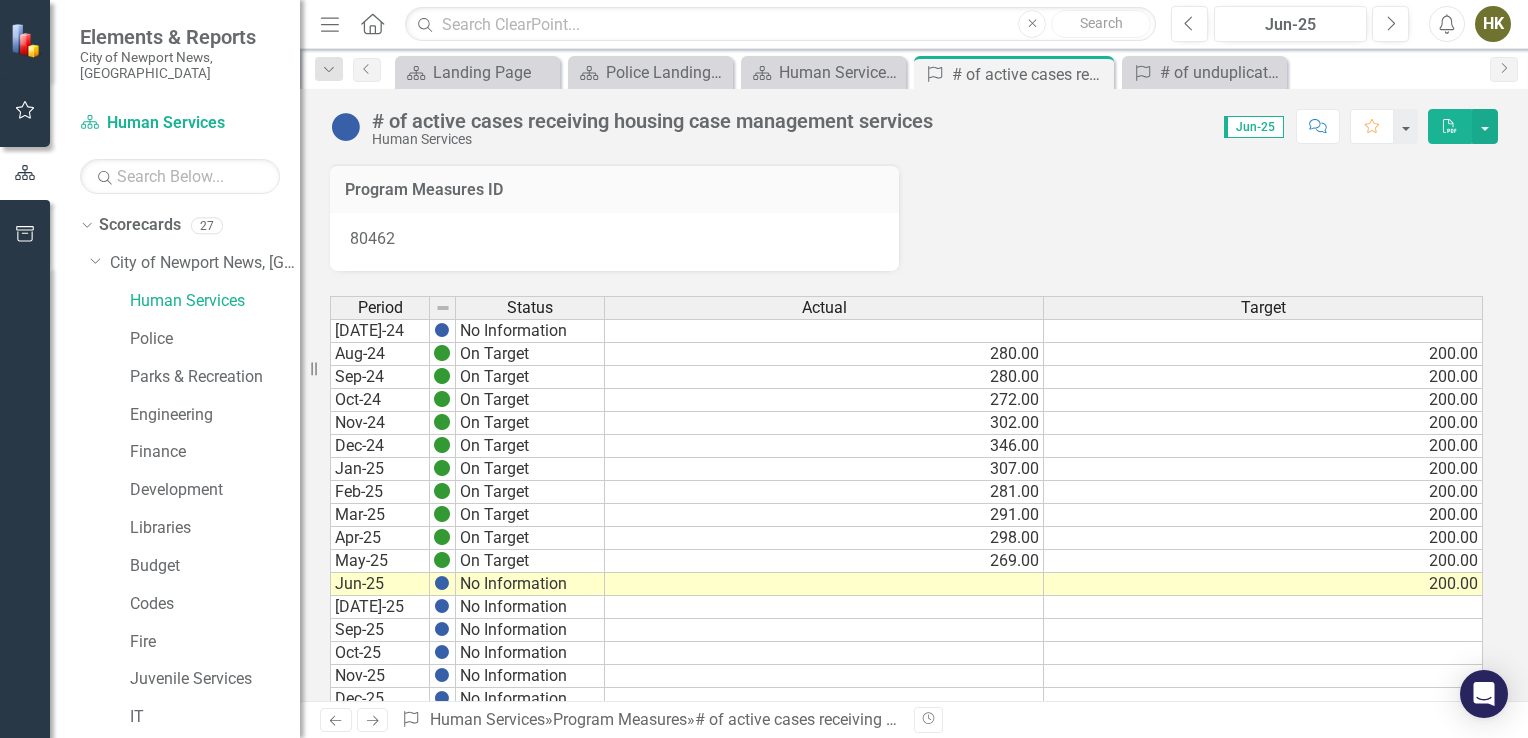click on "280.00" at bounding box center [824, 354] 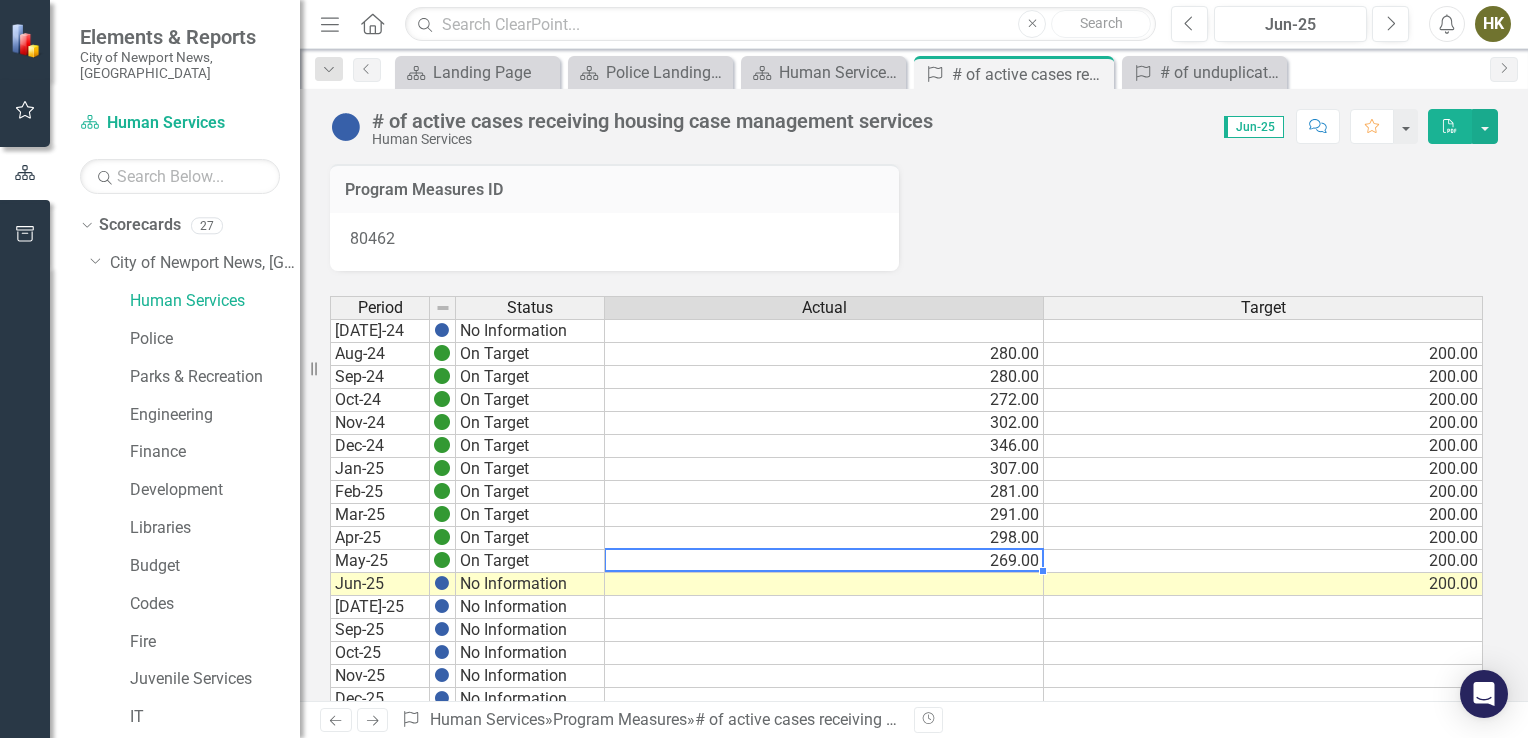 click on "269.00" at bounding box center [824, 561] 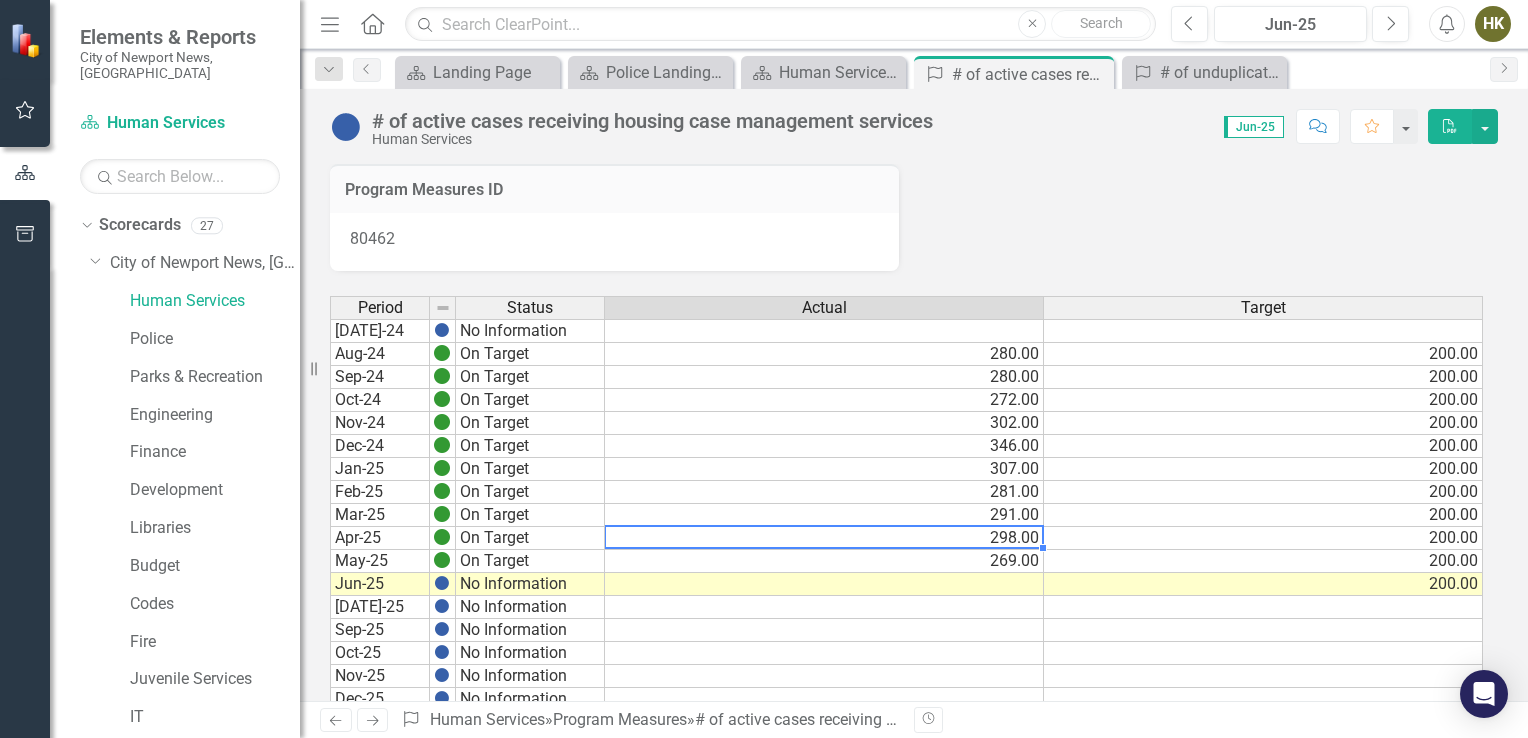 click on "298.00" at bounding box center (824, 538) 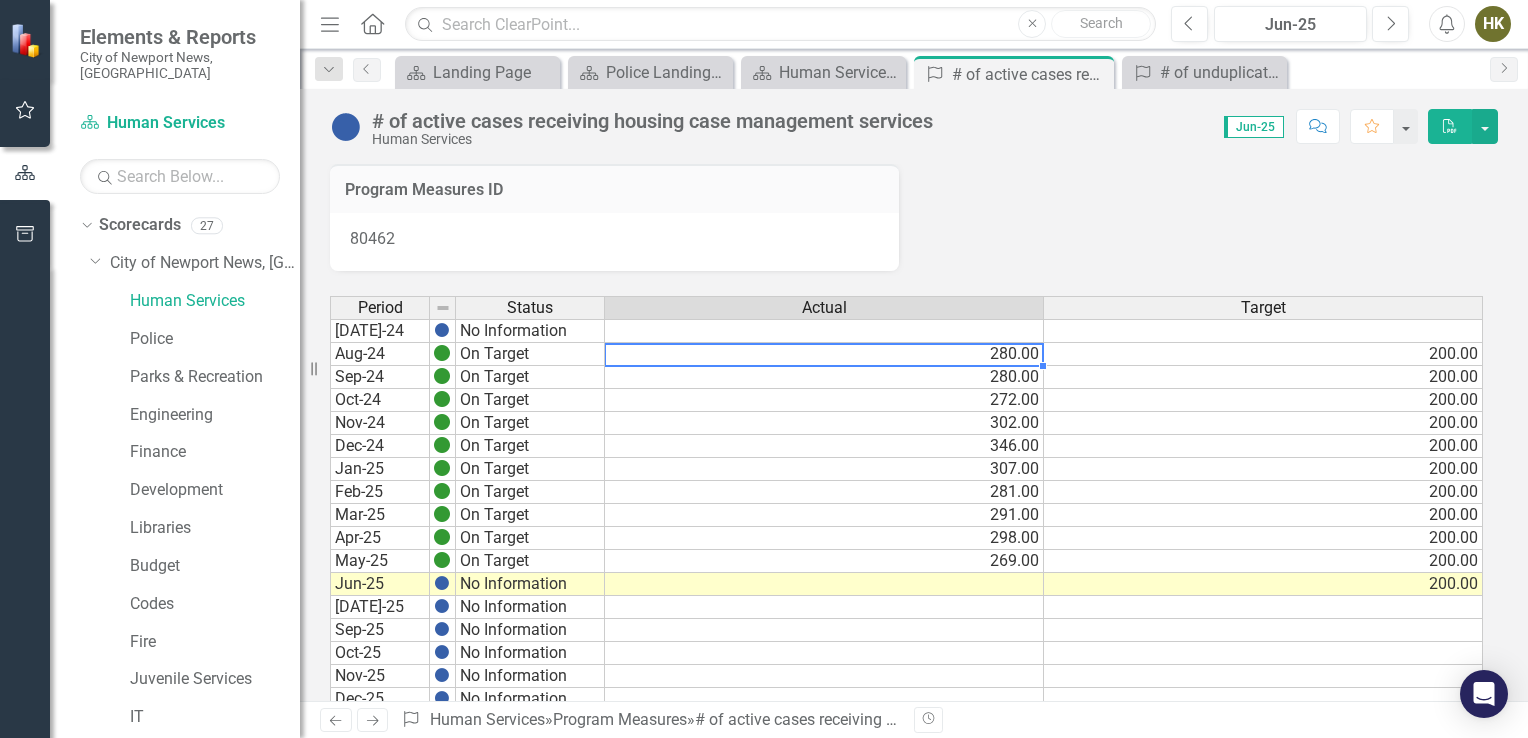 click on "280.00" at bounding box center (824, 354) 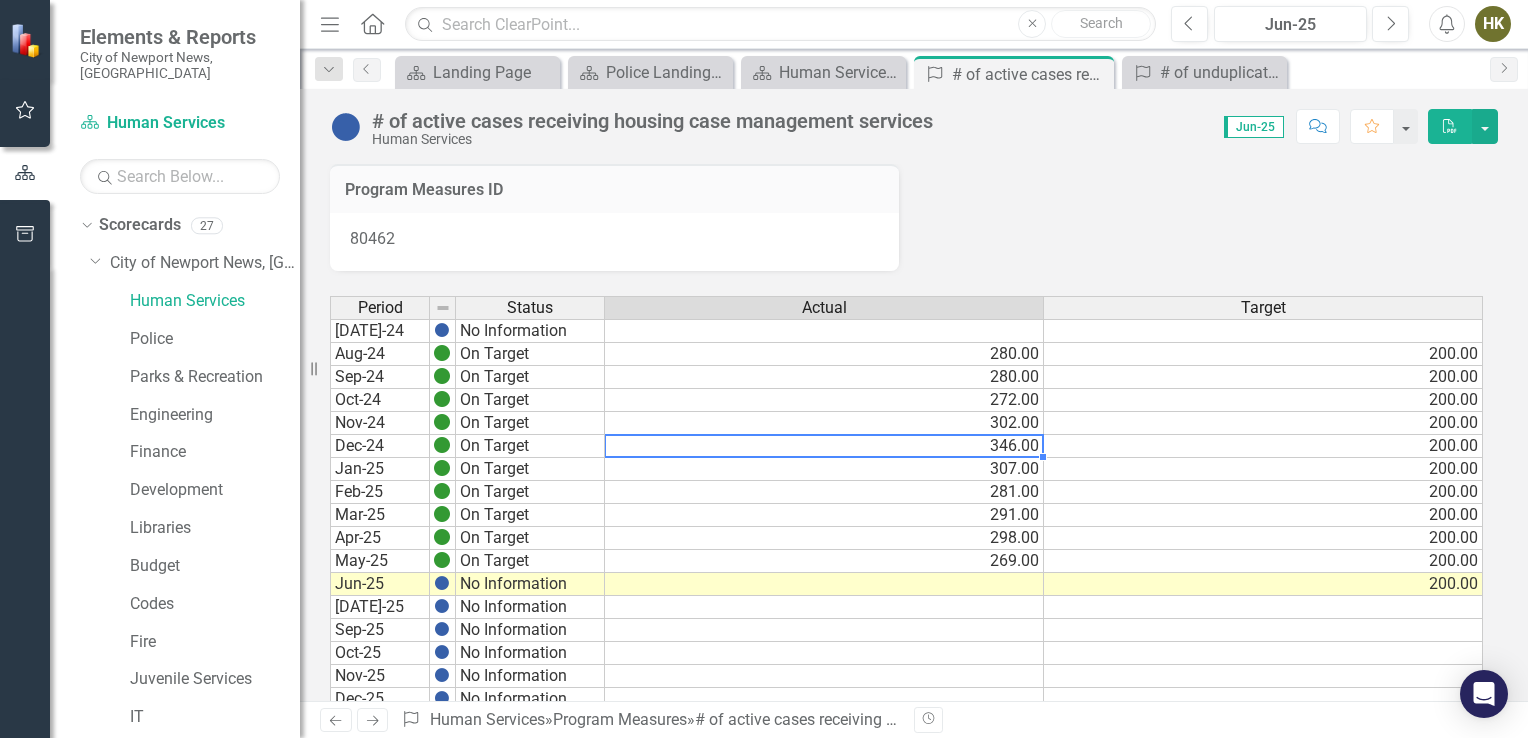 click on "346.00" at bounding box center [824, 446] 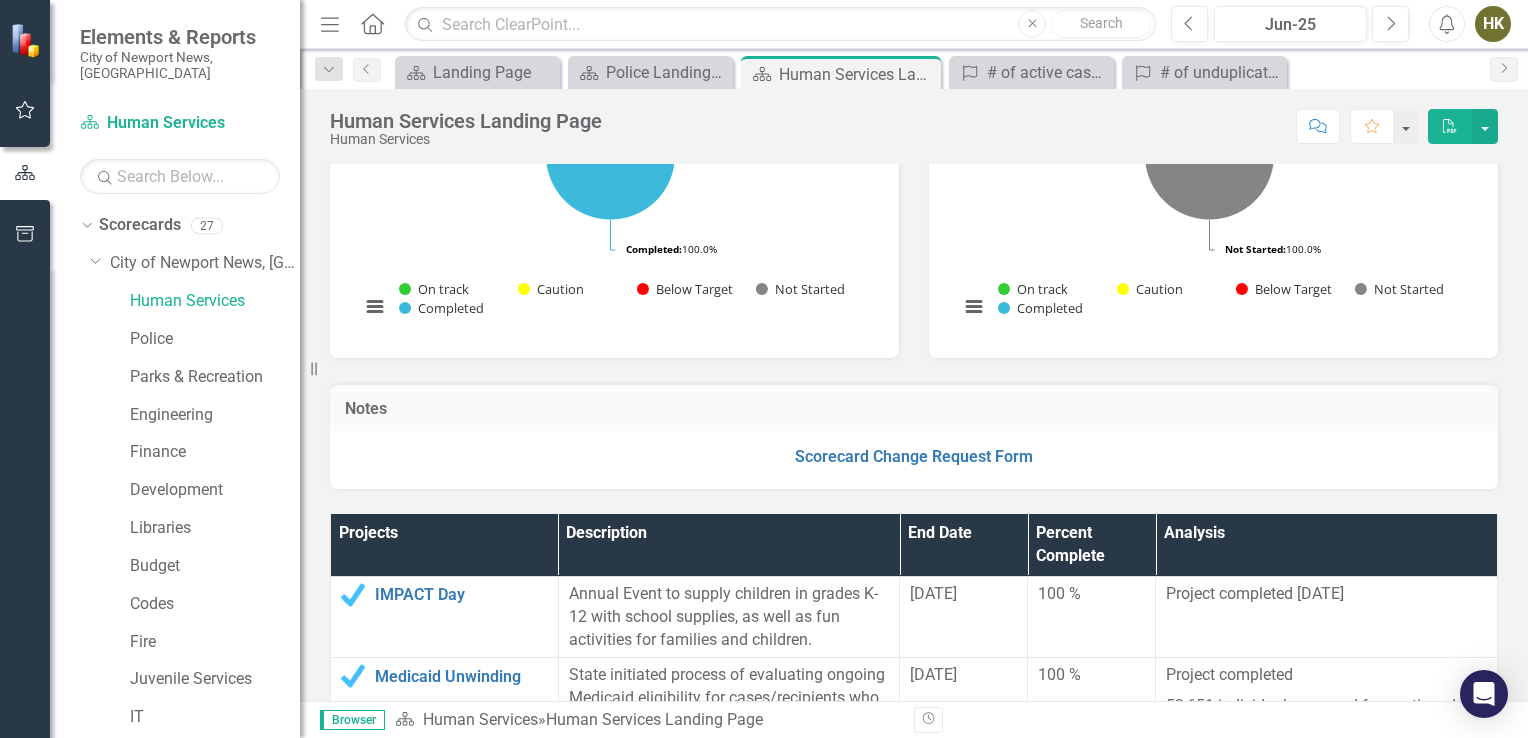 scroll, scrollTop: 0, scrollLeft: 0, axis: both 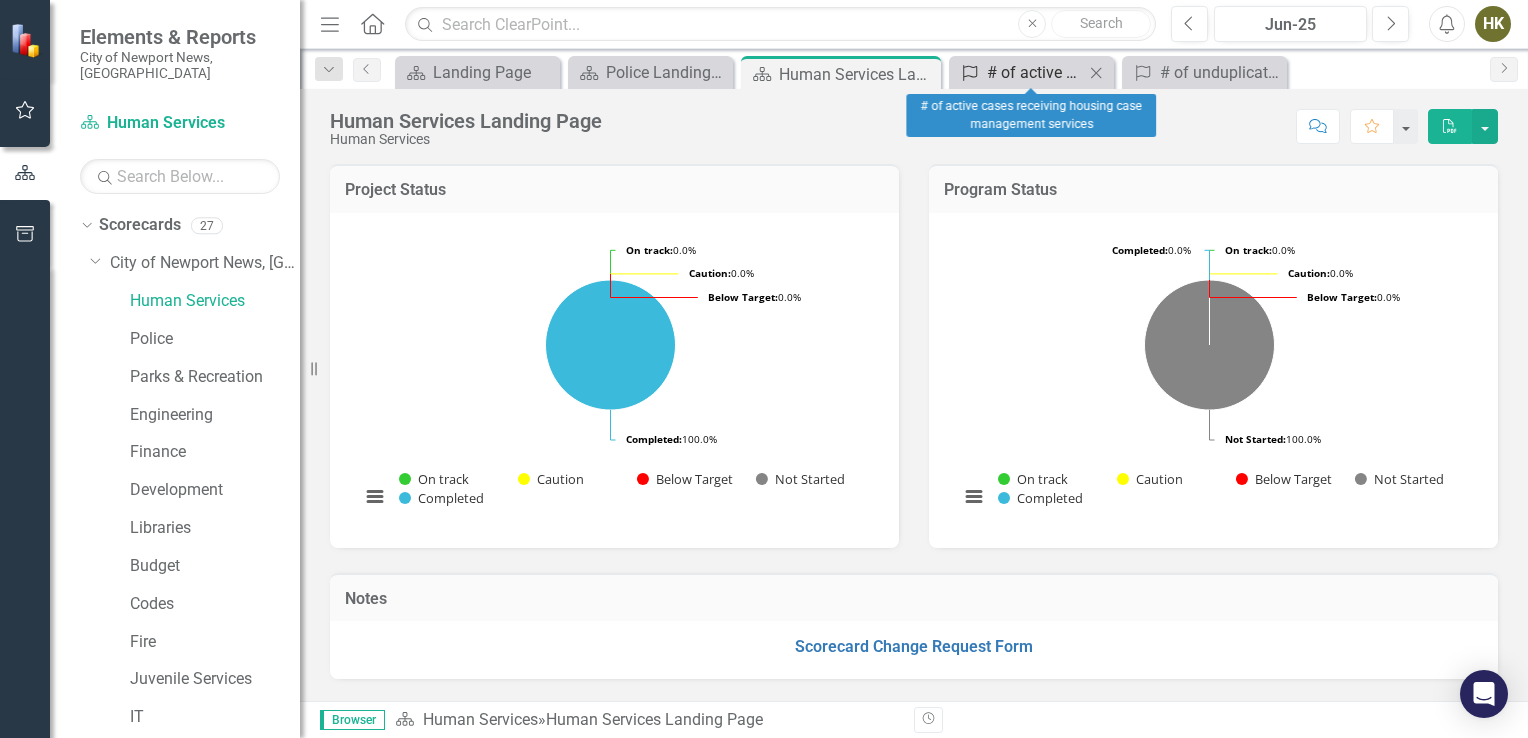 click on "# of active cases receiving housing case management services" at bounding box center (1035, 72) 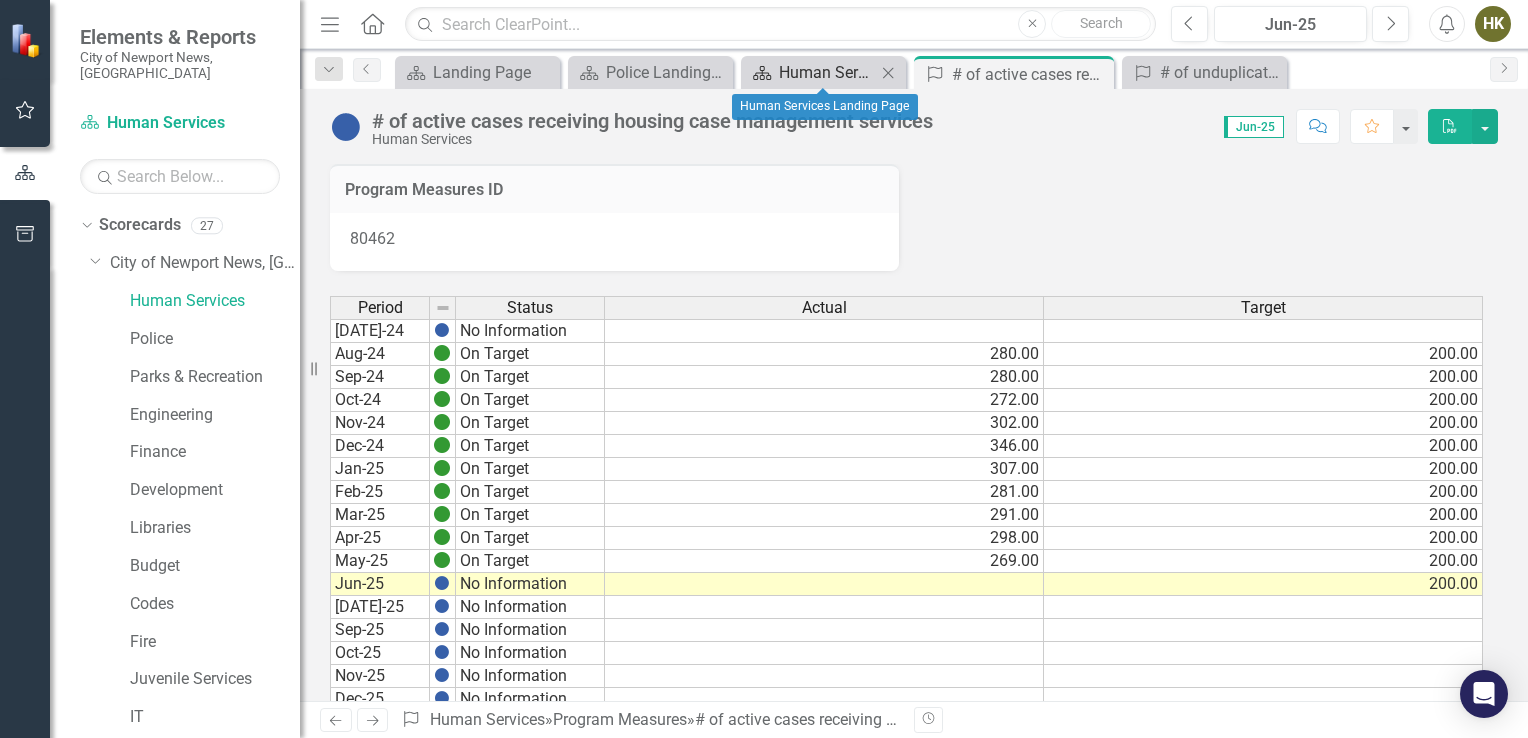 click on "Human Services Landing Page" at bounding box center (827, 72) 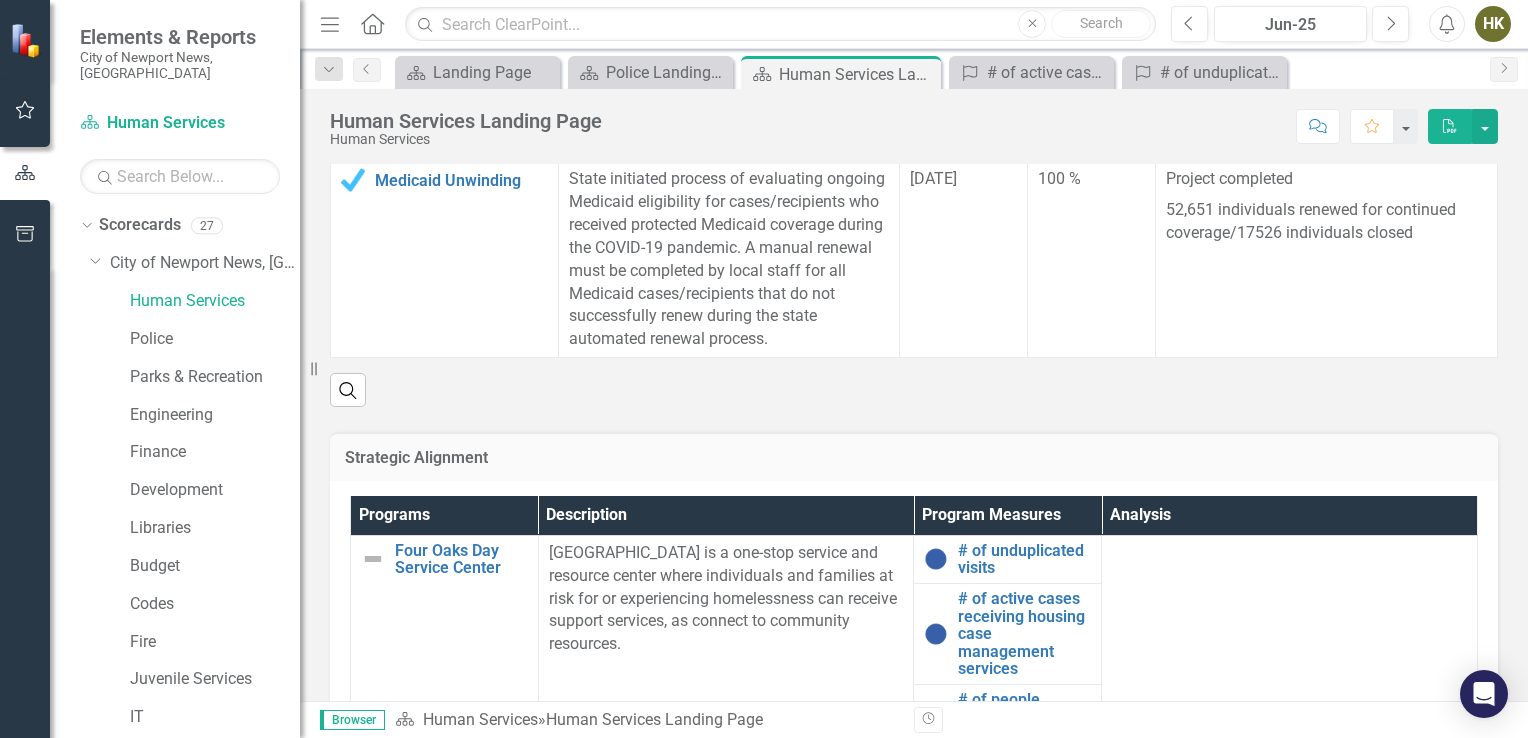 scroll, scrollTop: 696, scrollLeft: 0, axis: vertical 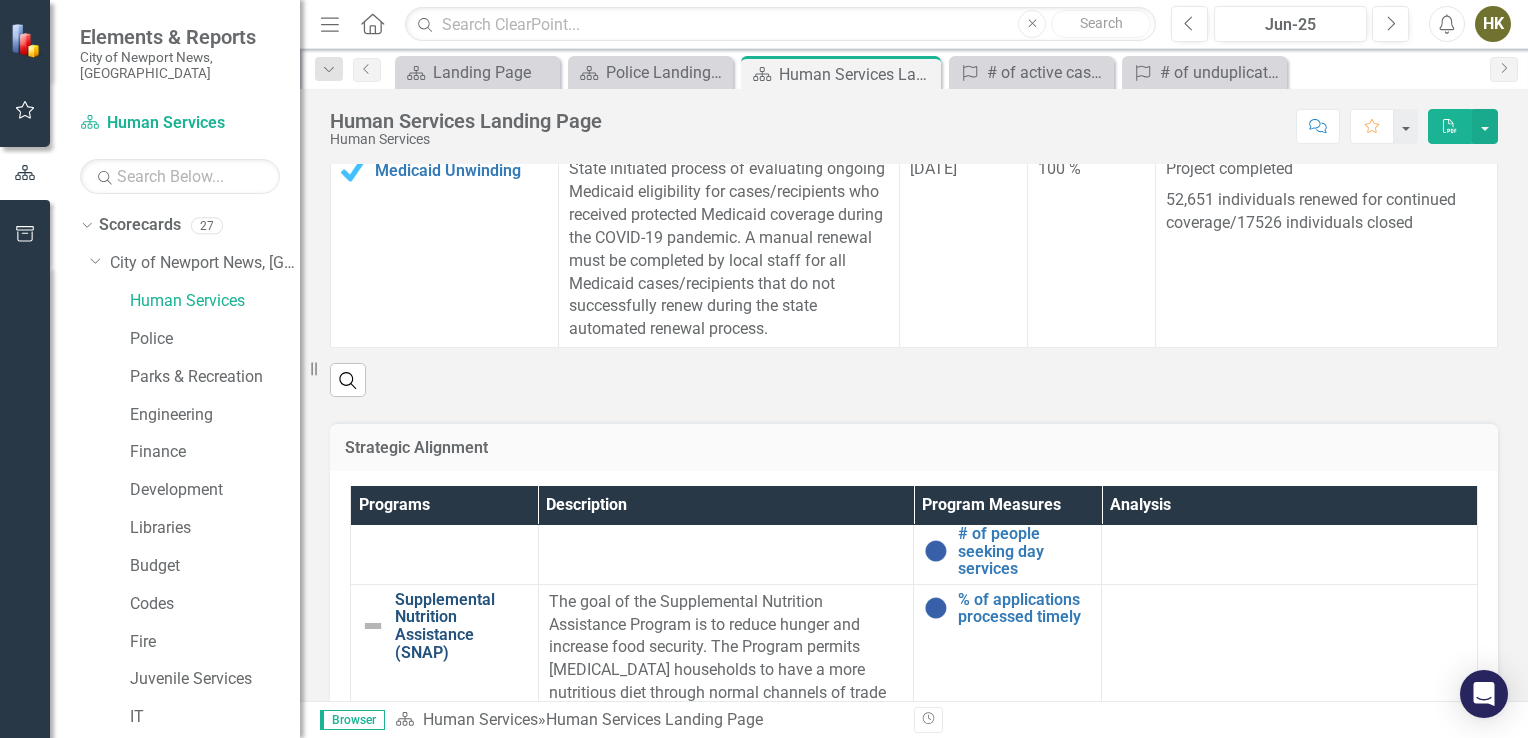 click on "Supplemental Nutrition Assistance (SNAP)" at bounding box center (461, 626) 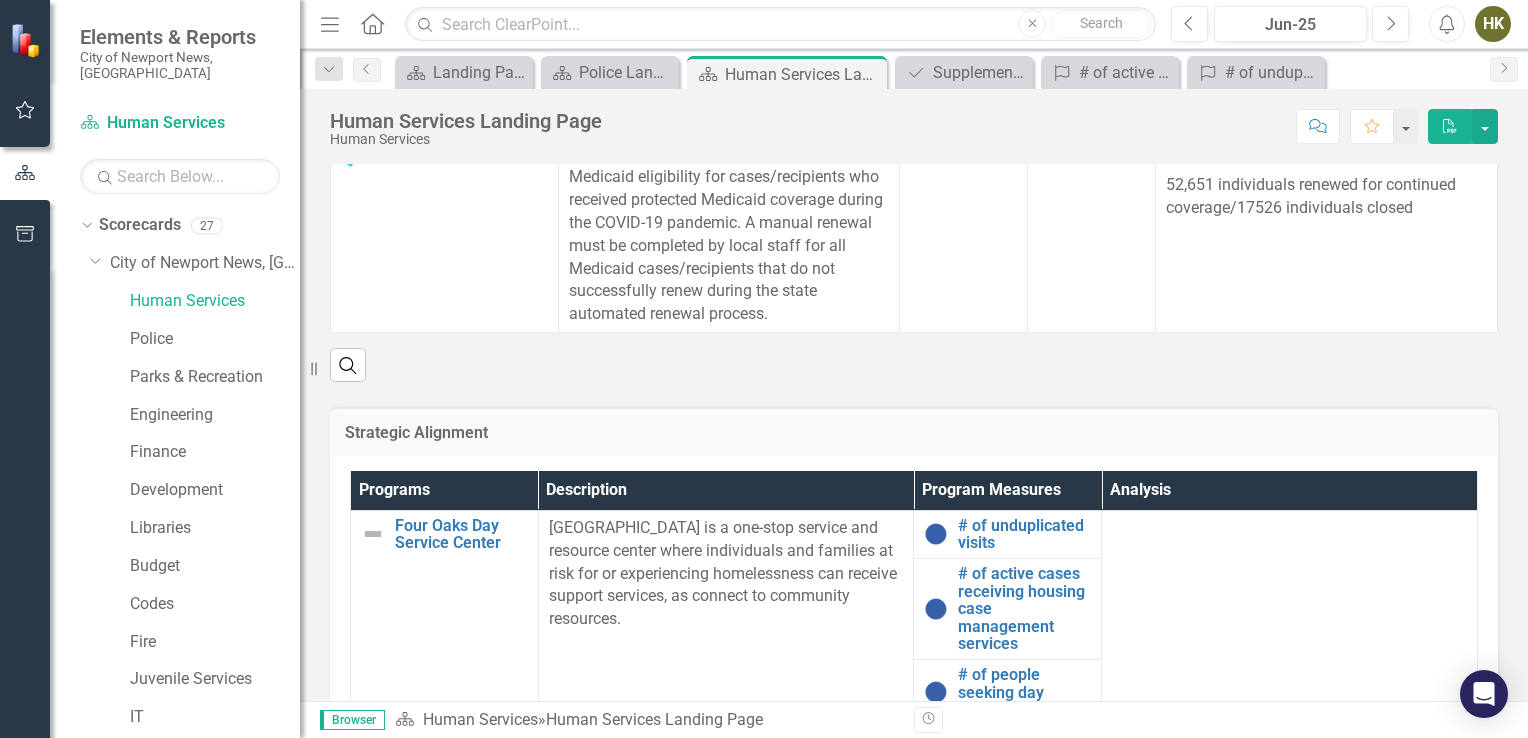 scroll, scrollTop: 908, scrollLeft: 0, axis: vertical 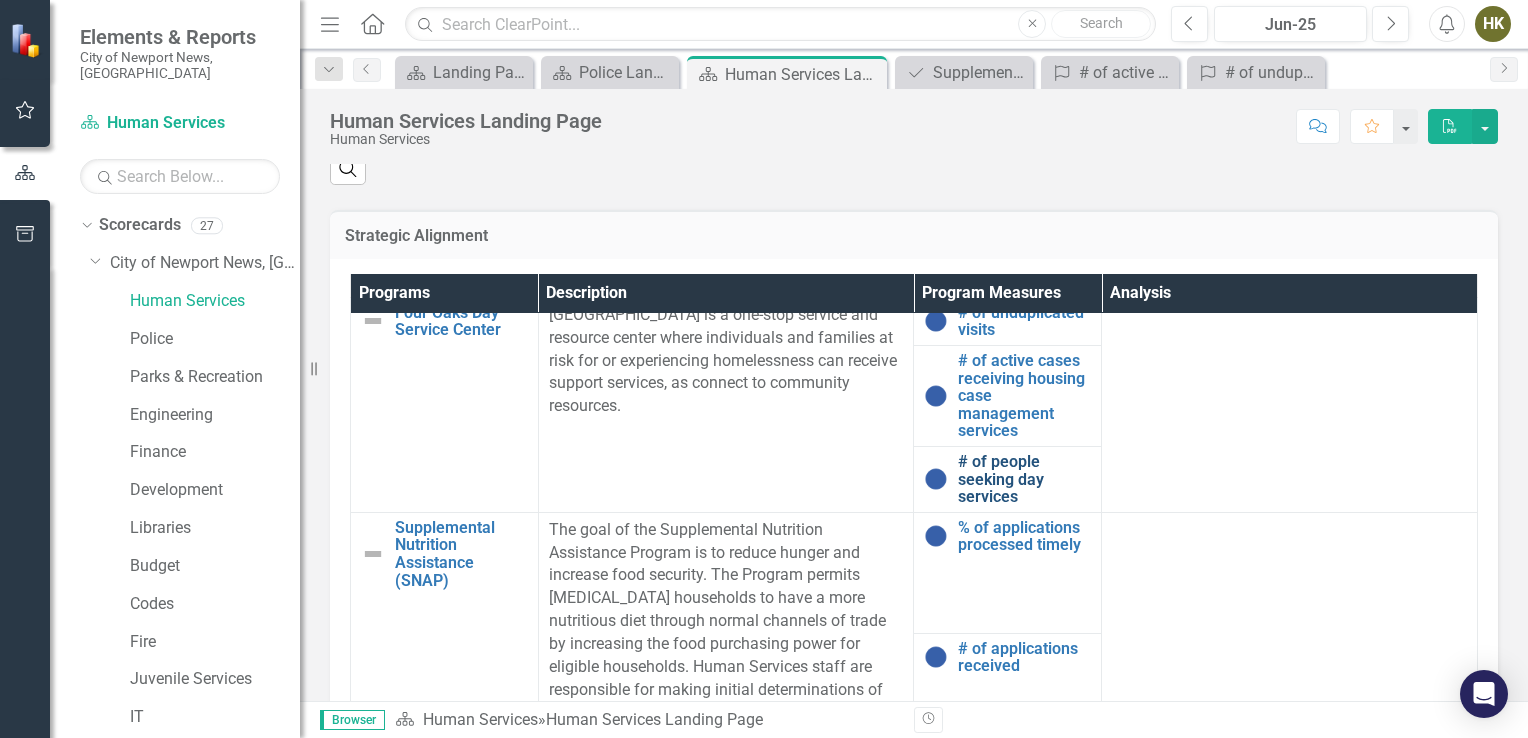 click on "# of people seeking day services" at bounding box center (1024, 479) 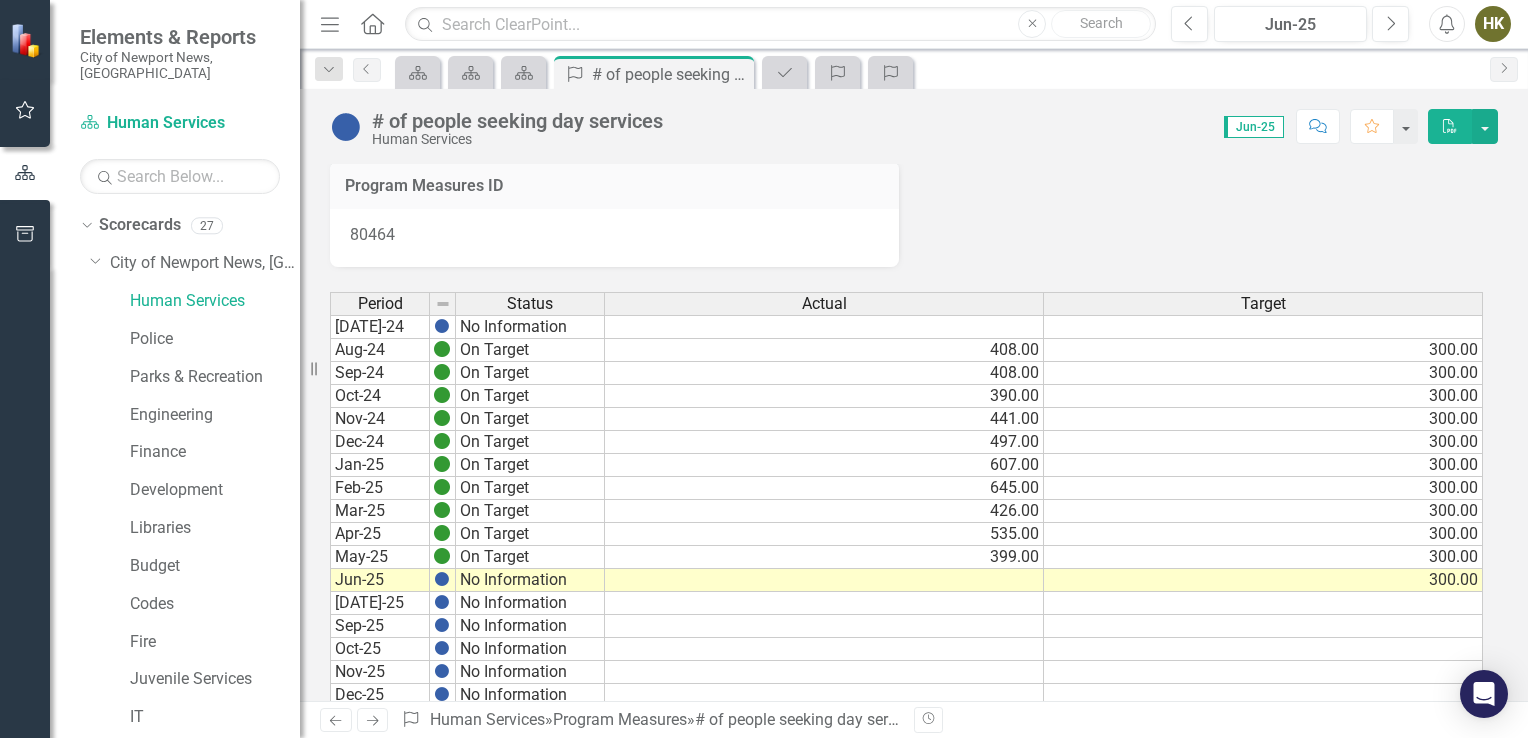 scroll, scrollTop: 0, scrollLeft: 0, axis: both 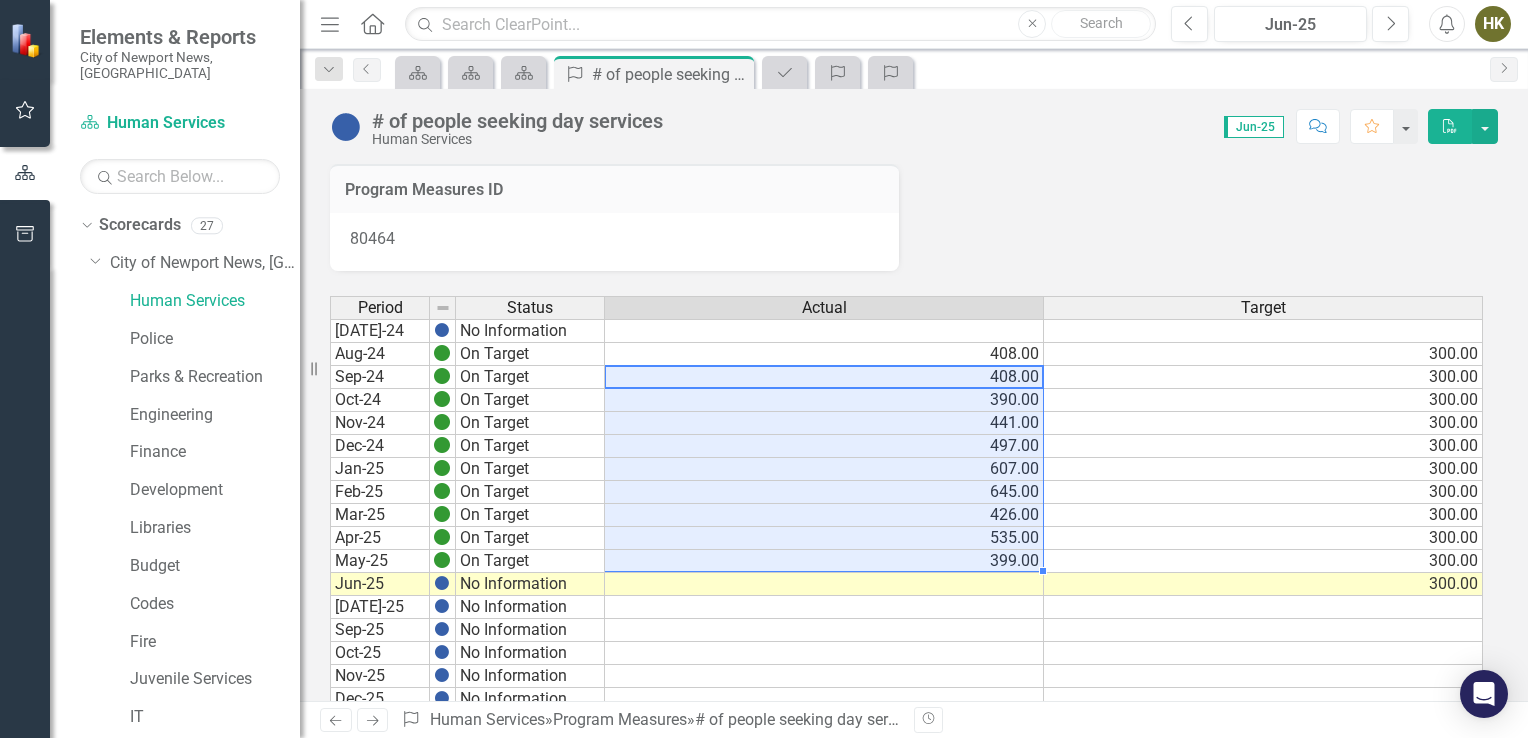 drag, startPoint x: 982, startPoint y: 369, endPoint x: 968, endPoint y: 559, distance: 190.51509 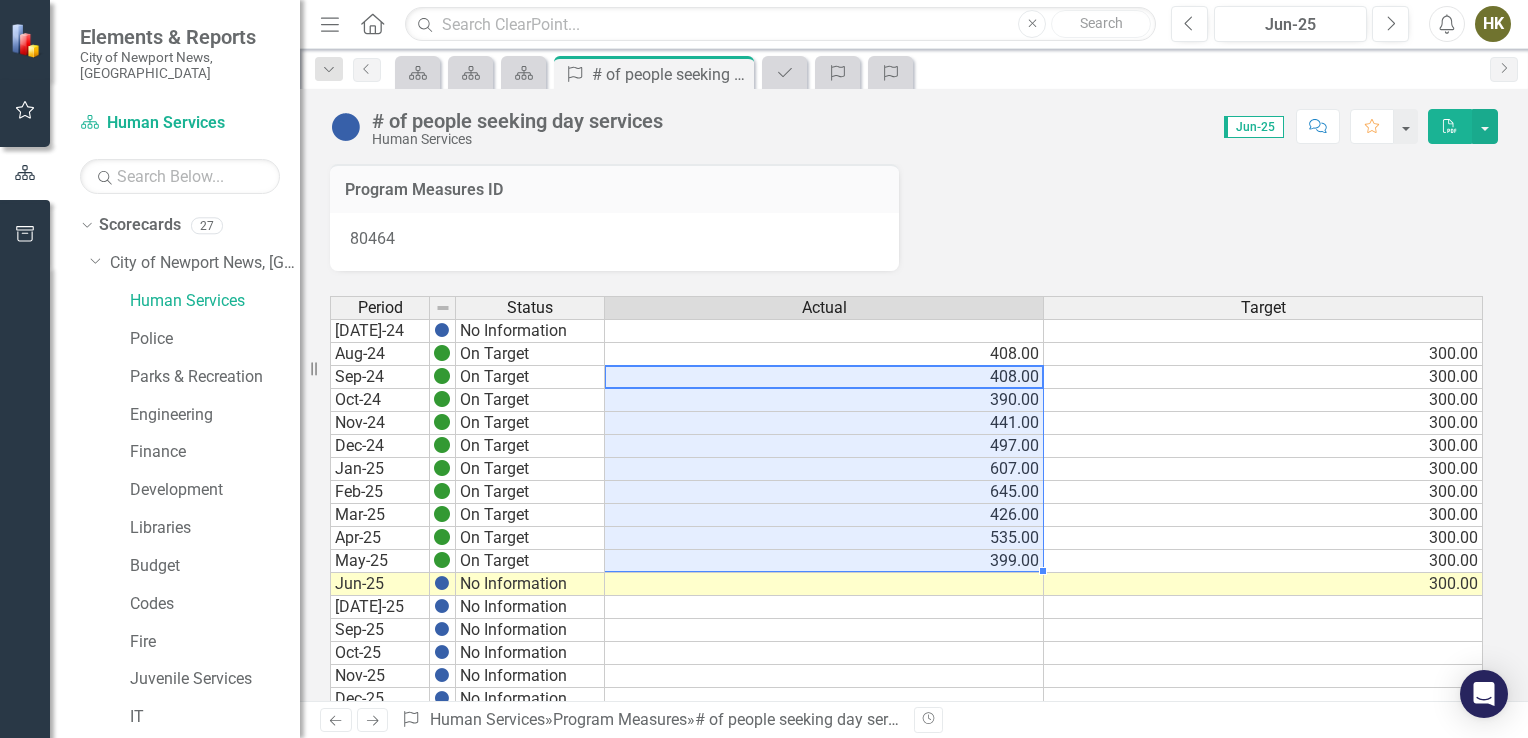 click on "[DATE]-24 No Information Aug-24 On Target 408.00 300.00 Sep-24 On Target 408.00 300.00 Oct-24 On Target 390.00 300.00 Nov-24 On Target 441.00 300.00 Dec-24 On Target 497.00 300.00 Jan-25 On Target 607.00 300.00 Feb-25 On Target 645.00 300.00 Mar-25 On Target 426.00 300.00 Apr-25 On Target 535.00 300.00 May-25 On Target 399.00 300.00 Jun-25 No Information 300.00 [DATE]-25 No Information Sep-25 No Information Oct-25 No Information Nov-25 No Information Dec-25 No Information Jan-26 No Information Feb-26 No Information Mar-26 No Information April-26 No Information May-26 No Information Jun-26 No Information [DATE]-26 No Information Aug-26 No Information Sep-26 No Information Oct-26 No Information Nov-26 No Information Dec-26 No Information Jan-27 No Information Feb-27 No Information Mar-27 No Information Apr-27 No Information May-27 No Information Jun-27 No Information [DATE]-27 No Information Aug-27 No Information Sep-27 No Information Oct-27 No Information Nov-27 No Information Dec-27 No Information" at bounding box center (906, 791) 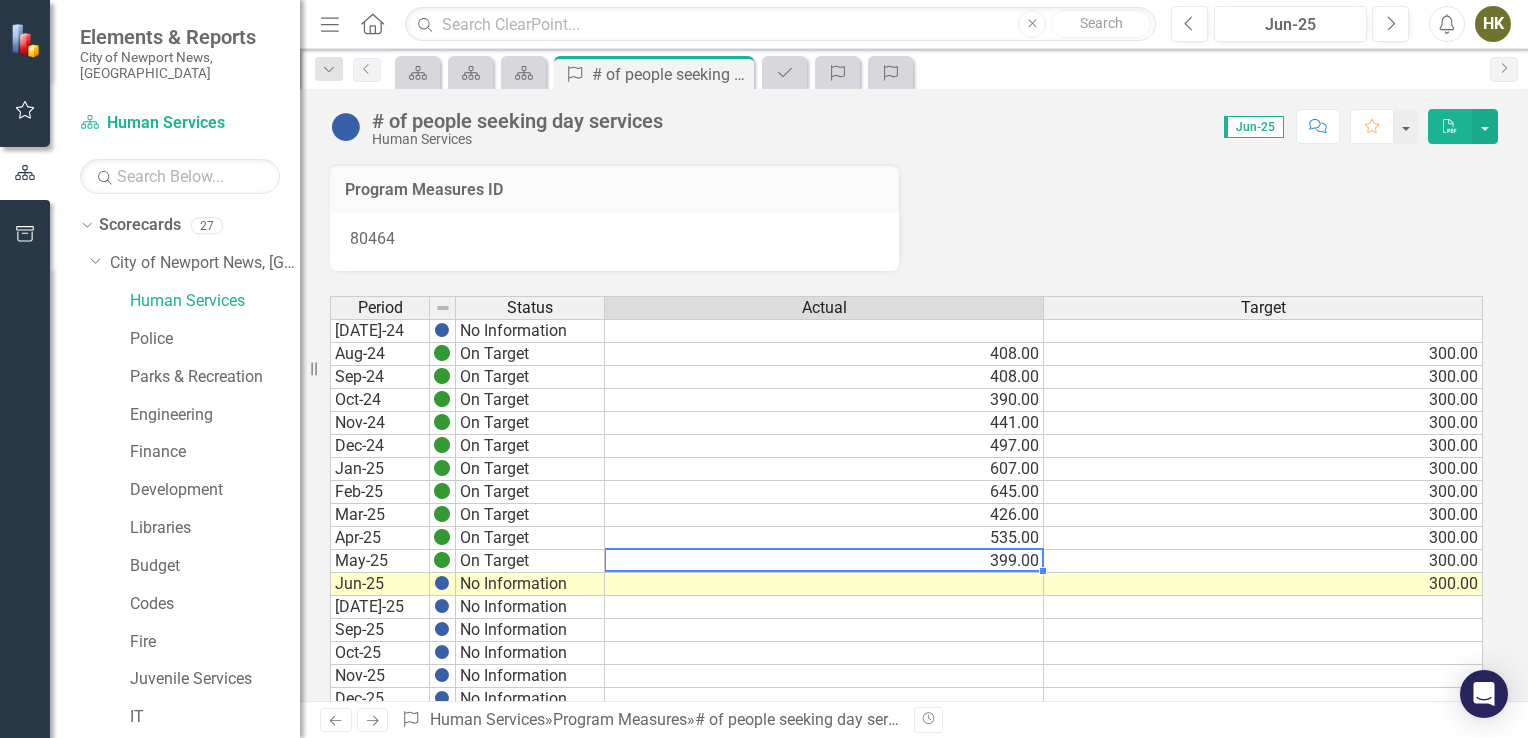 click on "399.00" at bounding box center (824, 561) 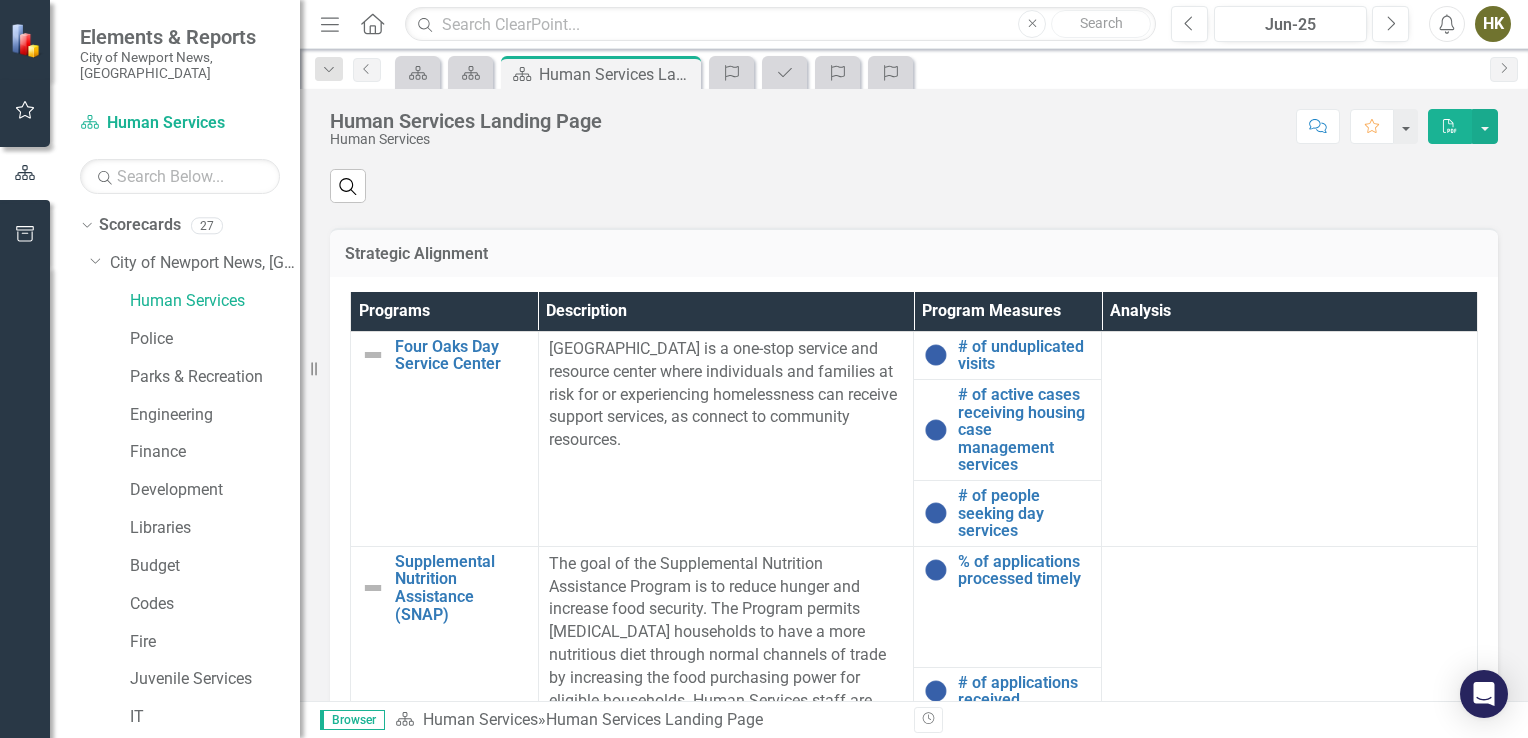 scroll, scrollTop: 891, scrollLeft: 0, axis: vertical 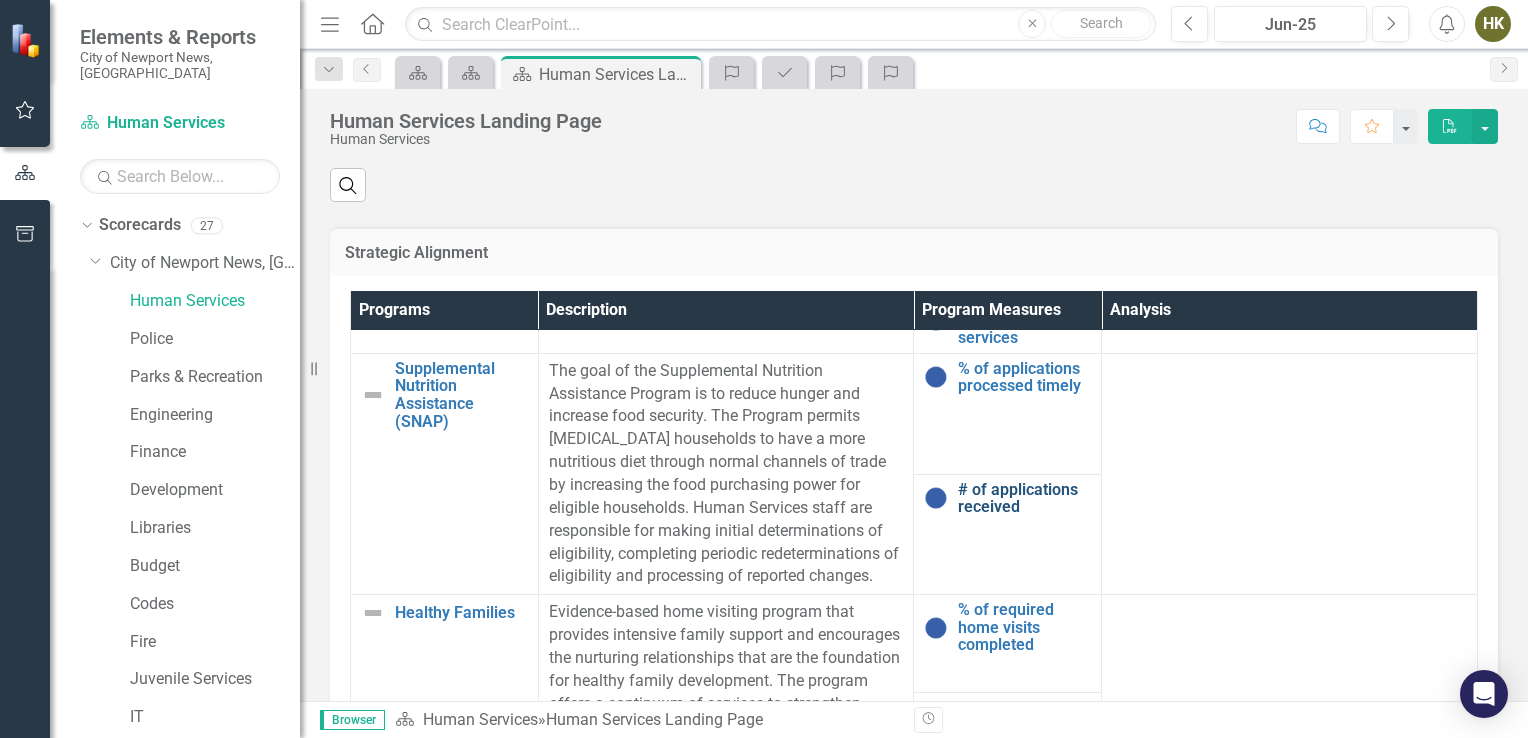 click on "# of applications received" at bounding box center [1024, 498] 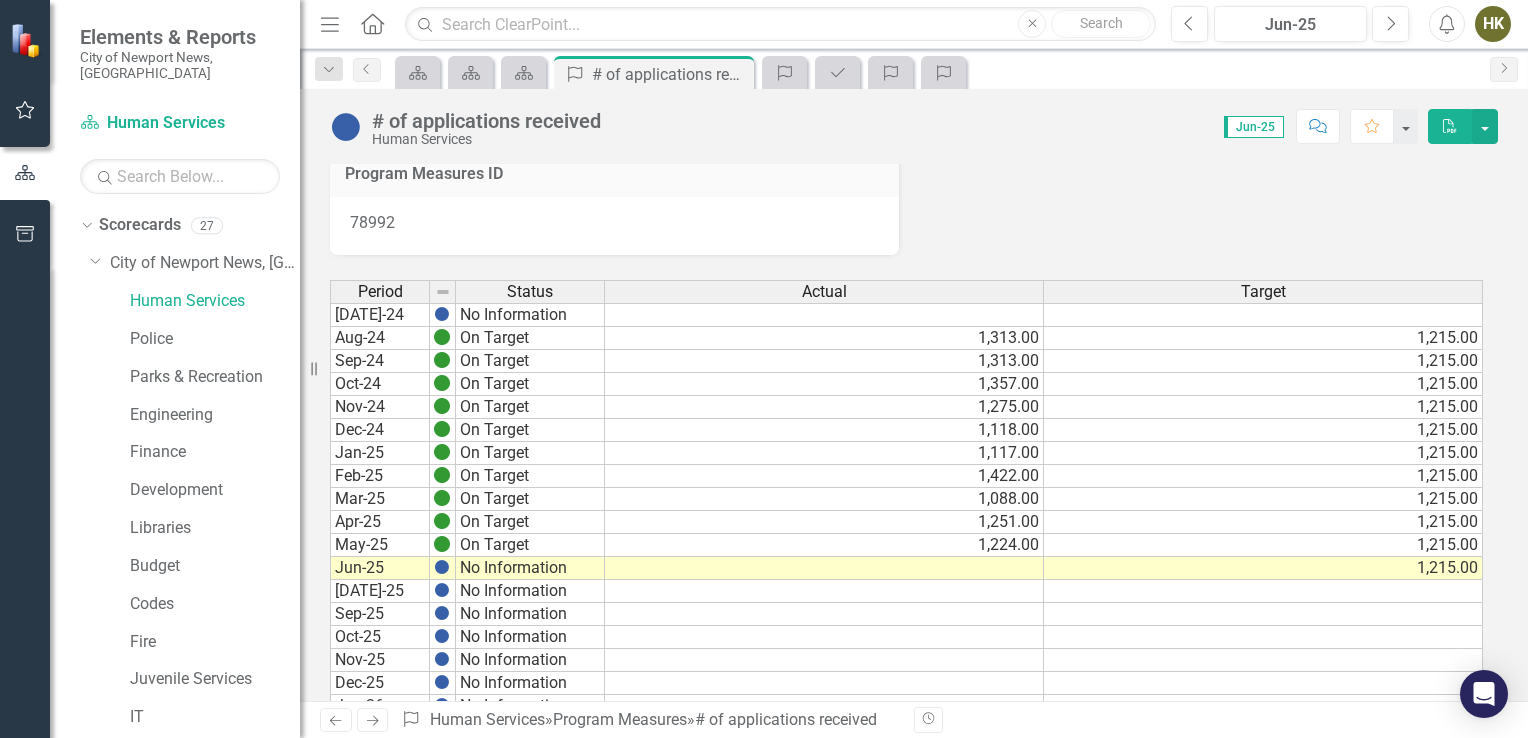 scroll, scrollTop: 15, scrollLeft: 0, axis: vertical 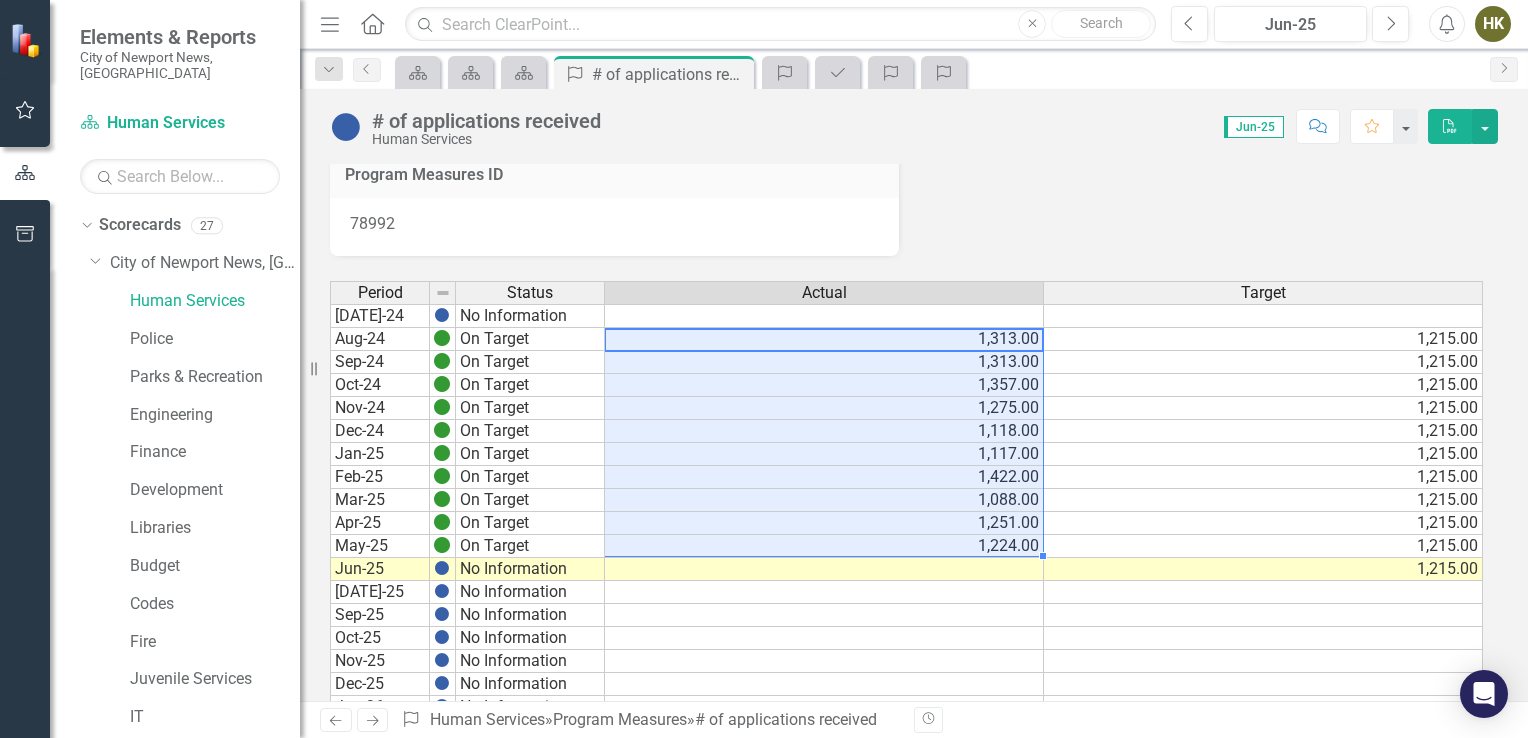 drag, startPoint x: 973, startPoint y: 335, endPoint x: 967, endPoint y: 538, distance: 203.08865 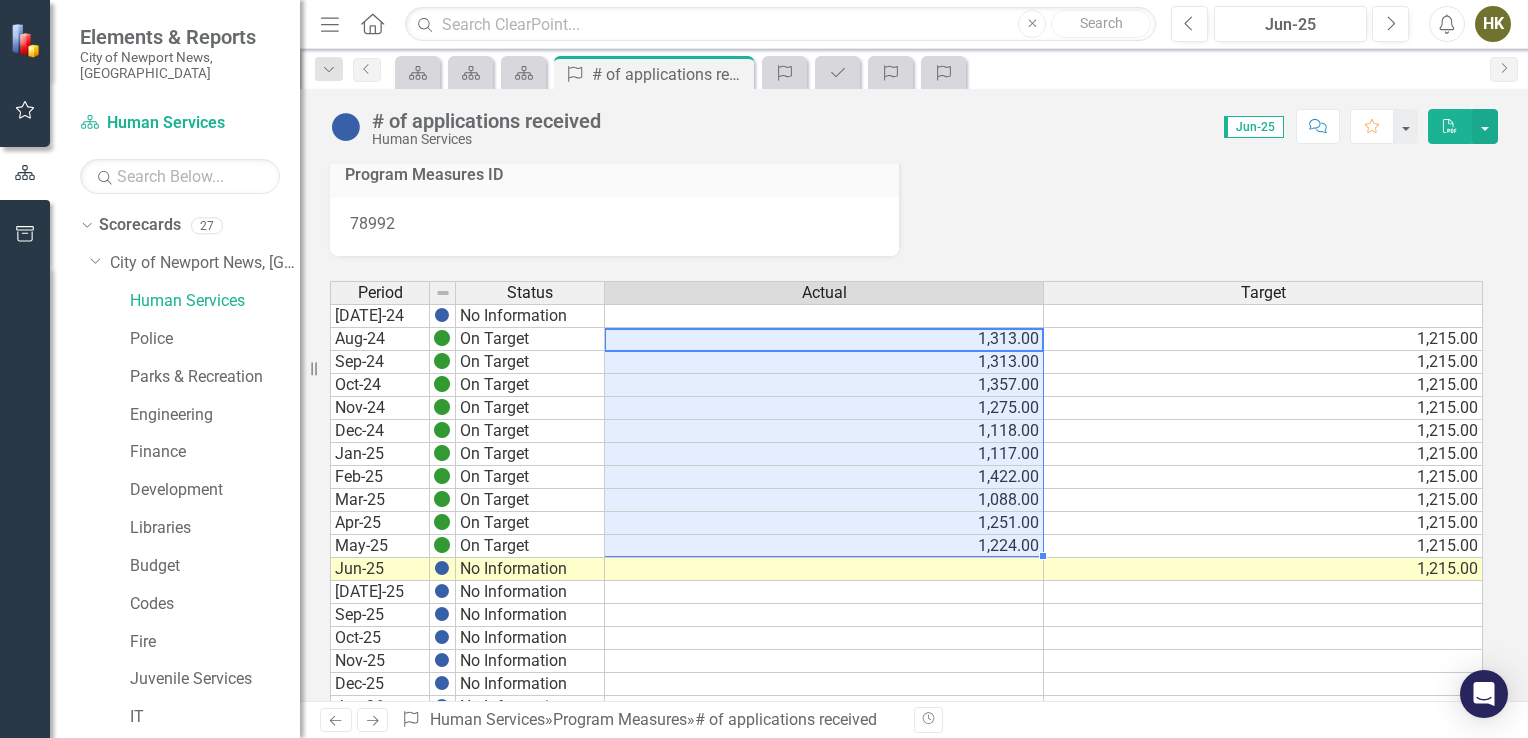 click on "[DATE]-24 No Information Aug-24 On Target 1,313.00 1,215.00 Sep-24 On Target 1,313.00 1,215.00 Oct-24 On Target 1,357.00 1,215.00 Nov-24 On Target 1,275.00 1,215.00 Dec-24 On Target 1,118.00 1,215.00 Jan-25 On Target 1,117.00 1,215.00 Feb-25 On Target 1,422.00 1,215.00 Mar-25 On Target 1,088.00 1,215.00 Apr-25 On Target 1,251.00 1,215.00 May-25 On Target 1,224.00 1,215.00 Jun-25 No Information 1,215.00 [DATE]-25 No Information Sep-25 No Information Oct-25 No Information Nov-25 No Information Dec-25 No Information Jan-26 No Information Feb-26 No Information Mar-26 No Information April-26 No Information May-26 No Information Jun-26 No Information [DATE]-26 No Information Aug-26 No Information Sep-26 No Information Oct-26 No Information Nov-26 No Information Dec-26 No Information Jan-27 No Information Feb-27 No Information Mar-27 No Information Apr-27 No Information May-27 No Information Jun-27 No Information [DATE]-27 No Information Aug-27 No Information Sep-27 No Information Oct-27 No Information Nov-27 No Information" at bounding box center [906, 776] 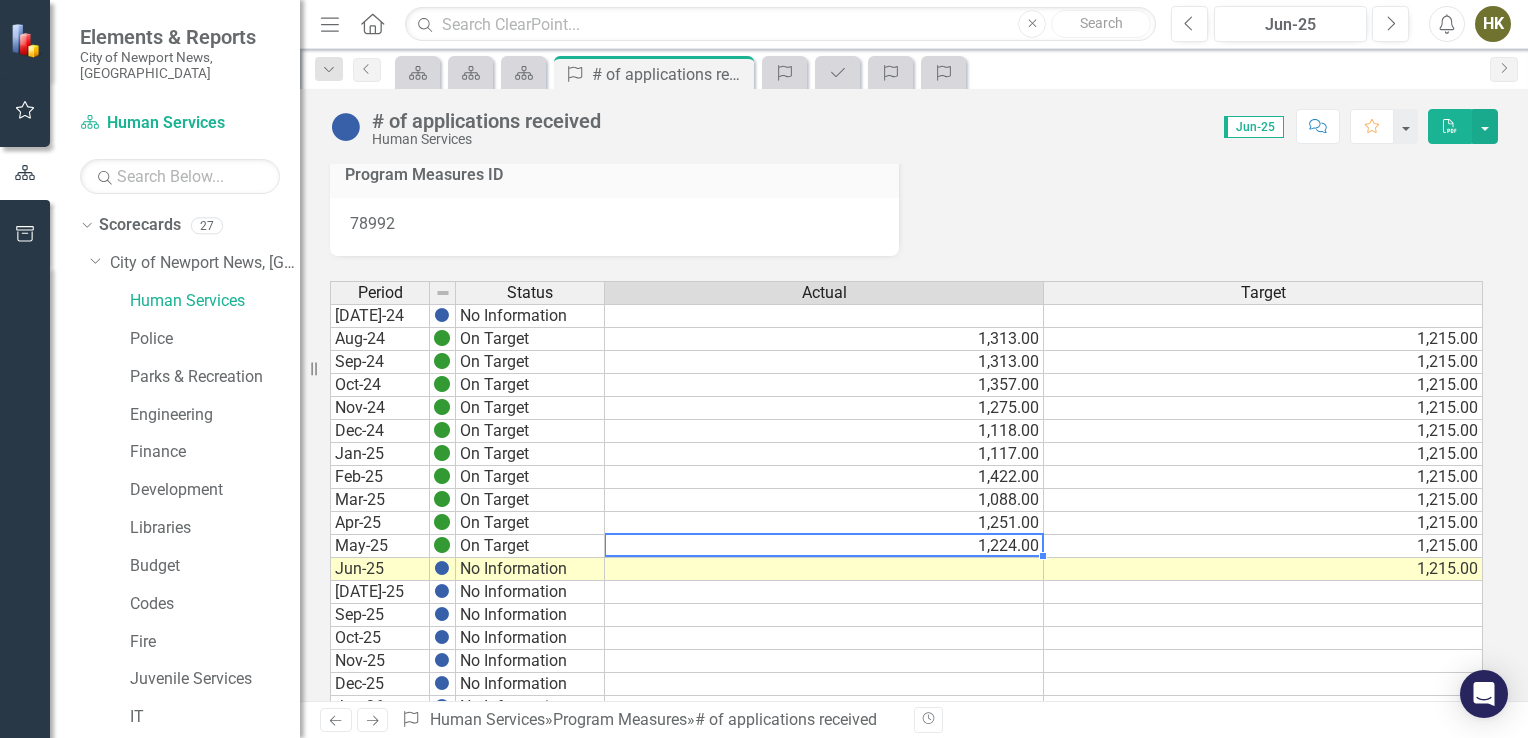click on "1,224.00" at bounding box center (824, 546) 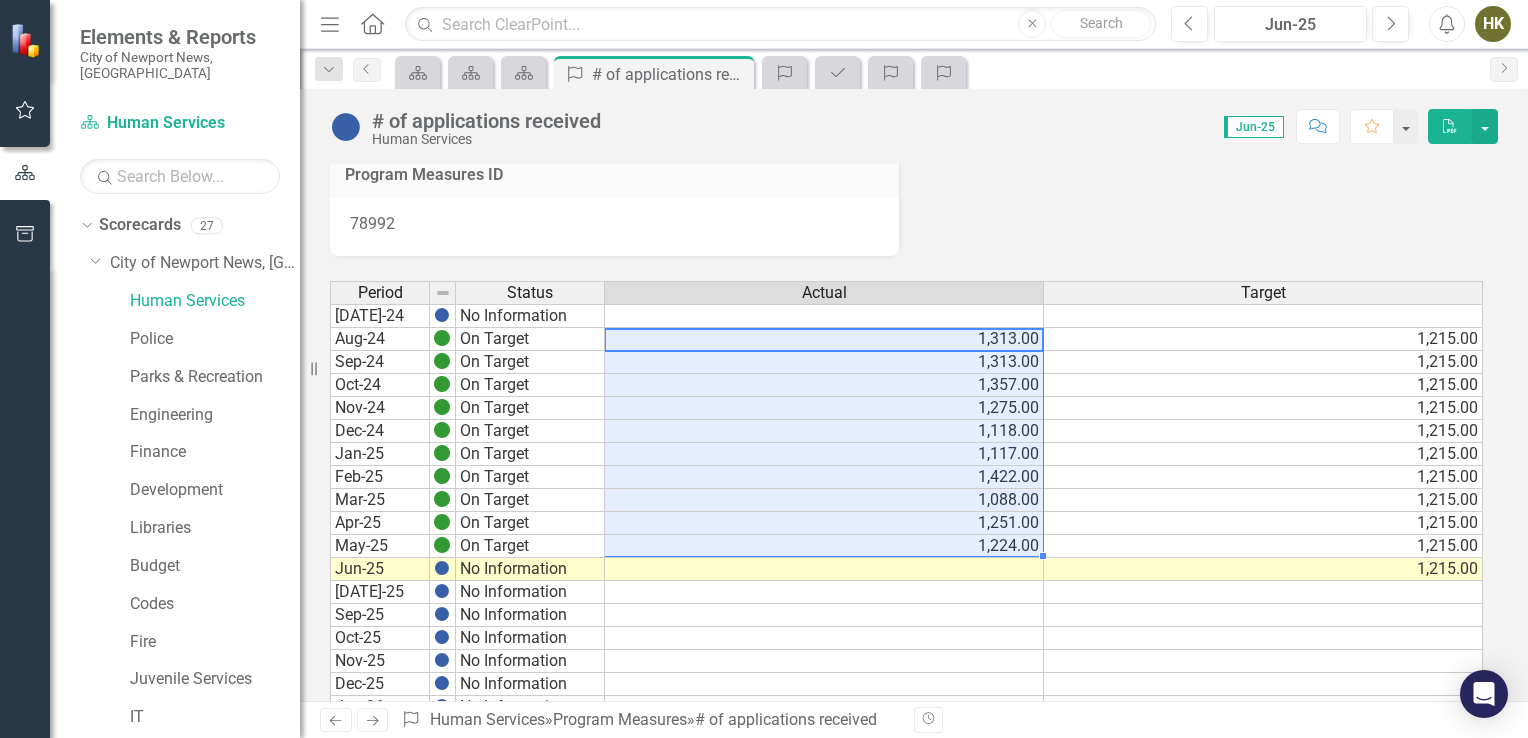drag, startPoint x: 977, startPoint y: 334, endPoint x: 971, endPoint y: 542, distance: 208.08652 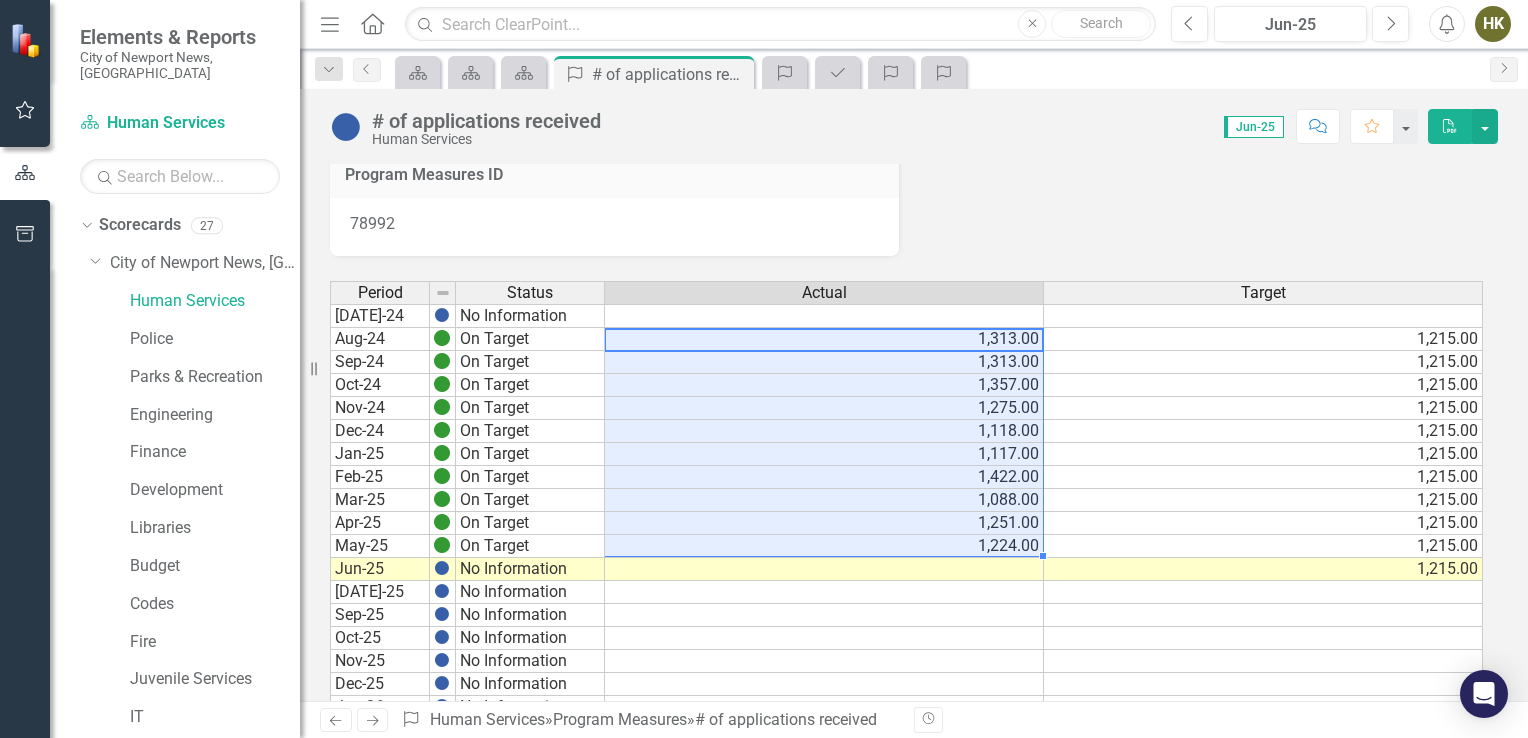 click on "[DATE]-24 No Information Aug-24 On Target 1,313.00 1,215.00 Sep-24 On Target 1,313.00 1,215.00 Oct-24 On Target 1,357.00 1,215.00 Nov-24 On Target 1,275.00 1,215.00 Dec-24 On Target 1,118.00 1,215.00 Jan-25 On Target 1,117.00 1,215.00 Feb-25 On Target 1,422.00 1,215.00 Mar-25 On Target 1,088.00 1,215.00 Apr-25 On Target 1,251.00 1,215.00 May-25 On Target 1,224.00 1,215.00 Jun-25 No Information 1,215.00 [DATE]-25 No Information Sep-25 No Information Oct-25 No Information Nov-25 No Information Dec-25 No Information Jan-26 No Information Feb-26 No Information Mar-26 No Information April-26 No Information May-26 No Information Jun-26 No Information [DATE]-26 No Information Aug-26 No Information Sep-26 No Information Oct-26 No Information Nov-26 No Information Dec-26 No Information Jan-27 No Information Feb-27 No Information Mar-27 No Information Apr-27 No Information May-27 No Information Jun-27 No Information [DATE]-27 No Information Aug-27 No Information Sep-27 No Information Oct-27 No Information Nov-27 No Information" at bounding box center (906, 776) 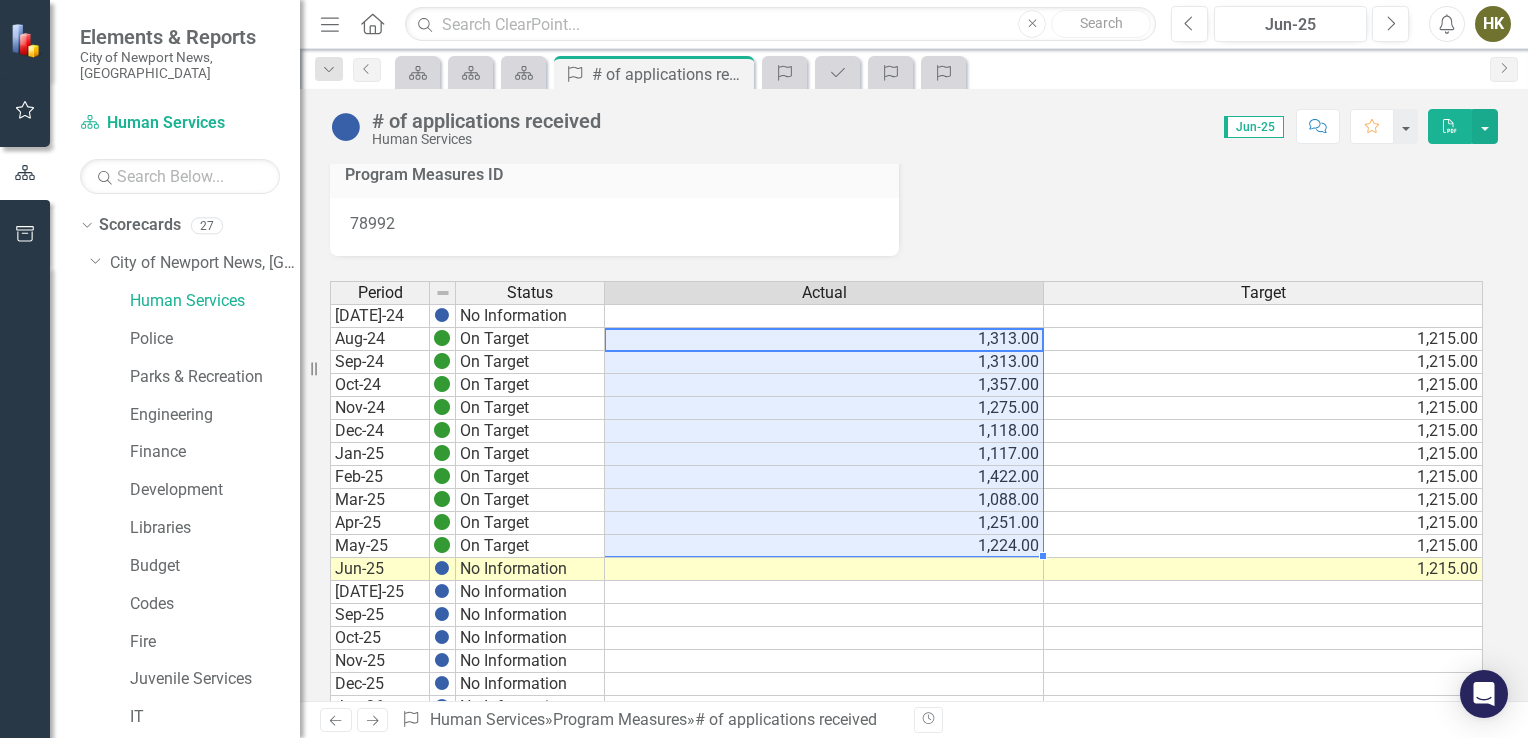 drag, startPoint x: 978, startPoint y: 346, endPoint x: 980, endPoint y: 543, distance: 197.01015 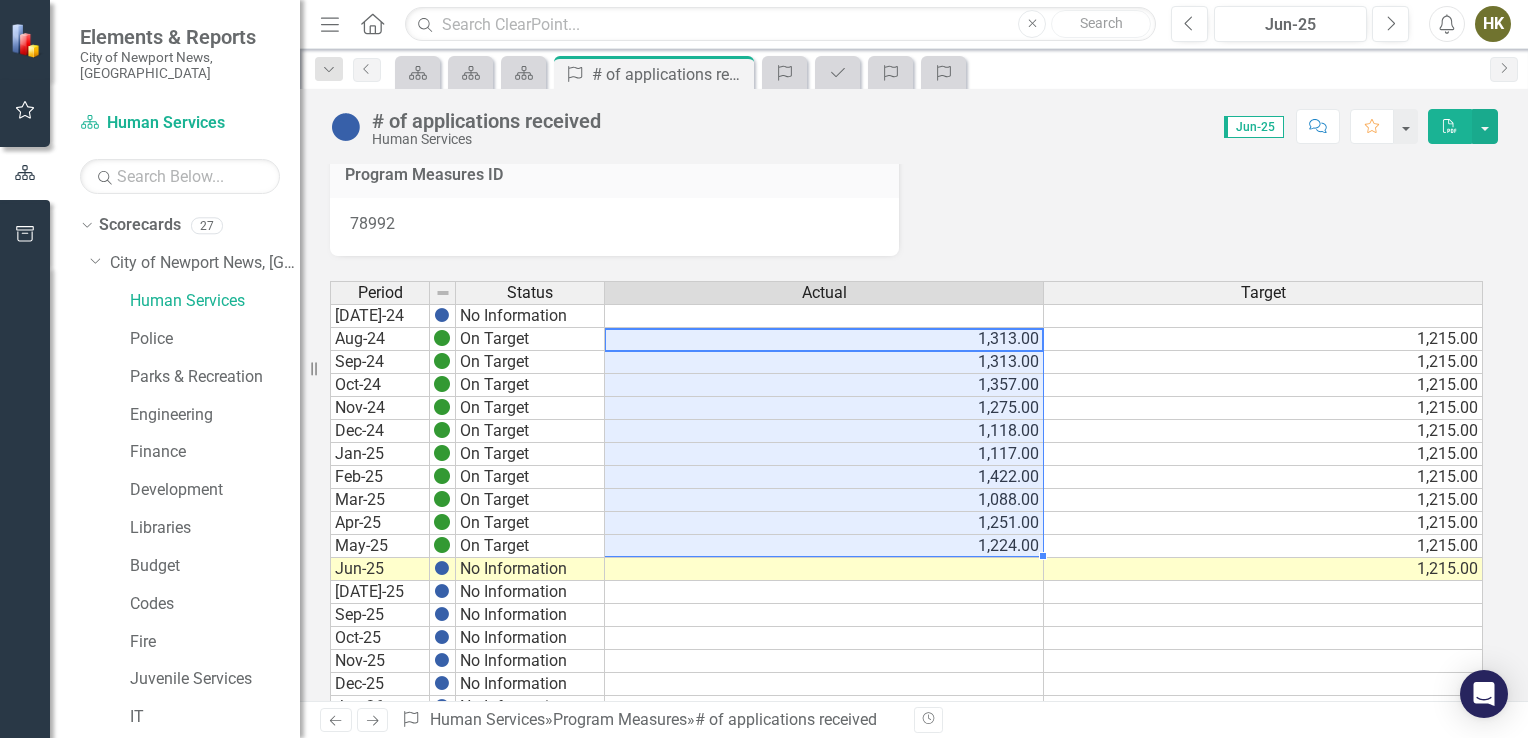 click on "[DATE]-24 No Information Aug-24 On Target 1,313.00 1,215.00 Sep-24 On Target 1,313.00 1,215.00 Oct-24 On Target 1,357.00 1,215.00 Nov-24 On Target 1,275.00 1,215.00 Dec-24 On Target 1,118.00 1,215.00 Jan-25 On Target 1,117.00 1,215.00 Feb-25 On Target 1,422.00 1,215.00 Mar-25 On Target 1,088.00 1,215.00 Apr-25 On Target 1,251.00 1,215.00 May-25 On Target 1,224.00 1,215.00 Jun-25 No Information 1,215.00 [DATE]-25 No Information Sep-25 No Information Oct-25 No Information Nov-25 No Information Dec-25 No Information Jan-26 No Information Feb-26 No Information Mar-26 No Information April-26 No Information May-26 No Information Jun-26 No Information [DATE]-26 No Information Aug-26 No Information Sep-26 No Information Oct-26 No Information Nov-26 No Information Dec-26 No Information Jan-27 No Information Feb-27 No Information Mar-27 No Information Apr-27 No Information May-27 No Information Jun-27 No Information [DATE]-27 No Information Aug-27 No Information Sep-27 No Information Oct-27 No Information Nov-27 No Information" at bounding box center [906, 776] 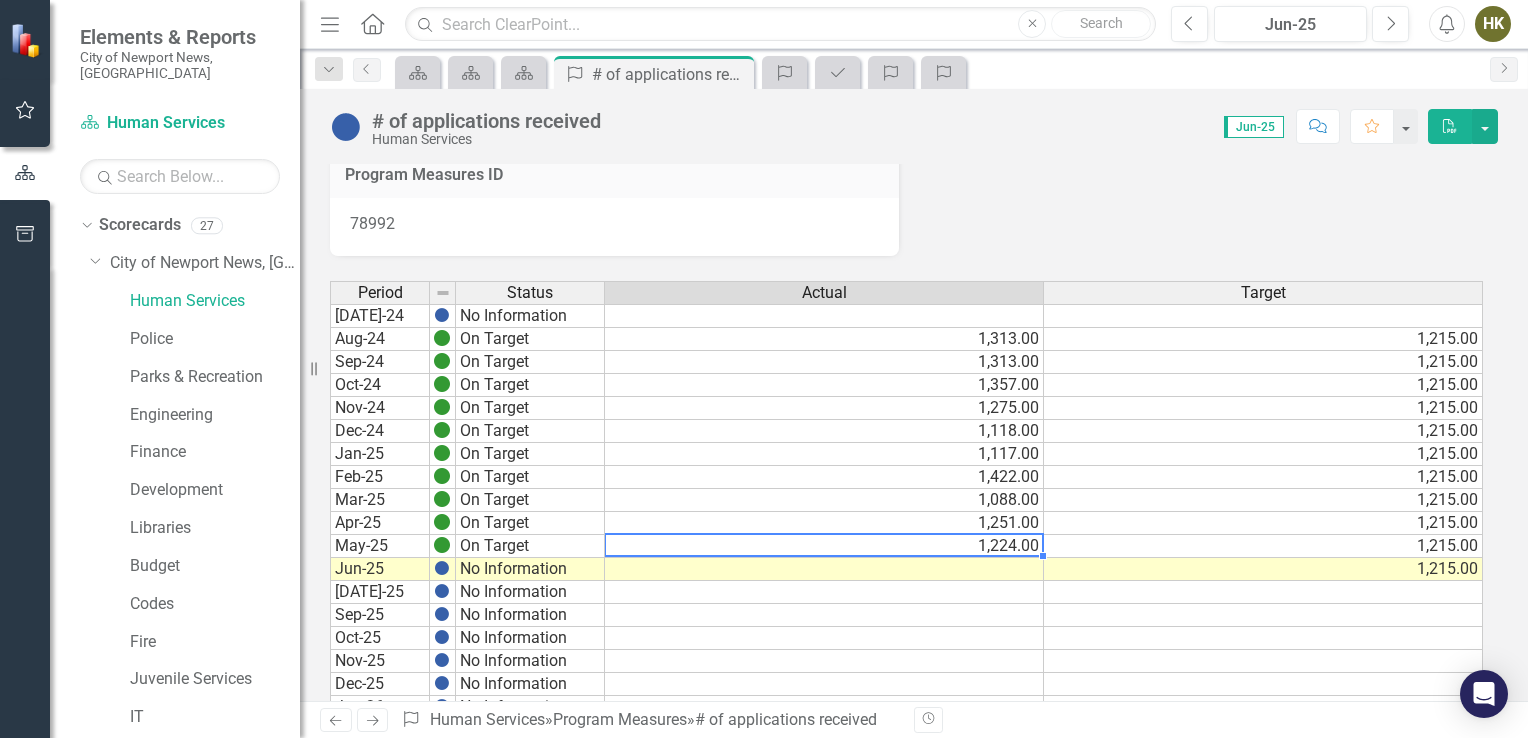 click on "1,224.00" at bounding box center [824, 546] 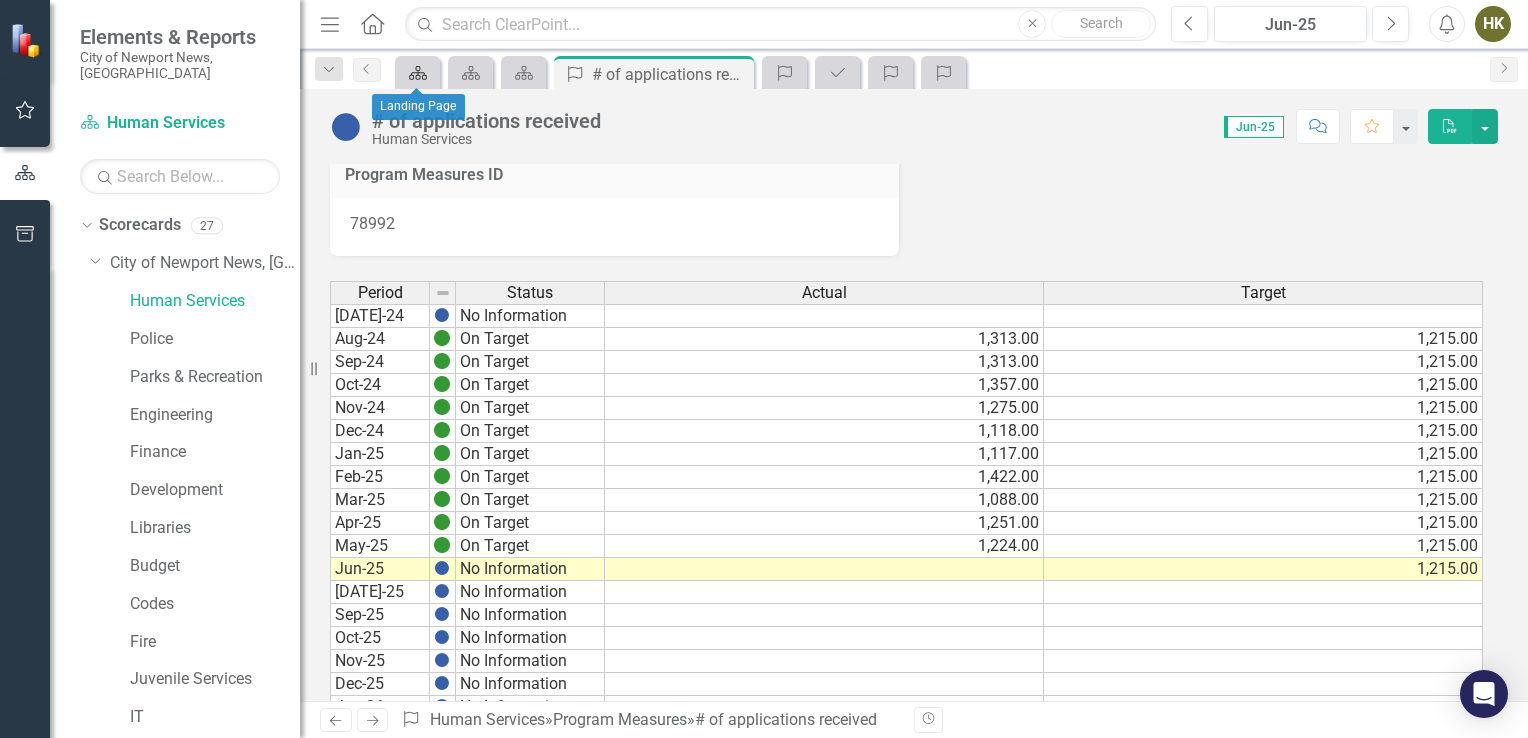 click on "Scorecard" 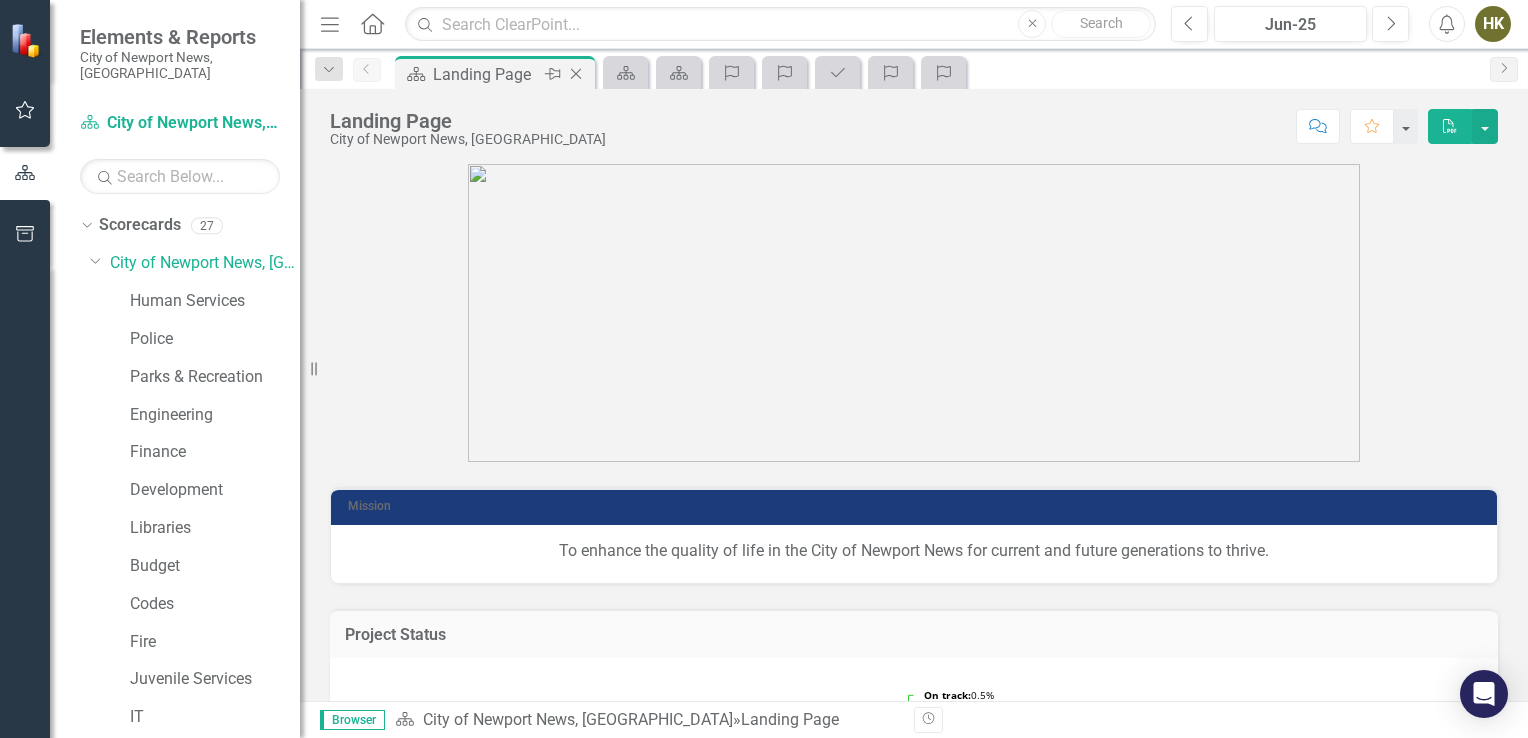 click on "Close" 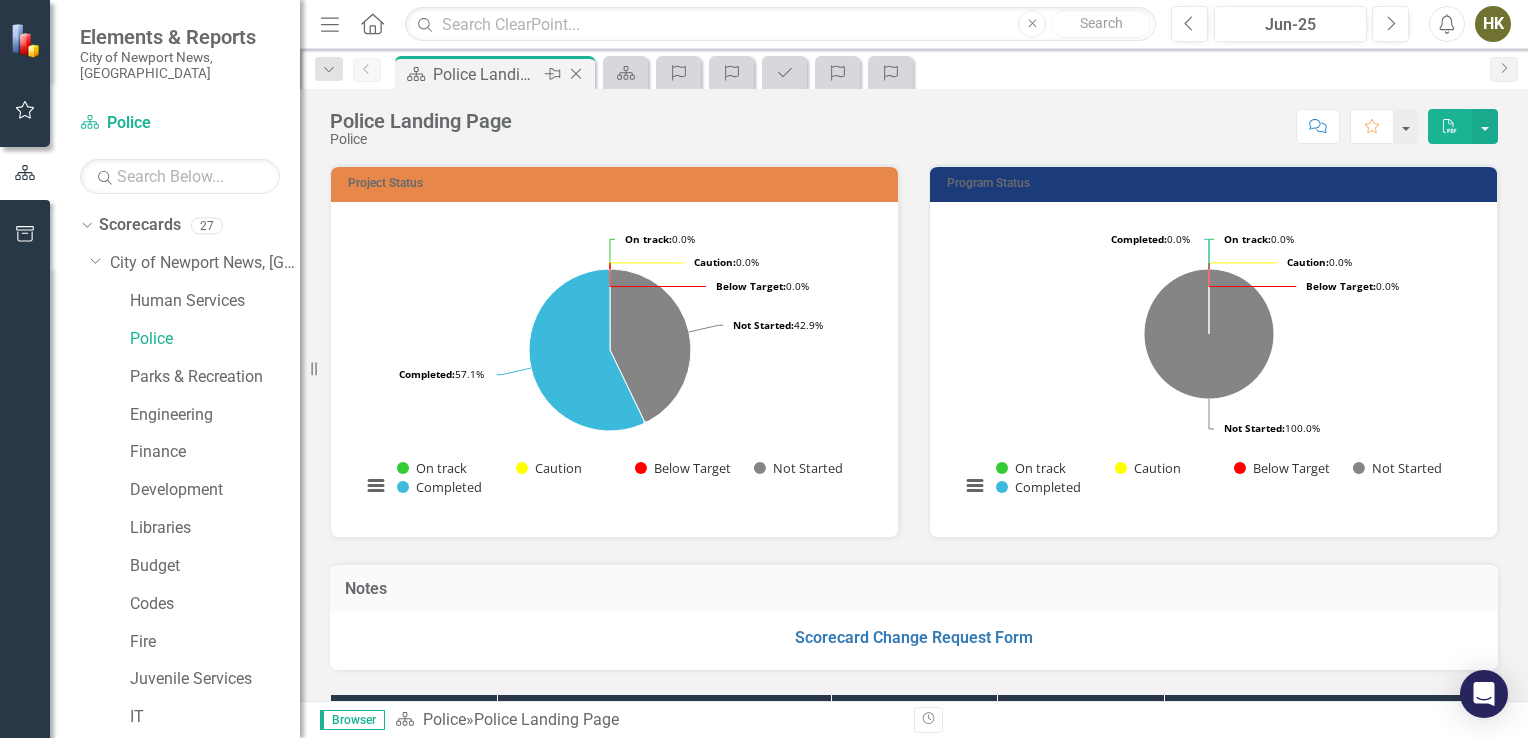 click on "Close" 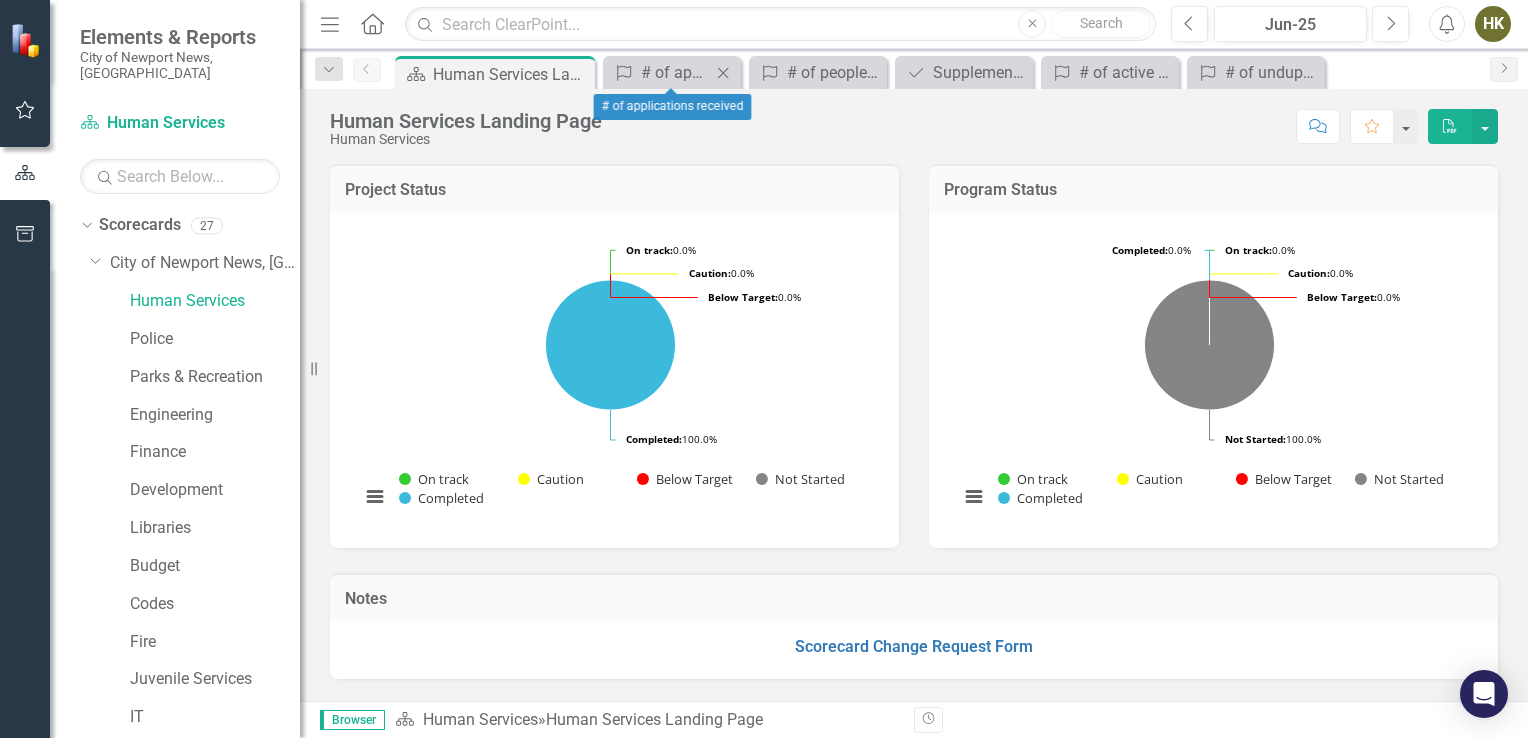 click 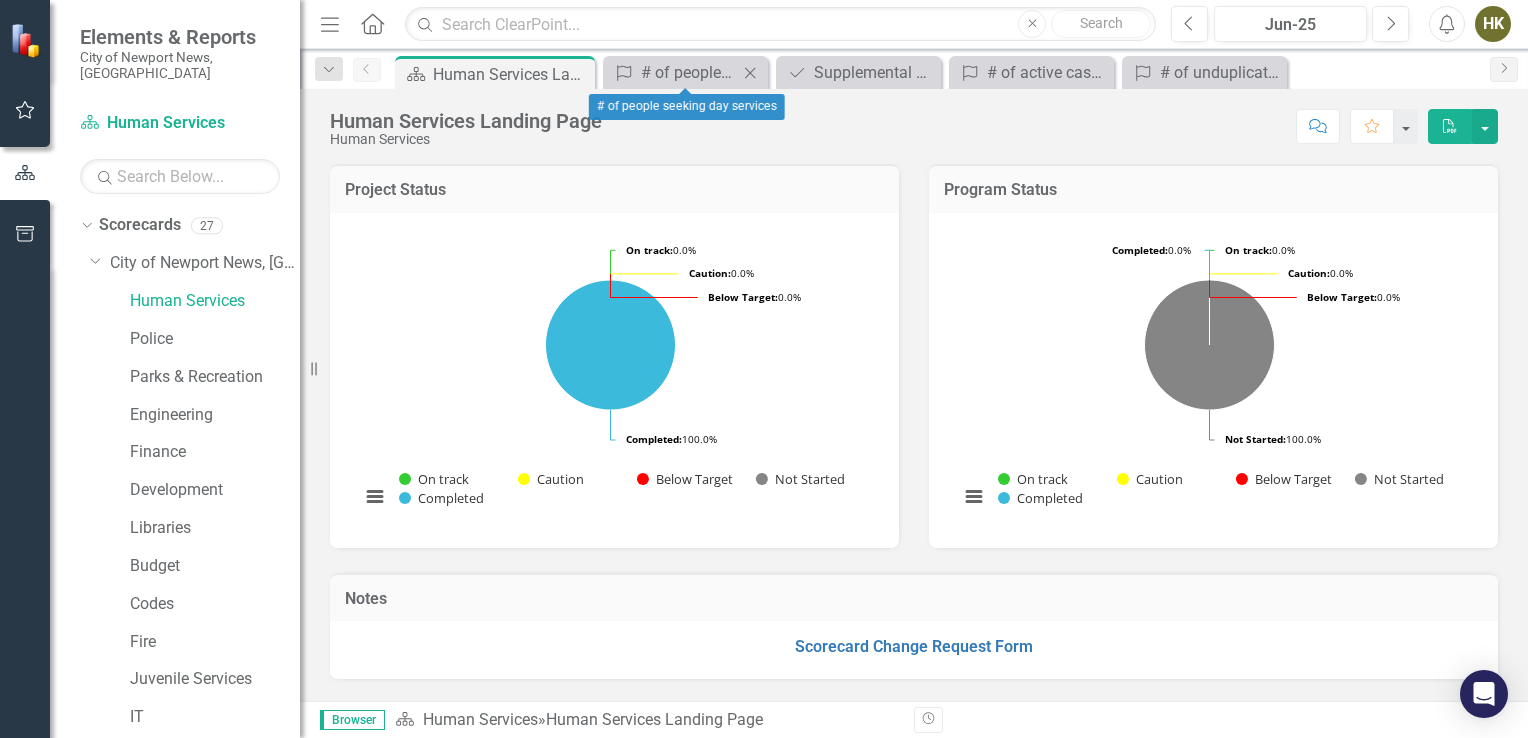 click on "Close" 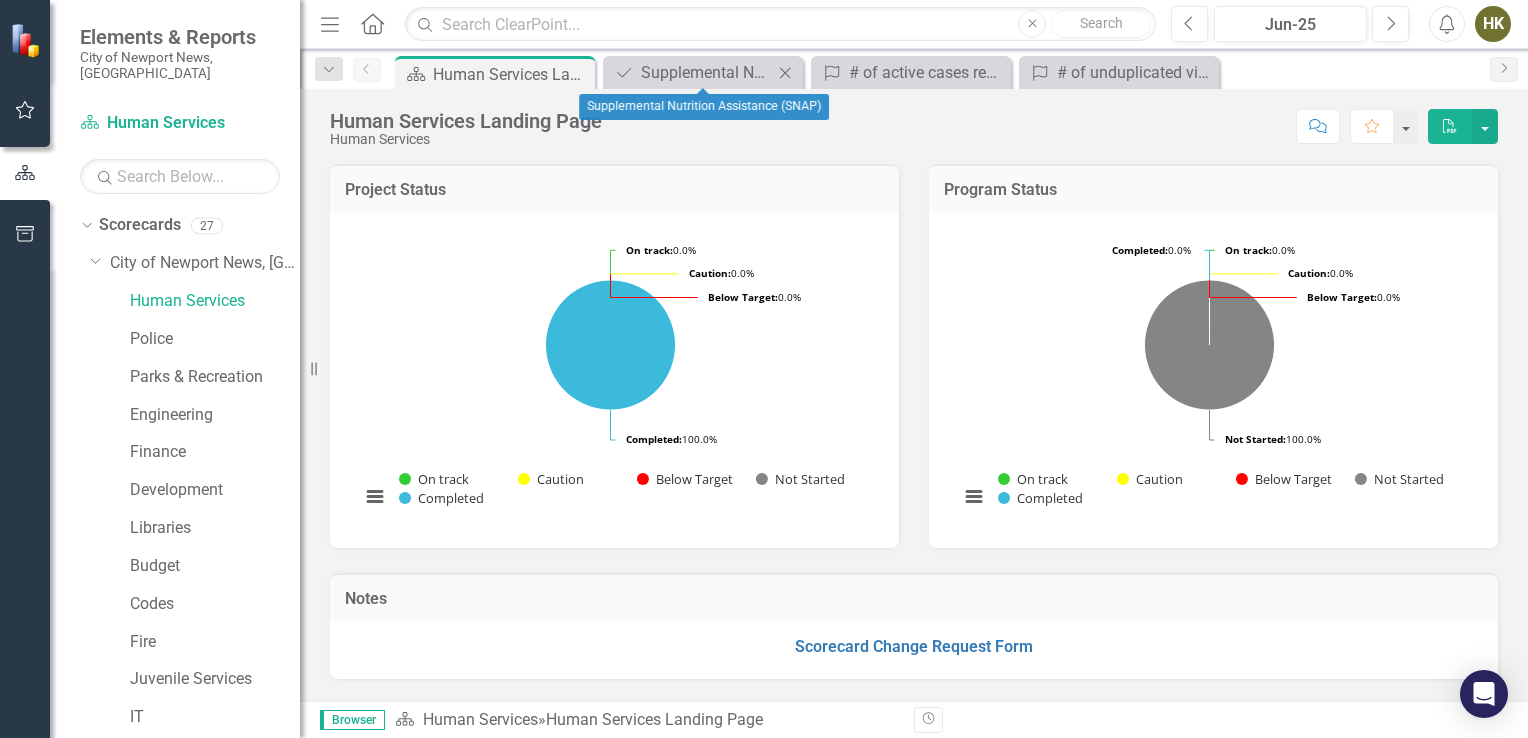 click on "Close" at bounding box center [785, 72] 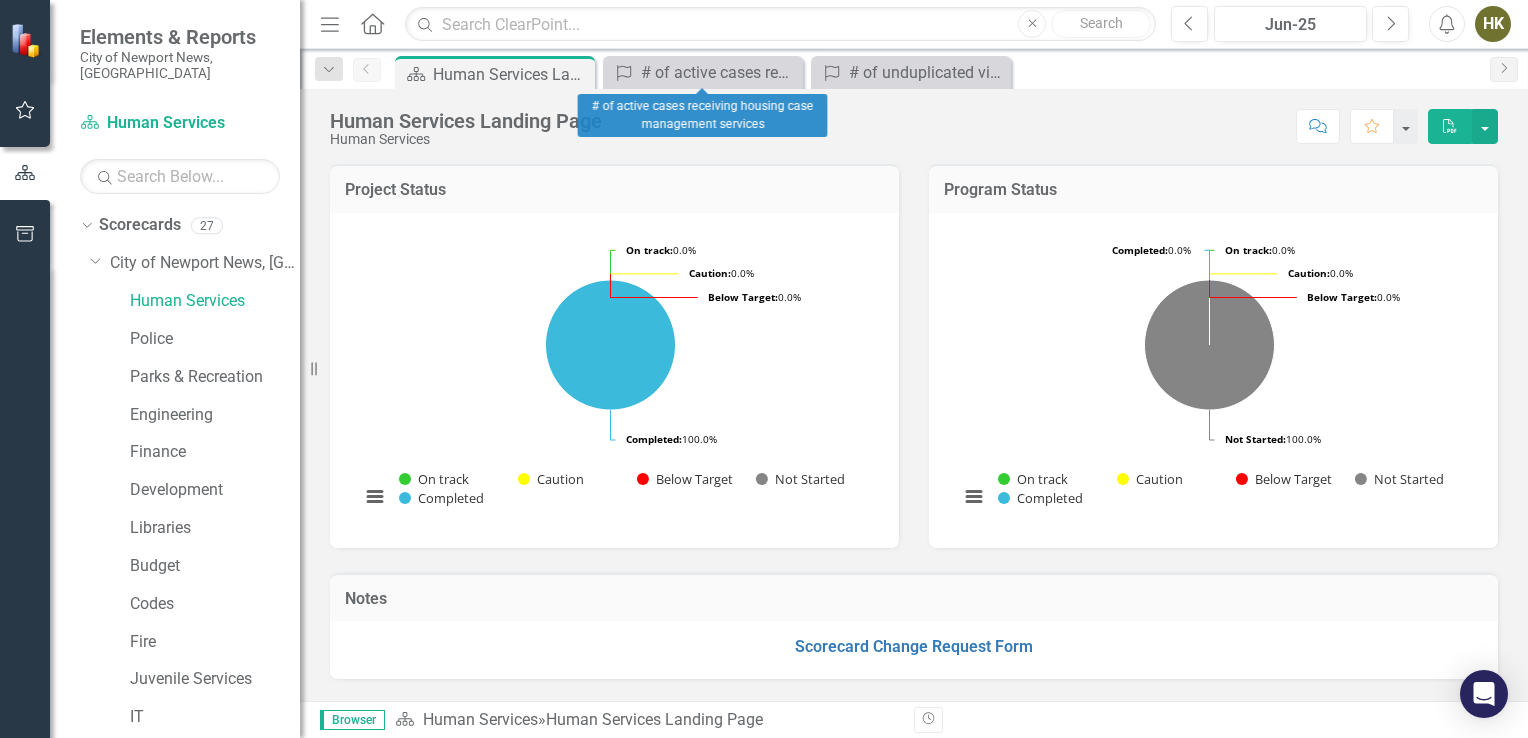 click on "Close" at bounding box center (0, 0) 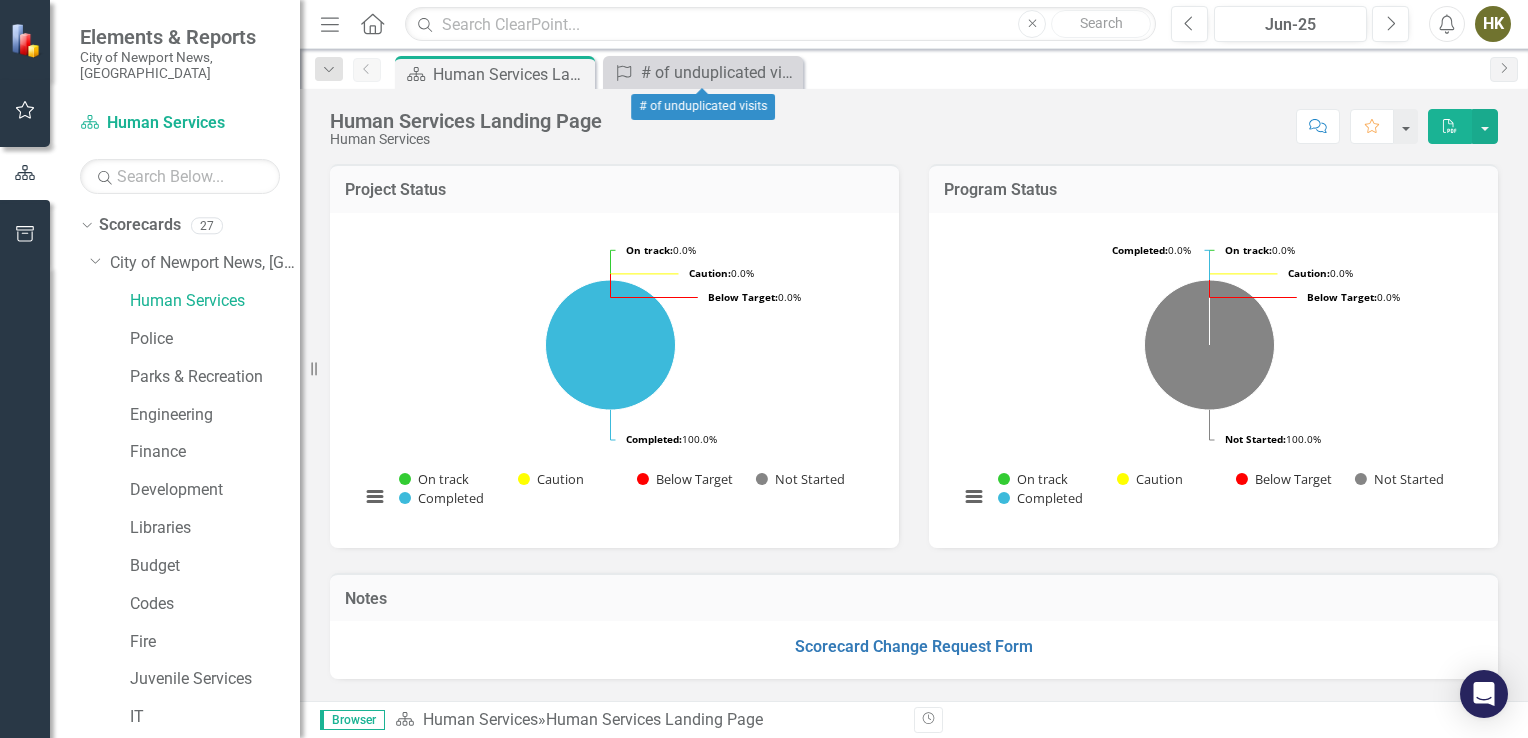 click on "Close" at bounding box center [0, 0] 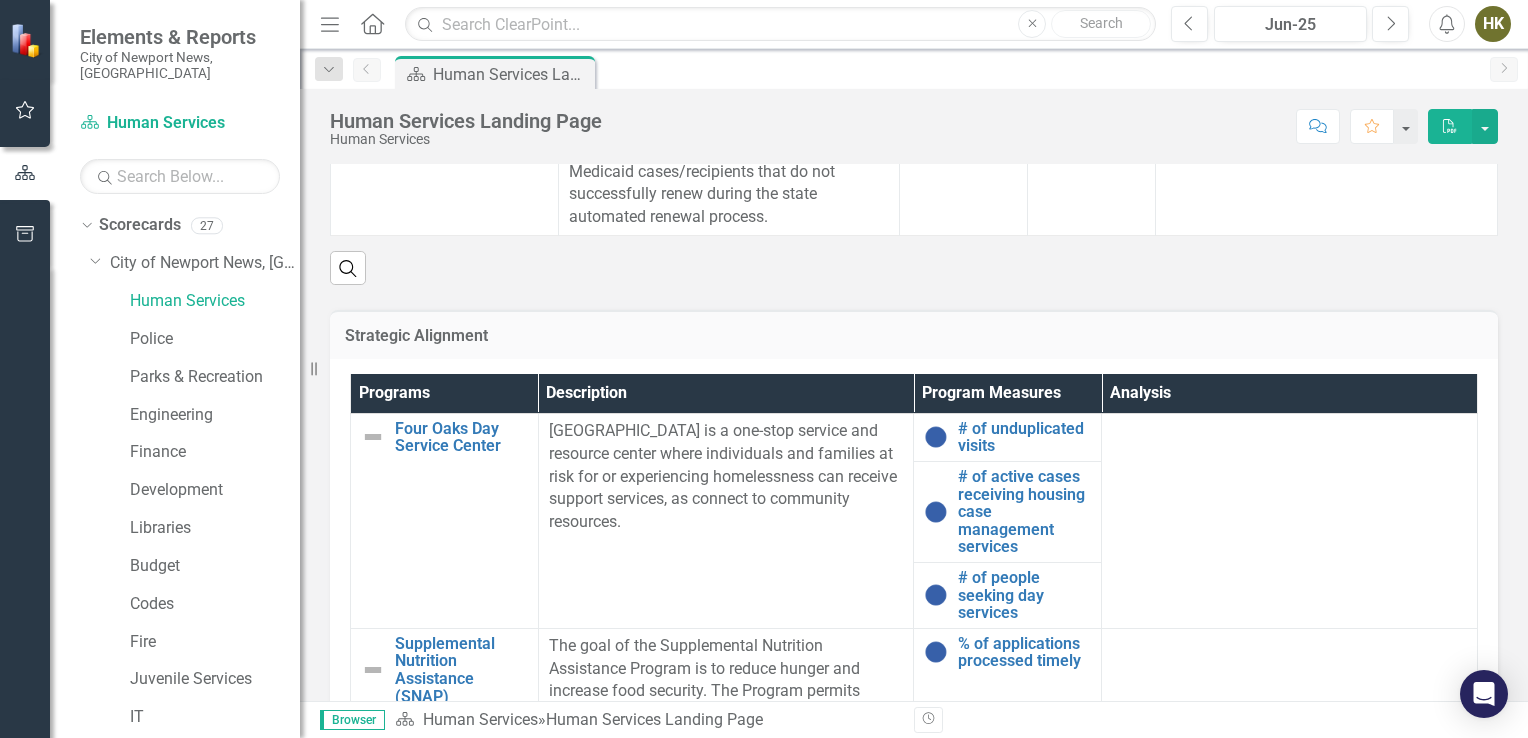 scroll, scrollTop: 906, scrollLeft: 0, axis: vertical 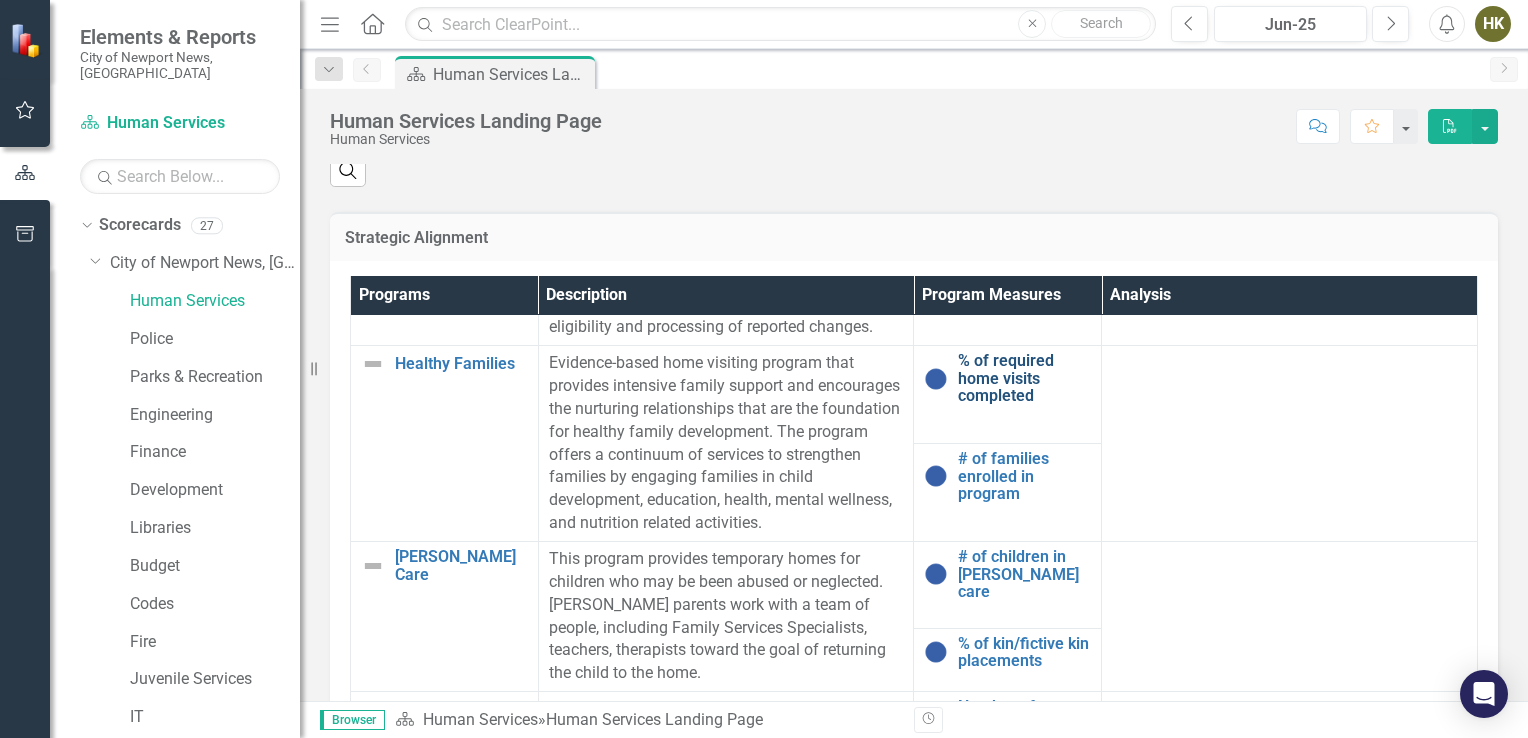 click on "% of required home visits completed" at bounding box center (1024, 378) 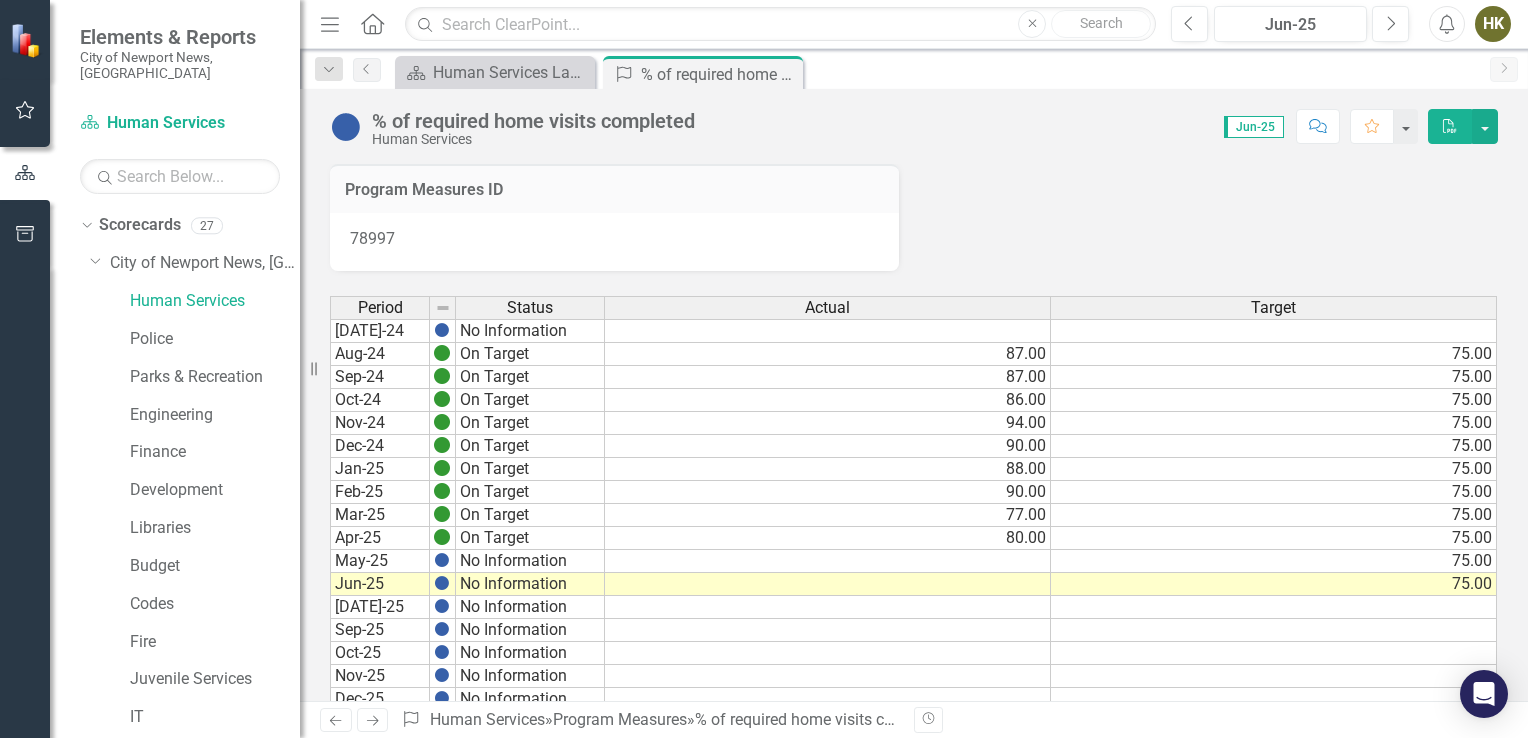 scroll, scrollTop: 24, scrollLeft: 0, axis: vertical 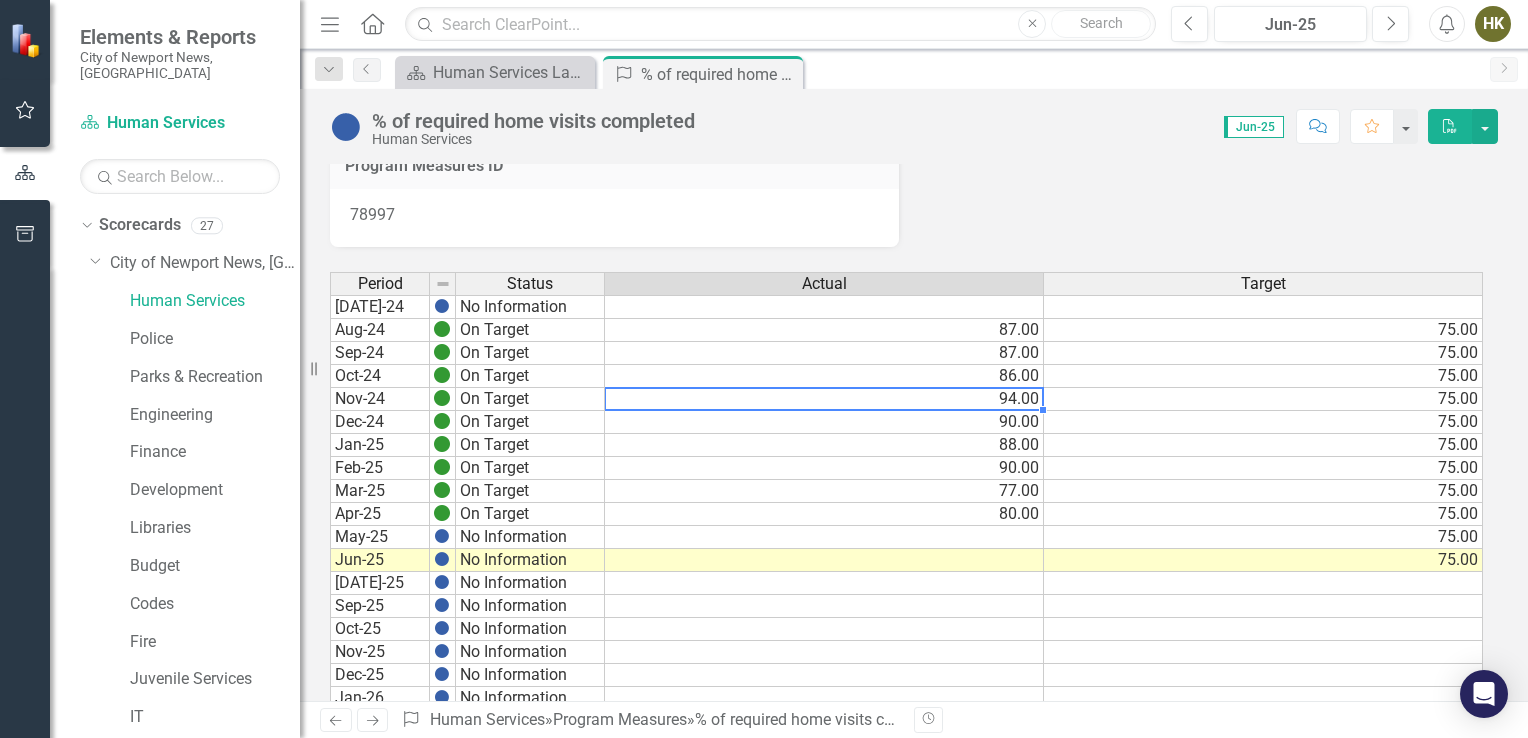 click on "94.00" at bounding box center [824, 399] 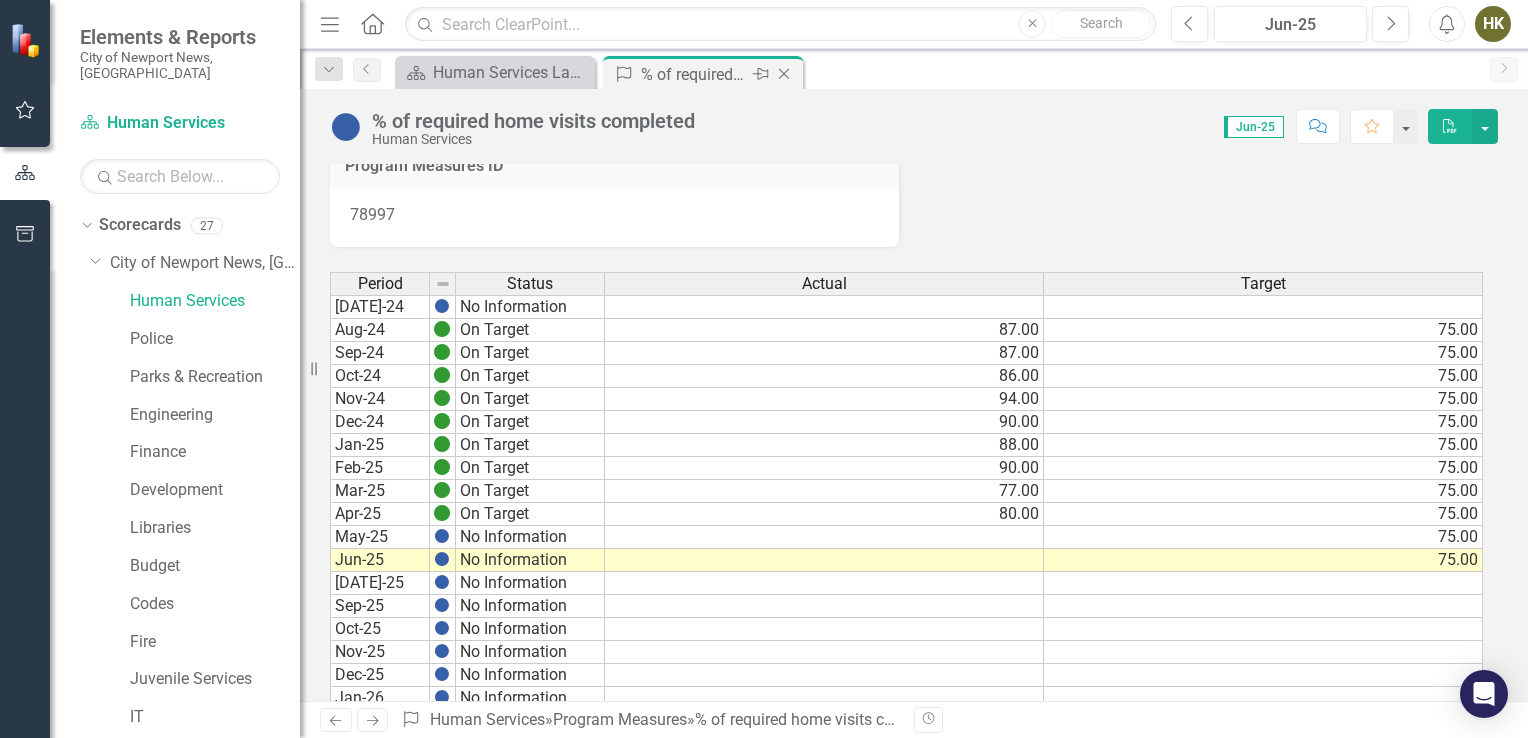 click on "Close" 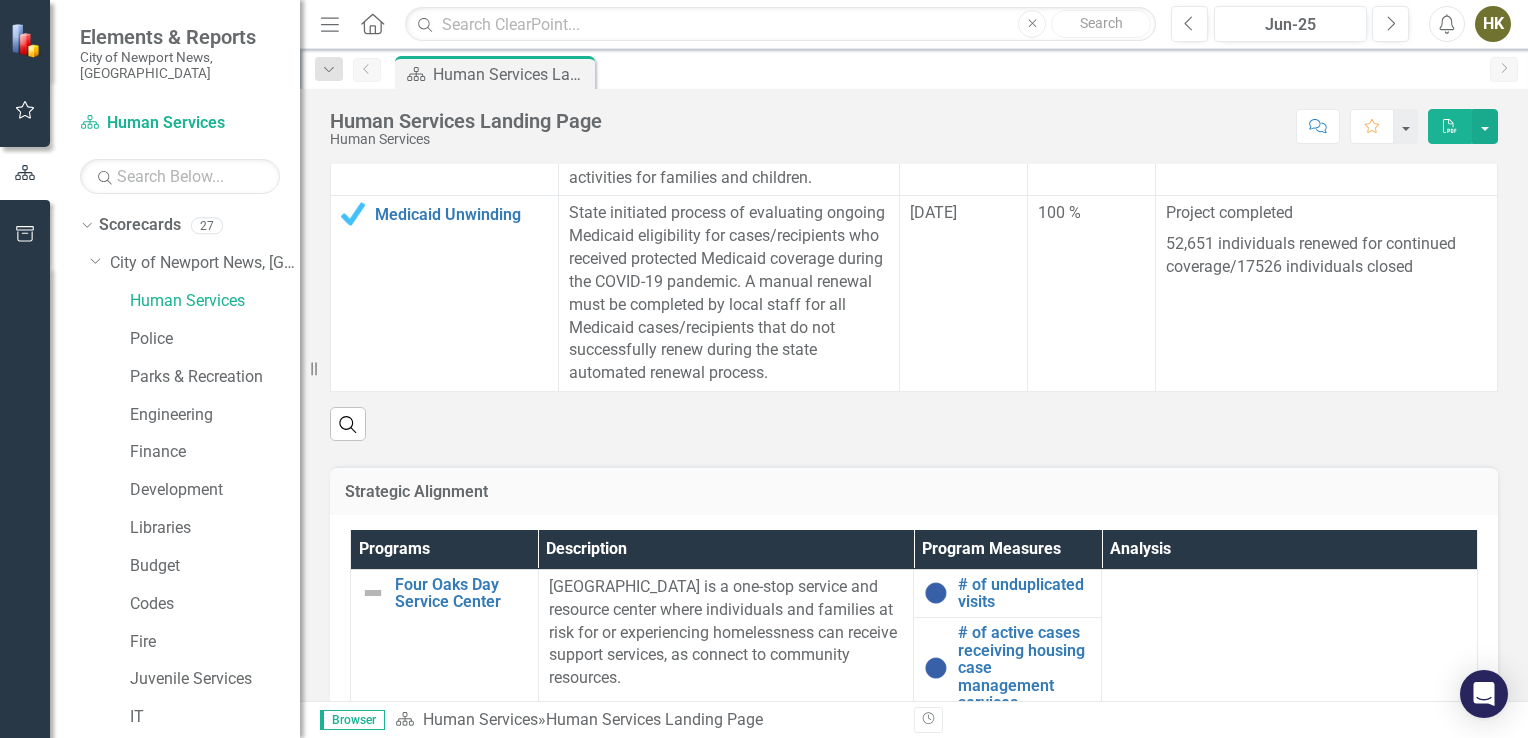 scroll, scrollTop: 686, scrollLeft: 0, axis: vertical 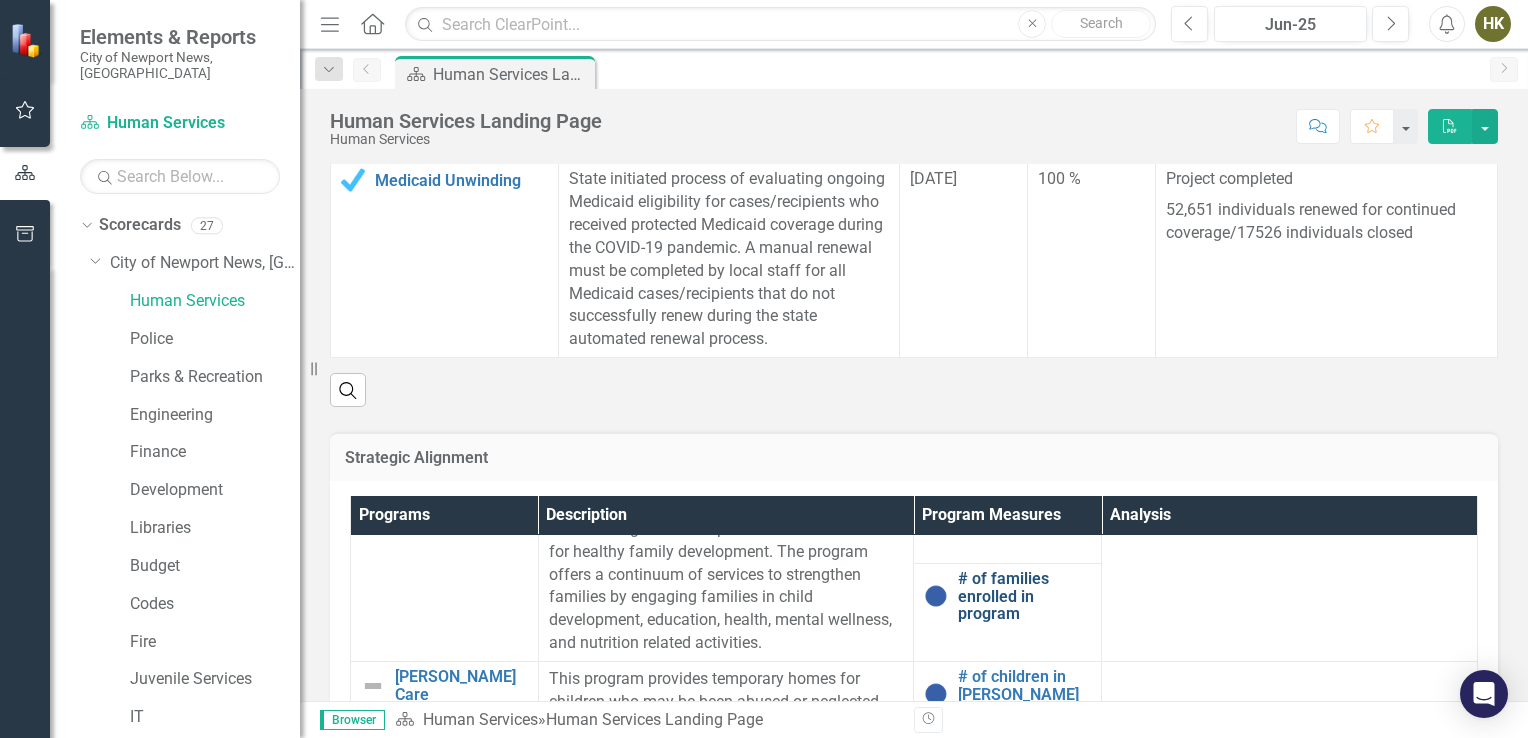 click on "# of families enrolled in program" at bounding box center (1024, 596) 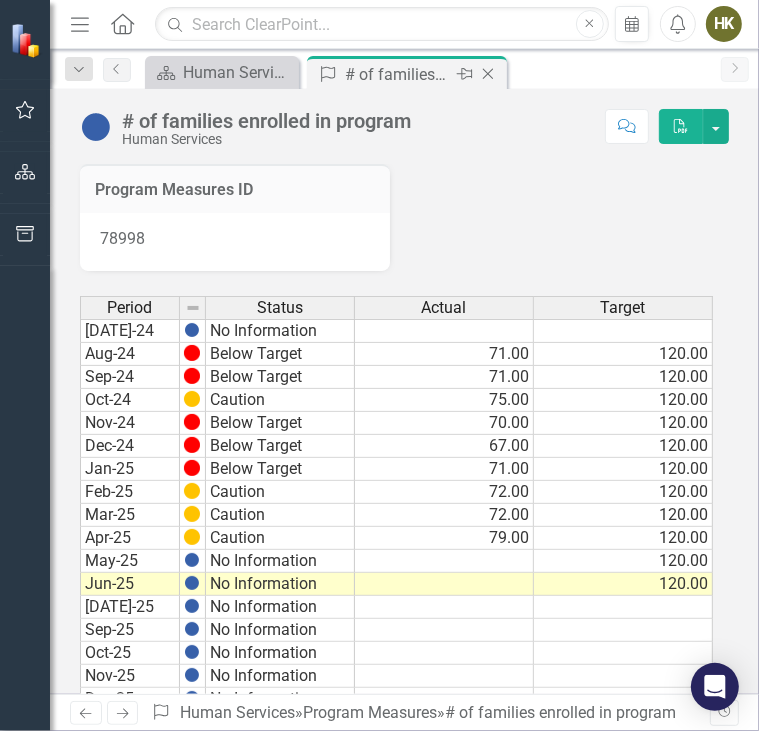 click on "Close" 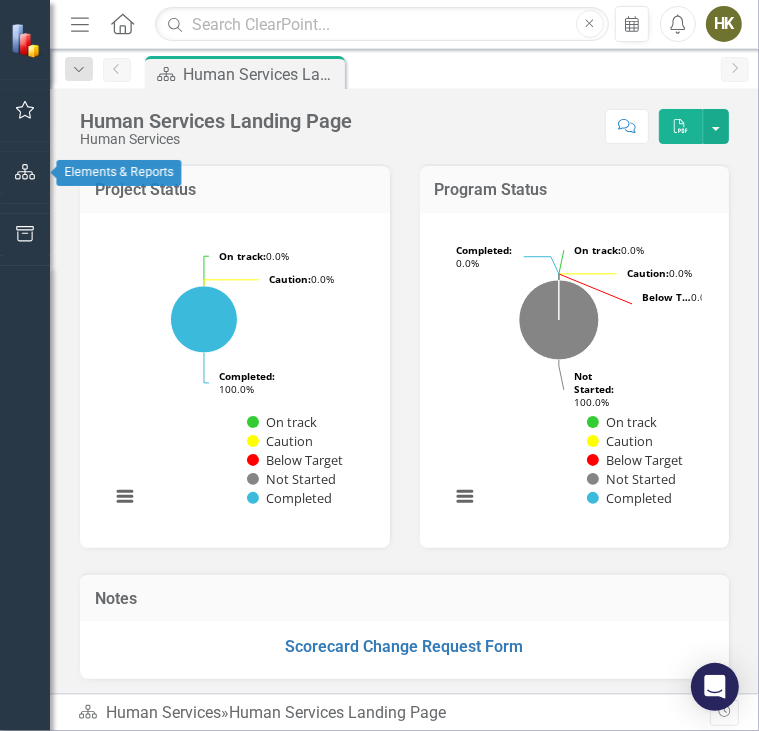 click 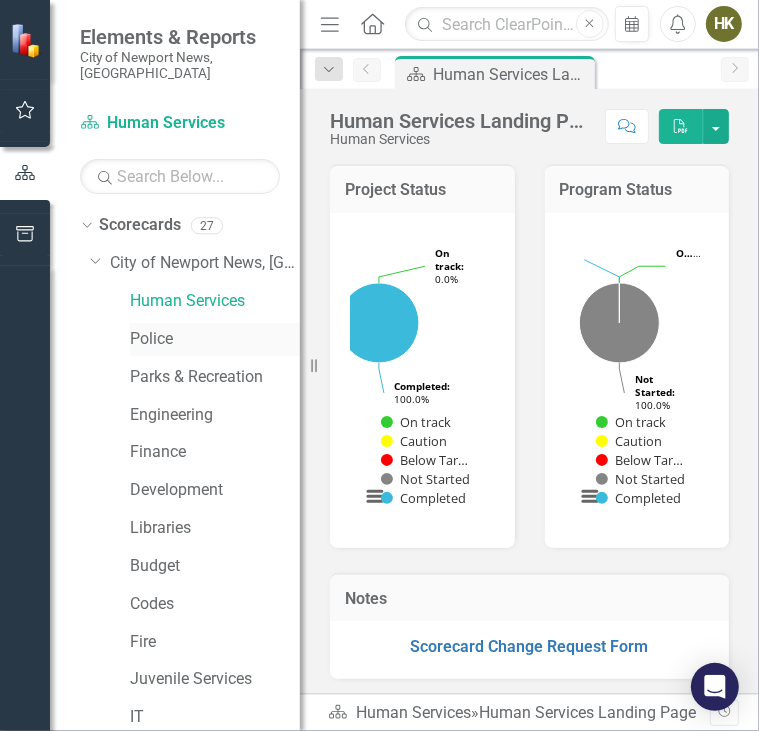 click on "Police" at bounding box center (215, 339) 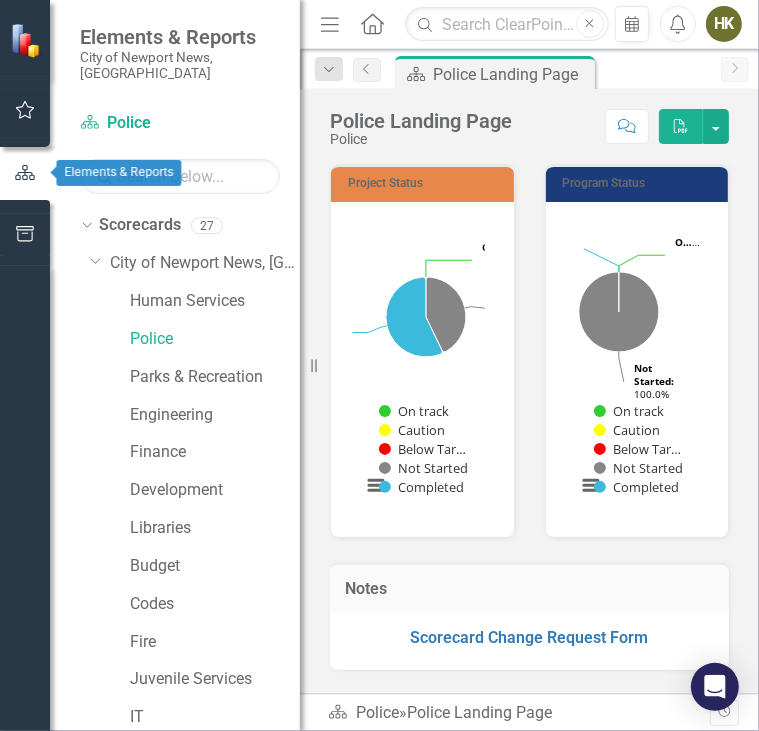 click 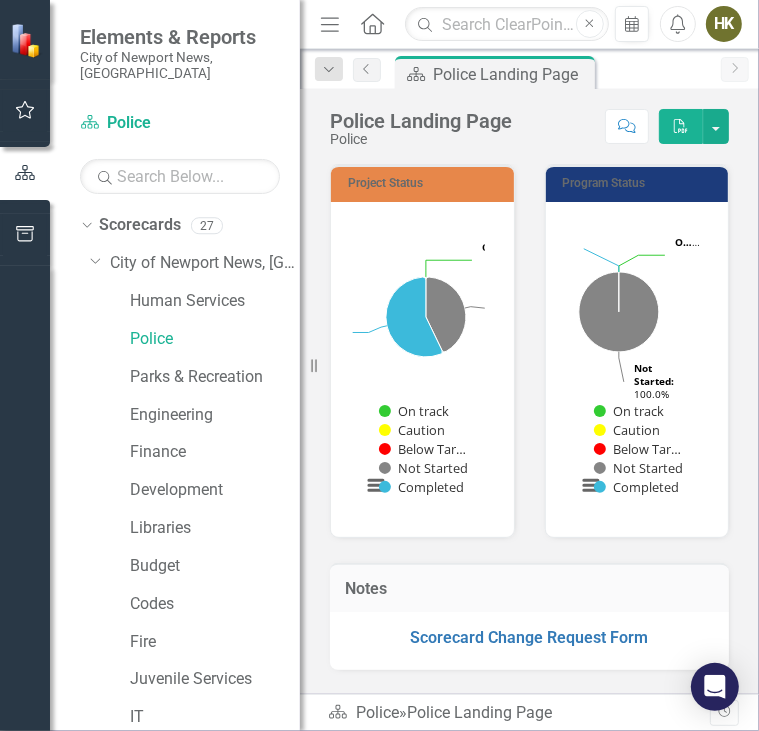 click on "Menu" 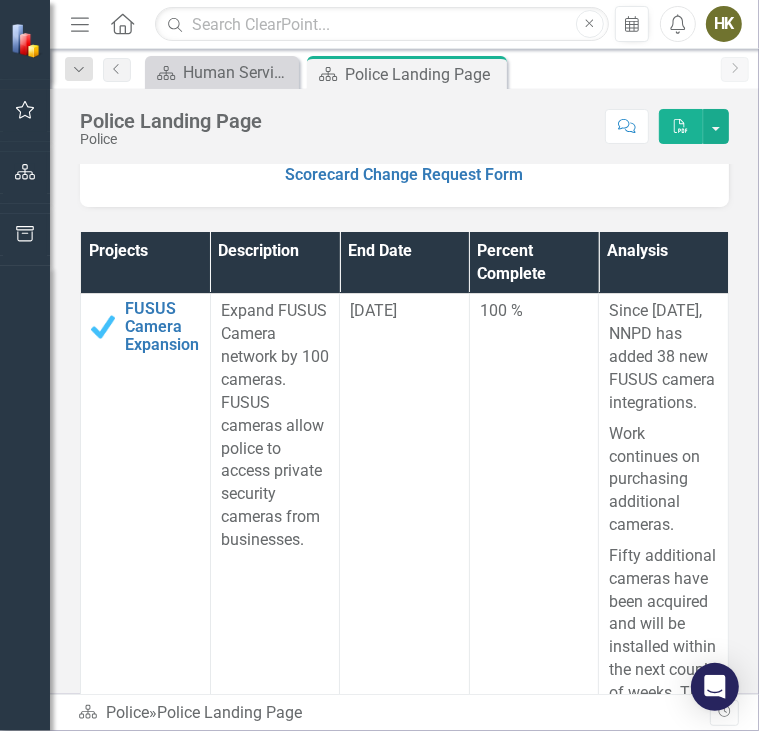 scroll, scrollTop: 483, scrollLeft: 0, axis: vertical 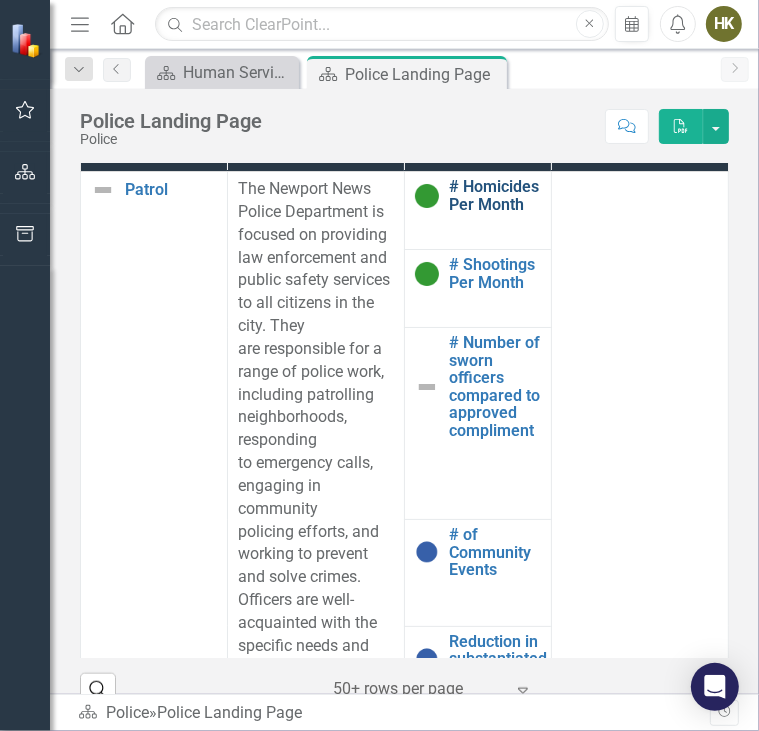 click on "# Homicides Per Month" at bounding box center (495, 195) 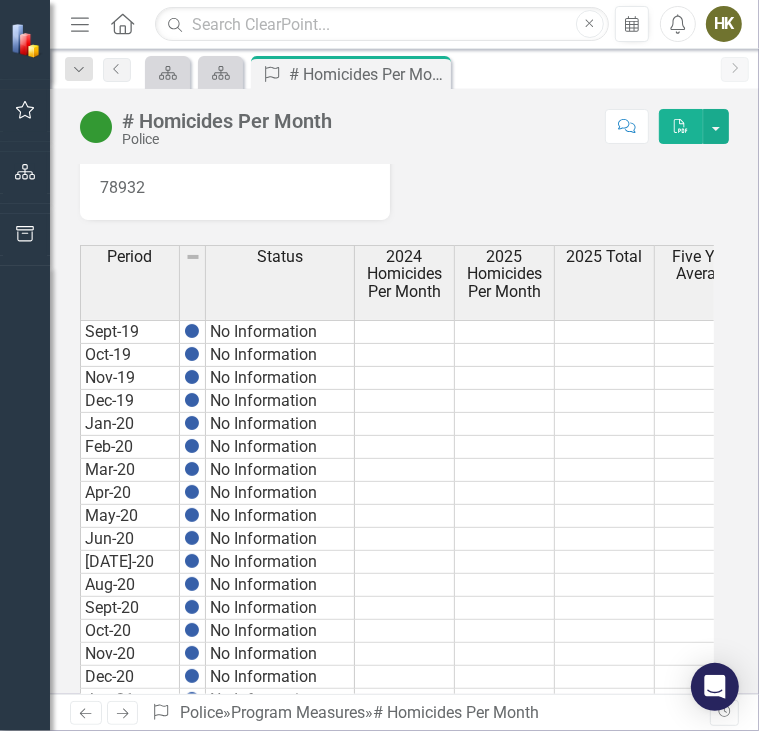 scroll, scrollTop: 50, scrollLeft: 0, axis: vertical 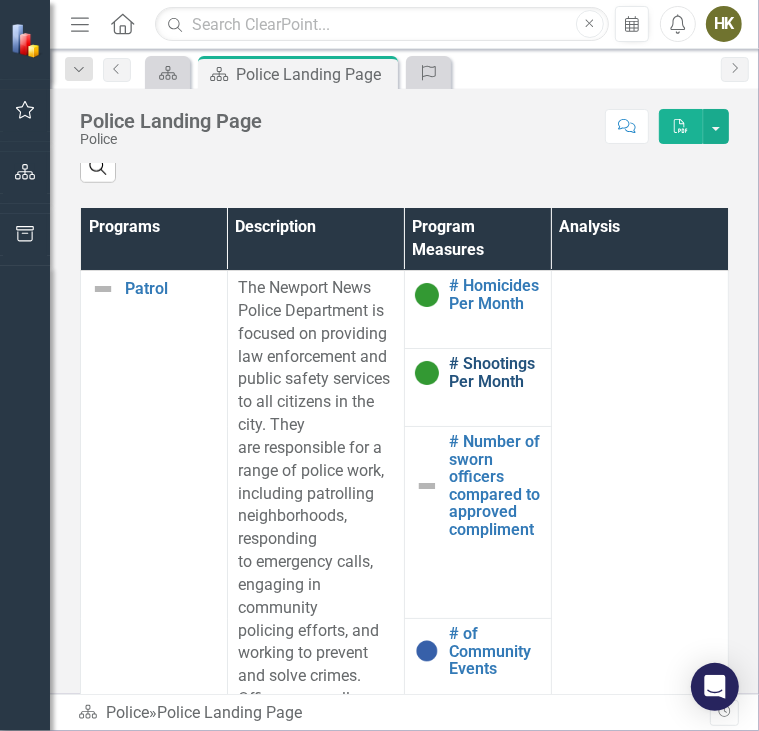 click on "# Shootings Per Month" at bounding box center (495, 372) 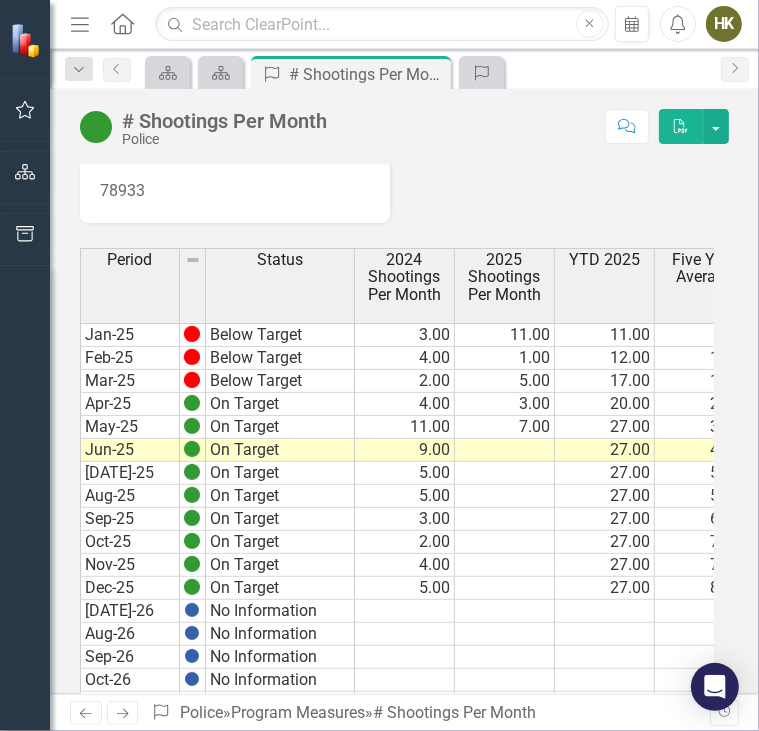 scroll, scrollTop: 54, scrollLeft: 0, axis: vertical 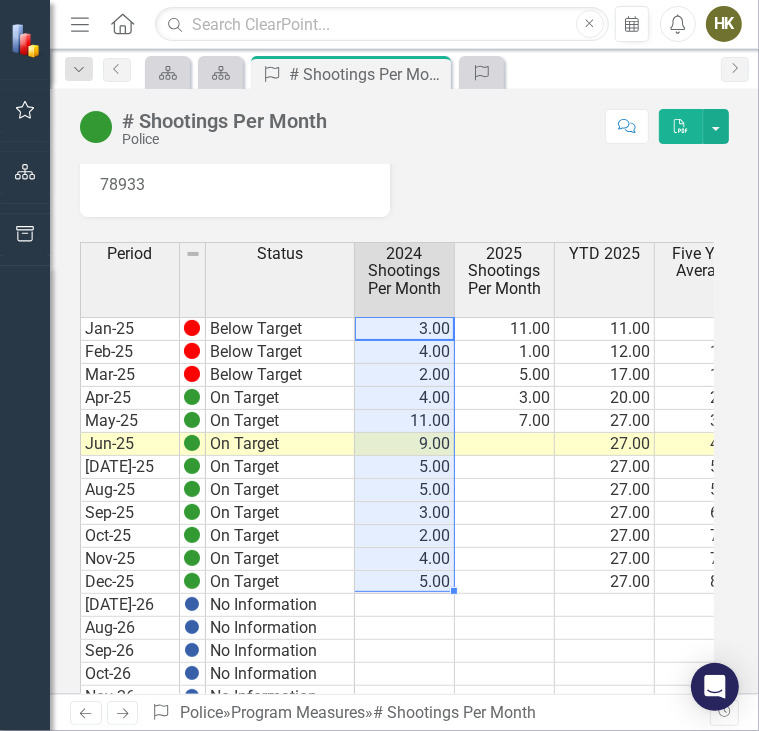 drag, startPoint x: 428, startPoint y: 322, endPoint x: 410, endPoint y: 578, distance: 256.63202 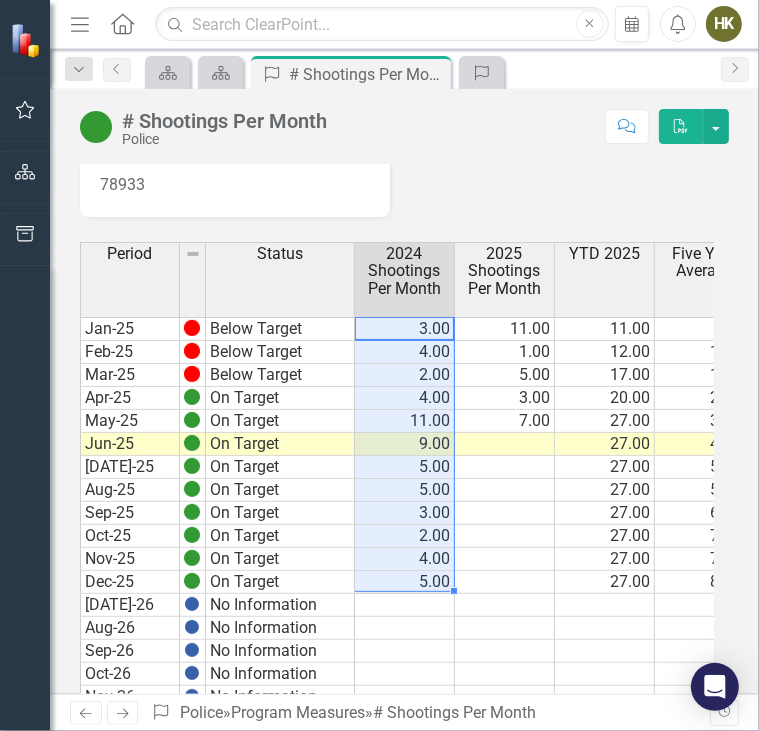 click on "Jan-25 Below Target 3.00 11.00 11.00 6.00 83.33% Feb-25 Below Target 4.00 1.00 12.00 11.00 9.09% Mar-25 Below Target 2.00 5.00 17.00 17.00 0% Apr-25 On Target 4.00 3.00 20.00 24.00 -16.67% May-25 On Target 11.00 7.00 27.00 34.00 -20.59% Jun-25 On Target 9.00 27.00 42.00 -35.71% [DATE]-25 On Target 5.00 27.00 51.00 -47.06% Aug-25 On Target 5.00 27.00 57.00 -52.63% Sep-25 On Target 3.00 27.00 65.00 -58.46% Oct-25 On Target 2.00 27.00 71.00 -61.97% Nov-25 On Target 4.00 27.00 76.00 -64.47% Dec-25 On Target 5.00 27.00 82.00 -67.07% [DATE]-26 No Information Aug-26 No Information Sep-26 No Information Oct-26 No Information Nov-26 No Information Dec-26 No Information Jan-27 No Information Feb-27 No Information Mar-27 No Information Apr-27 No Information May-27 No Information Jun-27 No Information [DATE]-27 No Information Aug-27 No Information Sep-27 No Information Oct-27 No Information Nov-27 No Information Dec-27 No Information" at bounding box center (467, 662) 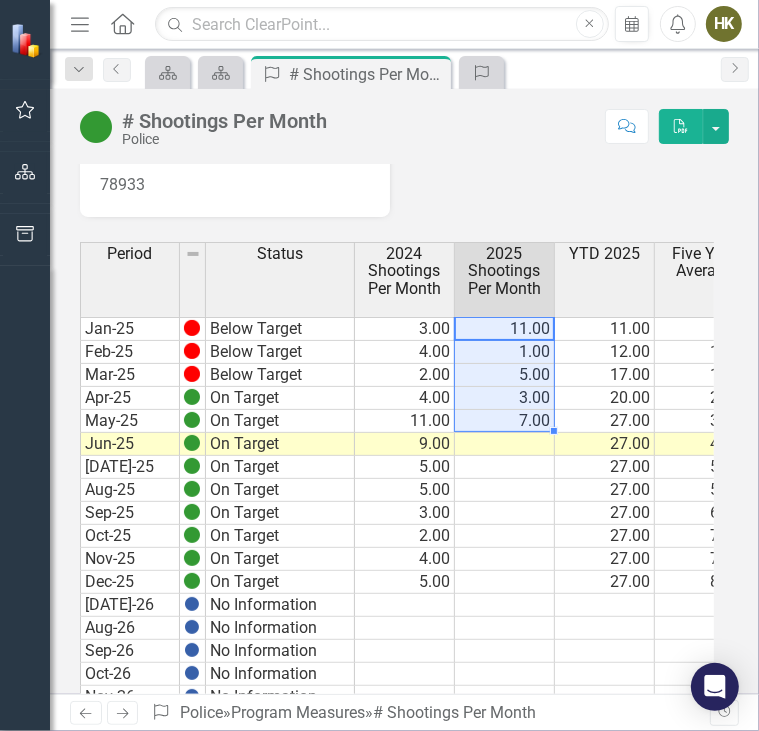 drag, startPoint x: 540, startPoint y: 335, endPoint x: 532, endPoint y: 415, distance: 80.399 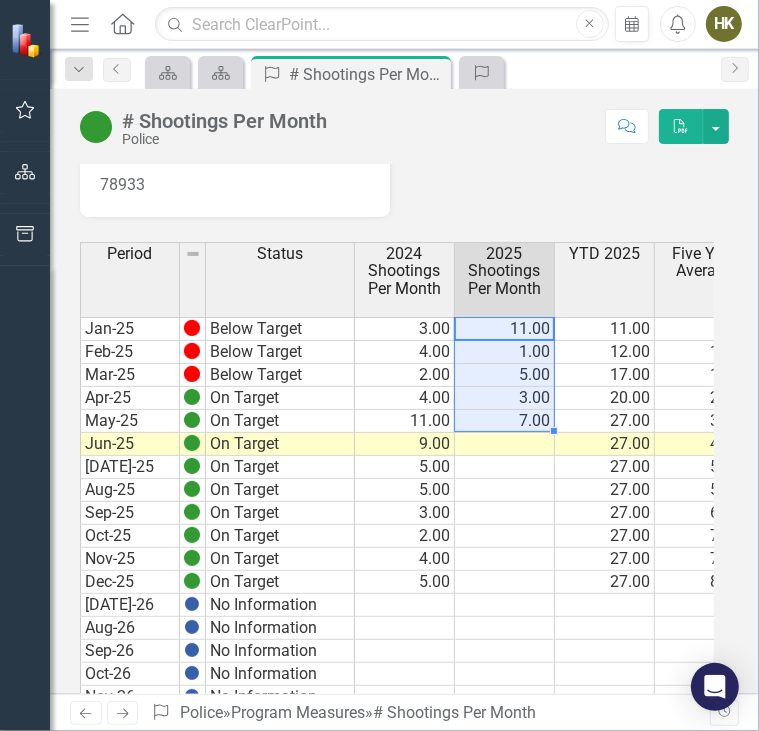 click on "Jan-25 Below Target 3.00 11.00 11.00 6.00 83.33% Feb-25 Below Target 4.00 1.00 12.00 11.00 9.09% Mar-25 Below Target 2.00 5.00 17.00 17.00 0% Apr-25 On Target 4.00 3.00 20.00 24.00 -16.67% May-25 On Target 11.00 7.00 27.00 34.00 -20.59% Jun-25 On Target 9.00 27.00 42.00 -35.71% [DATE]-25 On Target 5.00 27.00 51.00 -47.06% Aug-25 On Target 5.00 27.00 57.00 -52.63% Sep-25 On Target 3.00 27.00 65.00 -58.46% Oct-25 On Target 2.00 27.00 71.00 -61.97% Nov-25 On Target 4.00 27.00 76.00 -64.47% Dec-25 On Target 5.00 27.00 82.00 -67.07% [DATE]-26 No Information Aug-26 No Information Sep-26 No Information Oct-26 No Information Nov-26 No Information Dec-26 No Information Jan-27 No Information Feb-27 No Information Mar-27 No Information Apr-27 No Information May-27 No Information Jun-27 No Information [DATE]-27 No Information Aug-27 No Information Sep-27 No Information Oct-27 No Information Nov-27 No Information Dec-27 No Information" at bounding box center [467, 662] 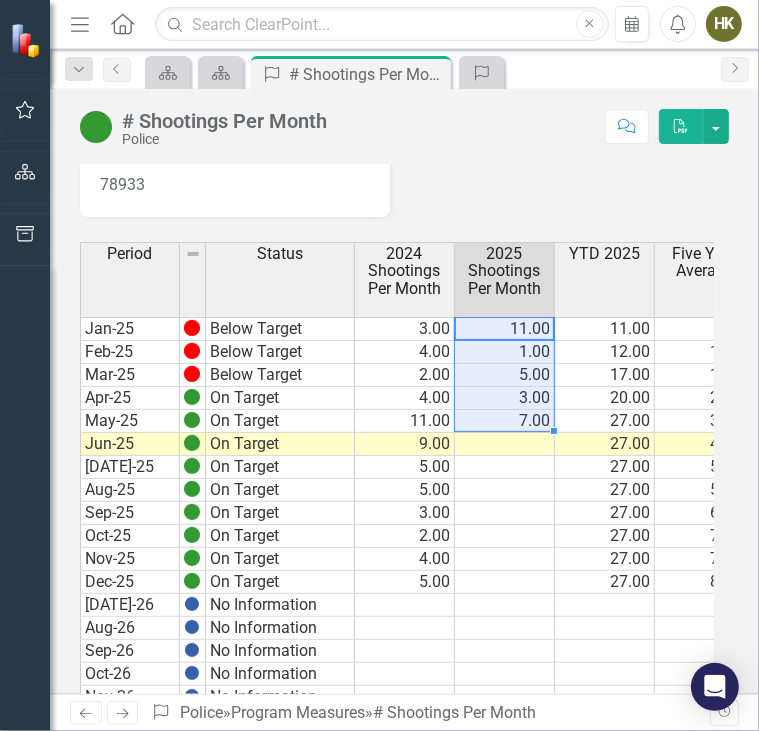 click on "7.00" at bounding box center (505, 421) 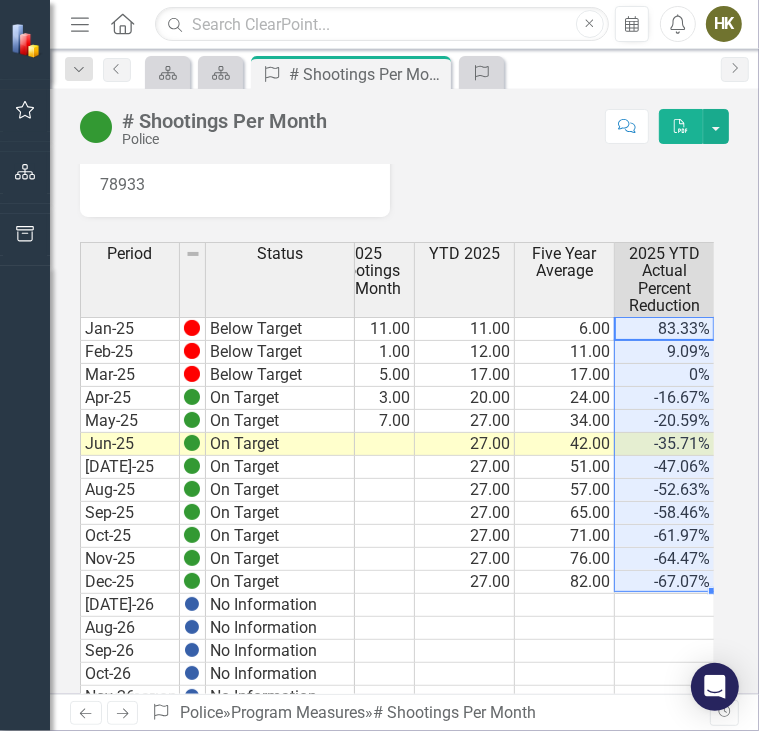 drag, startPoint x: 673, startPoint y: 329, endPoint x: 660, endPoint y: 581, distance: 252.3351 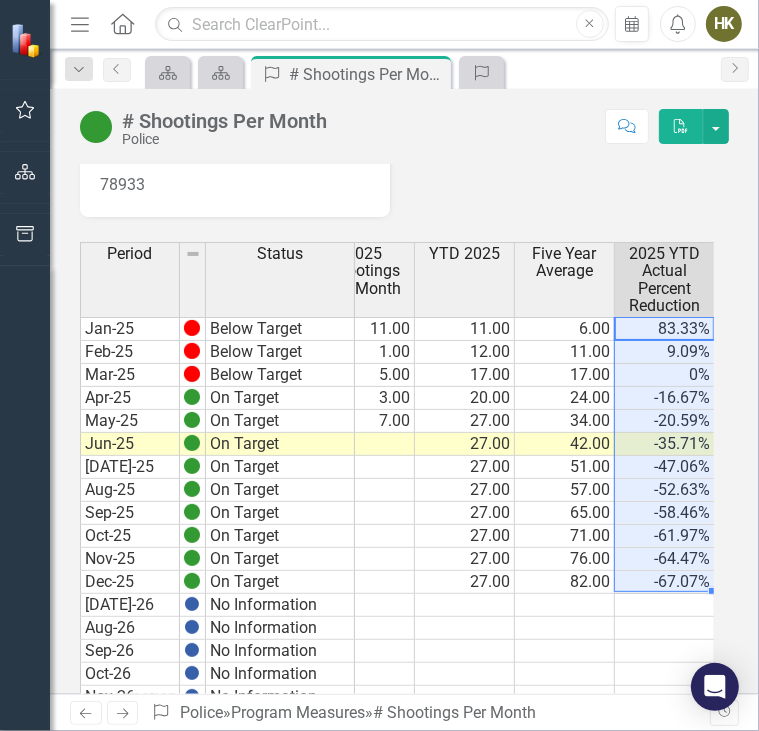 click on "Jan-25 Below Target 3.00 11.00 11.00 6.00 83.33% Feb-25 Below Target 4.00 1.00 12.00 11.00 9.09% Mar-25 Below Target 2.00 5.00 17.00 17.00 0% Apr-25 On Target 4.00 3.00 20.00 24.00 -16.67% May-25 On Target 11.00 7.00 27.00 34.00 -20.59% Jun-25 On Target 9.00 27.00 42.00 -35.71% [DATE]-25 On Target 5.00 27.00 51.00 -47.06% Aug-25 On Target 5.00 27.00 57.00 -52.63% Sep-25 On Target 3.00 27.00 65.00 -58.46% Oct-25 On Target 2.00 27.00 71.00 -61.97% Nov-25 On Target 4.00 27.00 76.00 -64.47% Dec-25 On Target 5.00 27.00 82.00 -67.07% [DATE]-26 No Information Aug-26 No Information Sep-26 No Information Oct-26 No Information Nov-26 No Information Dec-26 No Information Jan-27 No Information Feb-27 No Information Mar-27 No Information Apr-27 No Information May-27 No Information Jun-27 No Information [DATE]-27 No Information Aug-27 No Information Sep-27 No Information Oct-27 No Information Nov-27 No Information Dec-27 No Information" at bounding box center (327, 662) 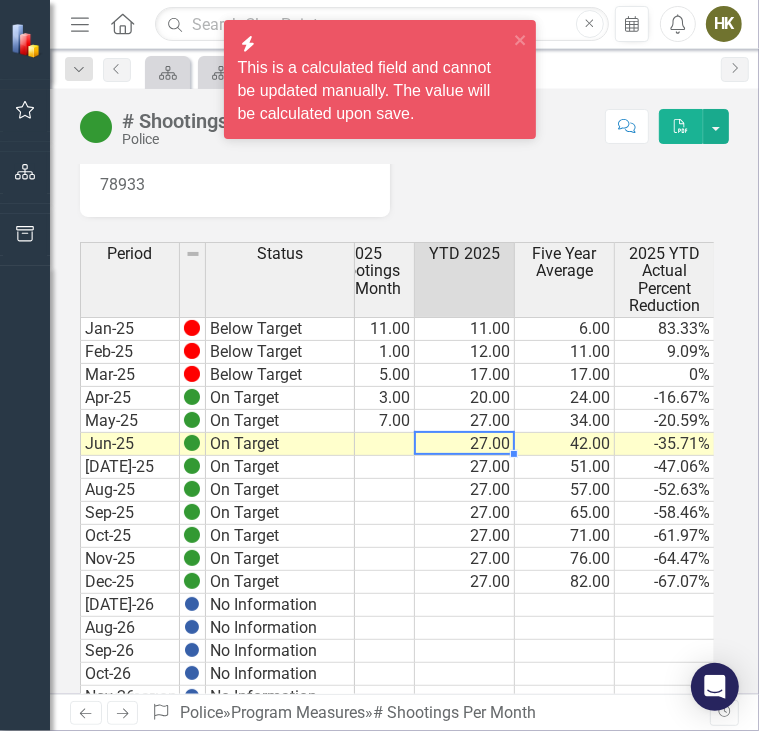 click on "Period Status 2024 Shootings Per Month 2025 Shootings Per Month YTD 2025 Five Year Average 2025 YTD Actual Percent Reduction  Jan-25 Below Target 3.00 11.00 11.00 6.00 83.33% Feb-25 Below Target 4.00 1.00 12.00 11.00 9.09% Mar-25 Below Target 2.00 5.00 17.00 17.00 0% Apr-25 On Target 4.00 3.00 20.00 24.00 -16.67% May-25 On Target 11.00 7.00 27.00 34.00 -20.59% Jun-25 On Target 9.00 27.00 42.00 -35.71% [DATE]-25 On Target 5.00 27.00 51.00 -47.06% Aug-25 On Target 5.00 27.00 57.00 -52.63% Sep-25 On Target 3.00 27.00 65.00 -58.46% Oct-25 On Target 2.00 27.00 71.00 -61.97% Nov-25 On Target 4.00 27.00 76.00 -64.47% Dec-25 On Target 5.00 27.00 82.00 -67.07% [DATE]-26 No Information Aug-26 No Information Sep-26 No Information Oct-26 No Information Nov-26 No Information Dec-26 No Information Jan-27 No Information Feb-27 No Information Mar-27 No Information Apr-27 No Information May-27 No Information Jun-27 No Information [DATE]-27 No Information Aug-27 No Information Sep-27 No Information Oct-27 No Information Nov-27 Dec-27" at bounding box center (-60, 625) 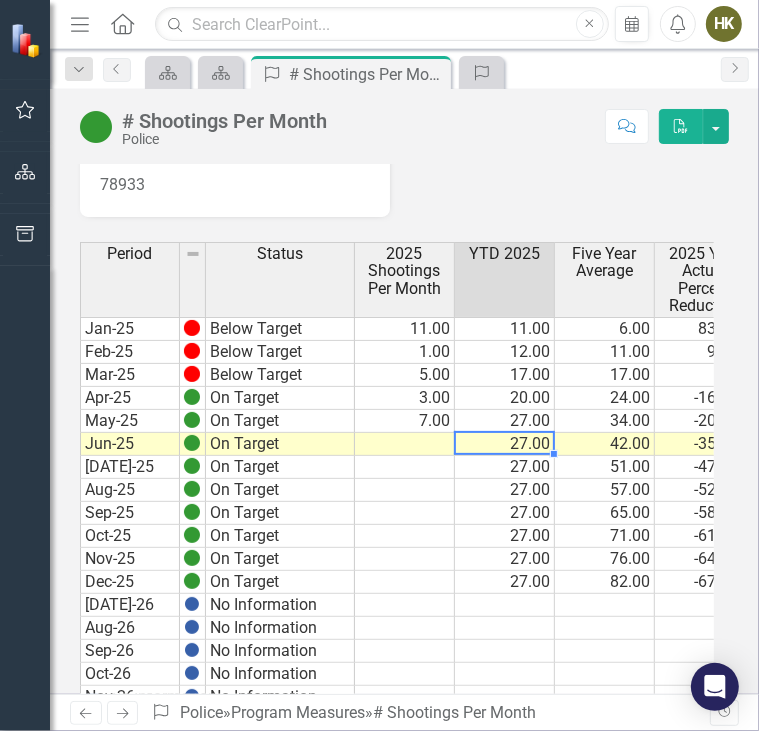 click at bounding box center [405, 444] 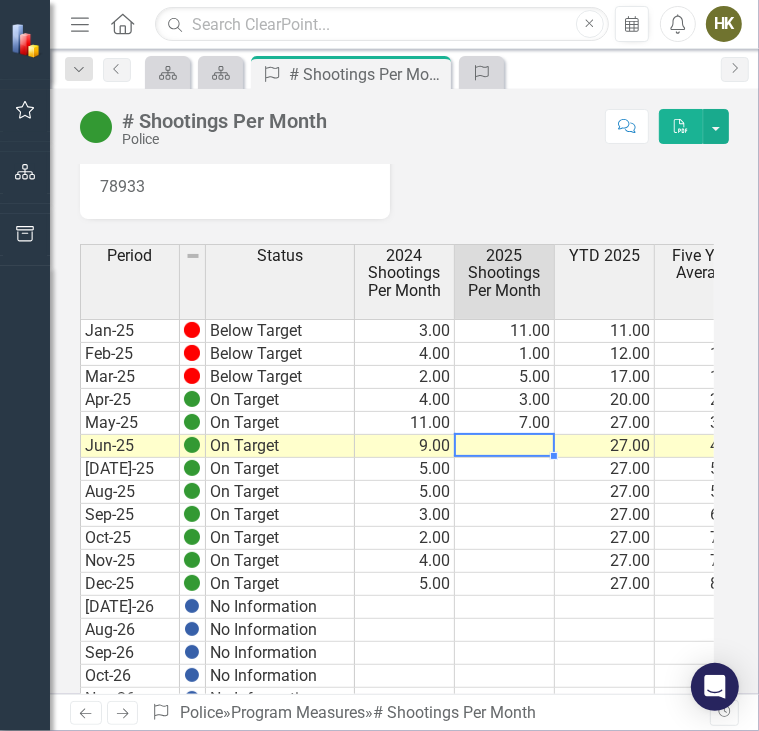 click on "7.00" at bounding box center [505, 423] 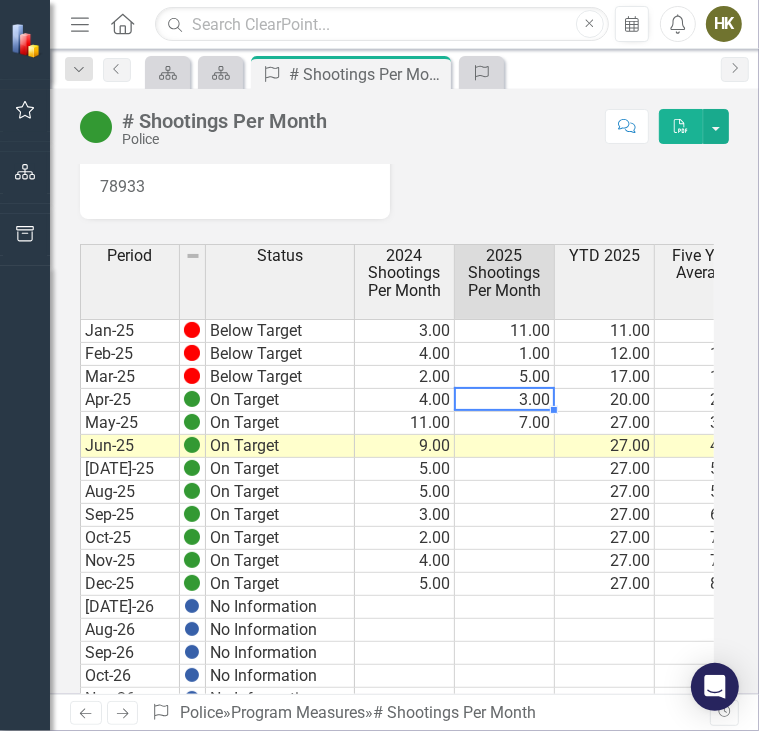 click on "3.00" at bounding box center (505, 400) 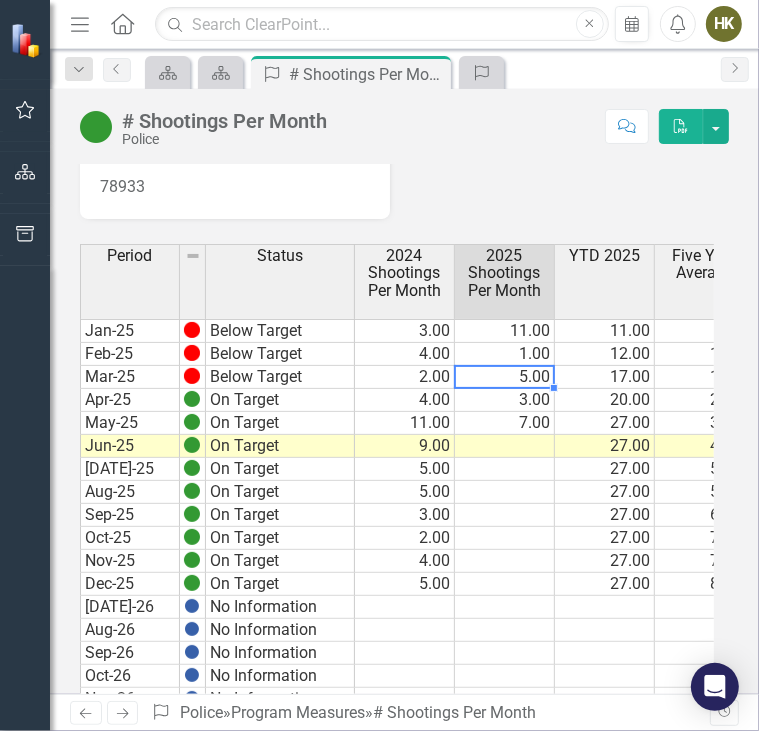 click on "1.00" at bounding box center [505, 354] 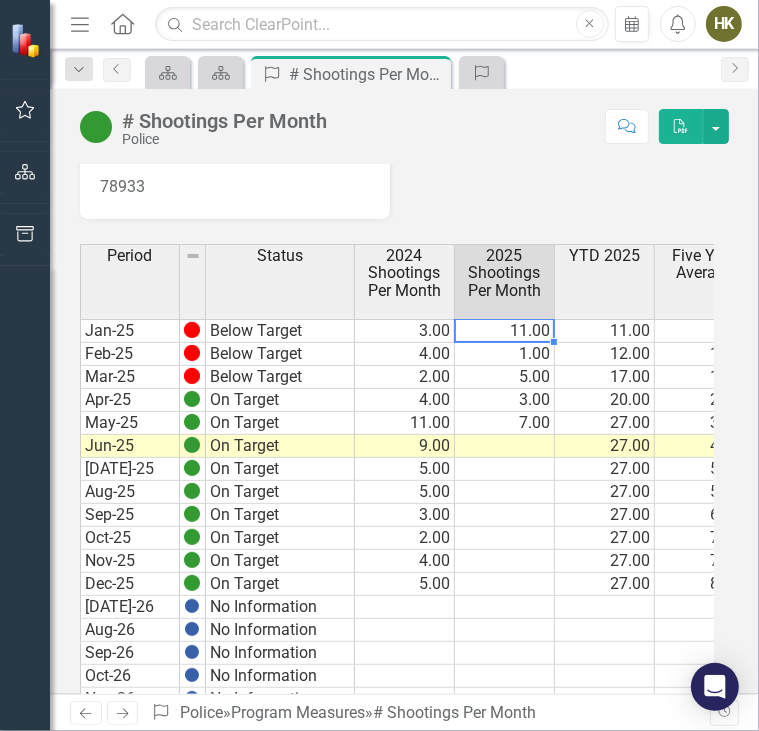 click on "11.00" at bounding box center (505, 331) 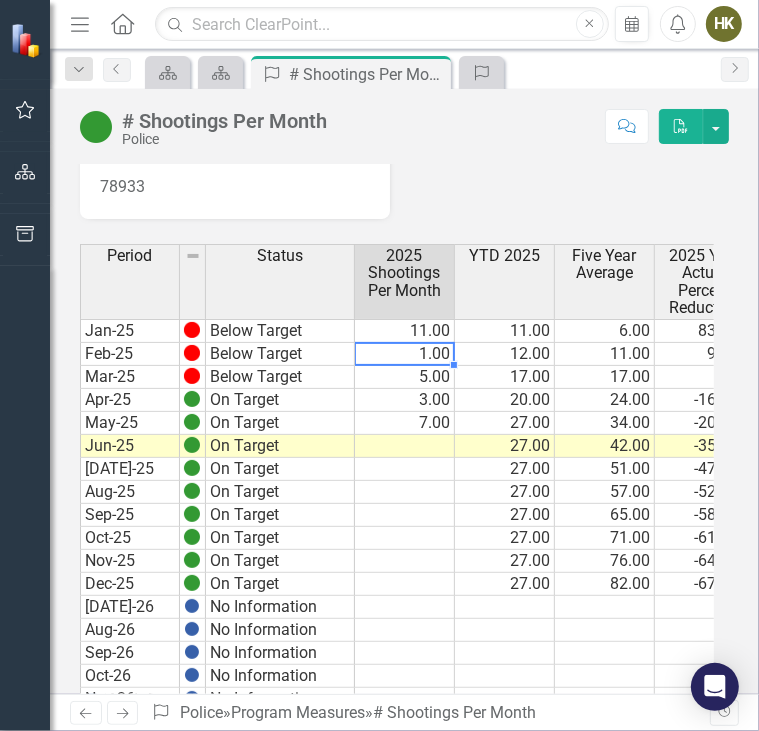 click on "1.00" at bounding box center (405, 354) 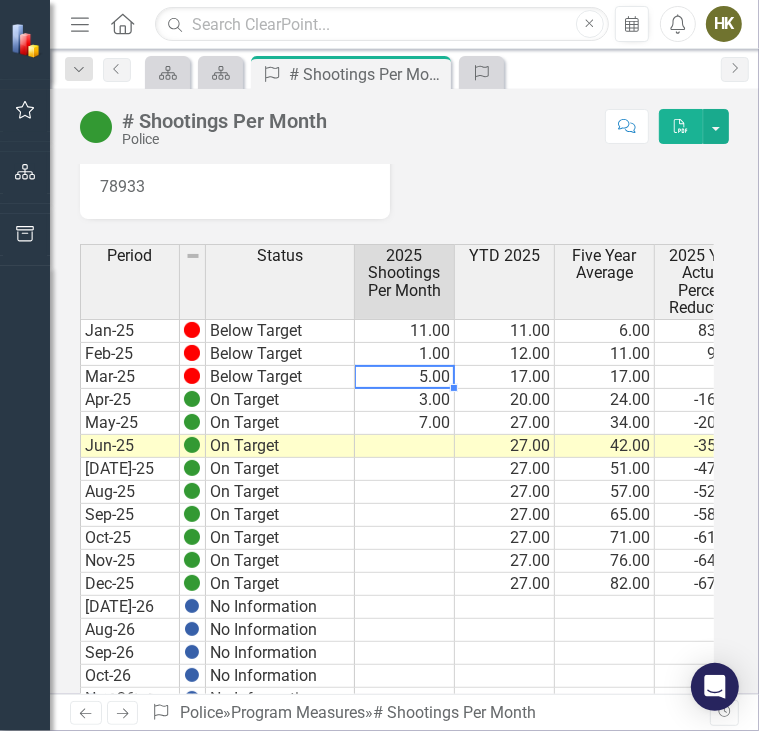 click on "5.00" at bounding box center (405, 377) 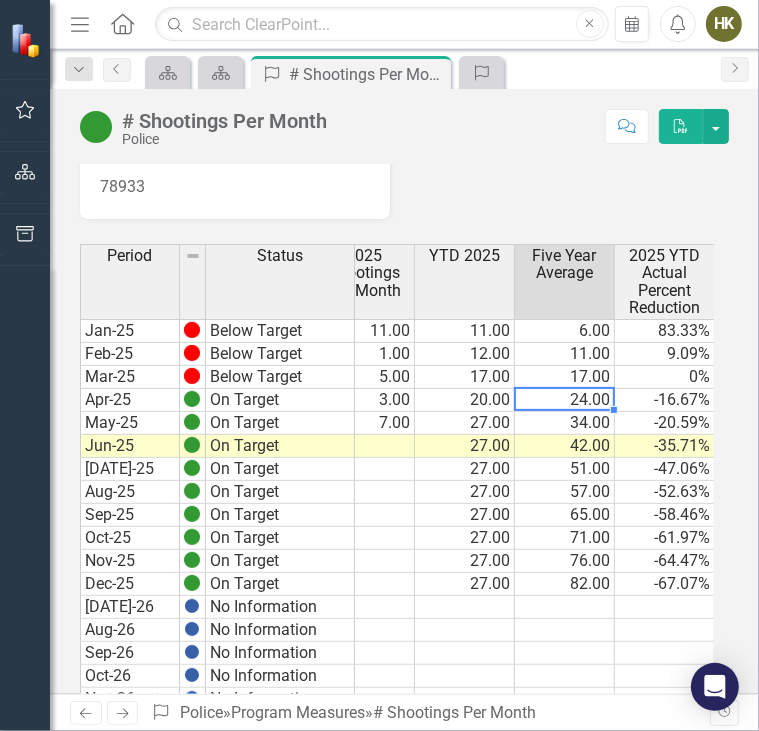 click on "24.00" at bounding box center [565, 400] 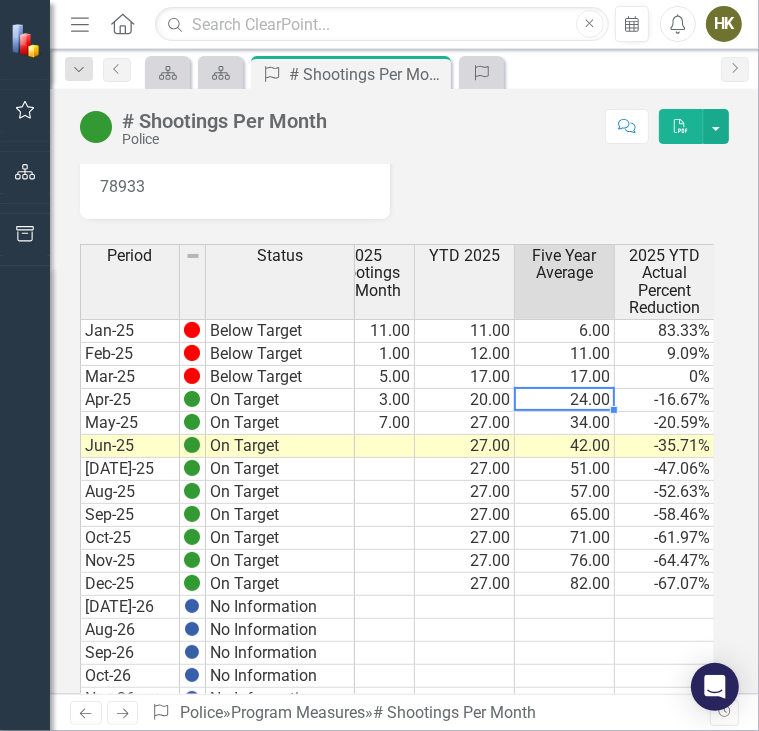 click on "34.00" at bounding box center [565, 423] 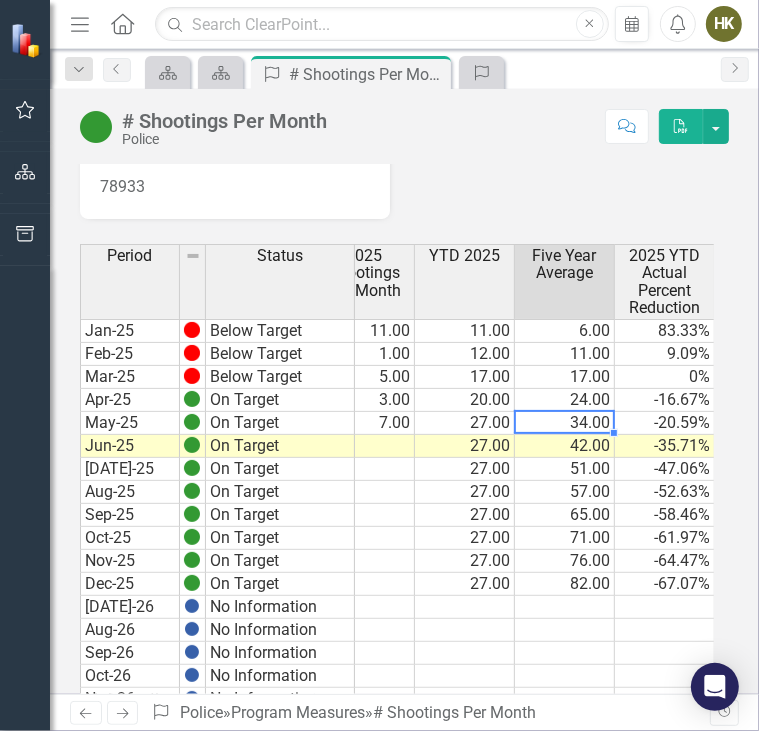 click on "Period Status 2024 Shootings Per Month 2025 Shootings Per Month YTD 2025 Five Year Average 2025 YTD Actual Percent Reduction  Jan-25 Below Target 3.00 11.00 11.00 6.00 83.33% Feb-25 Below Target 4.00 1.00 12.00 11.00 9.09% Mar-25 Below Target 2.00 5.00 17.00 17.00 0% Apr-25 On Target 4.00 3.00 20.00 24.00 -16.67% May-25 On Target 11.00 7.00 27.00 34.00 -20.59% Jun-25 On Target 9.00 27.00 42.00 -35.71% [DATE]-25 On Target 5.00 27.00 51.00 -47.06% Aug-25 On Target 5.00 27.00 57.00 -52.63% Sep-25 On Target 3.00 27.00 65.00 -58.46% Oct-25 On Target 2.00 27.00 71.00 -61.97% Nov-25 On Target 4.00 27.00 76.00 -64.47% Dec-25 On Target 5.00 27.00 82.00 -67.07% [DATE]-26 No Information Aug-26 No Information Sep-26 No Information Oct-26 No Information Nov-26 No Information Dec-26 No Information Jan-27 No Information Feb-27 No Information Mar-27 No Information Apr-27 No Information May-27 No Information Jun-27 No Information [DATE]-27 No Information Aug-27 No Information Sep-27 No Information Oct-27 No Information Nov-27 Dec-27" at bounding box center (-60, 627) 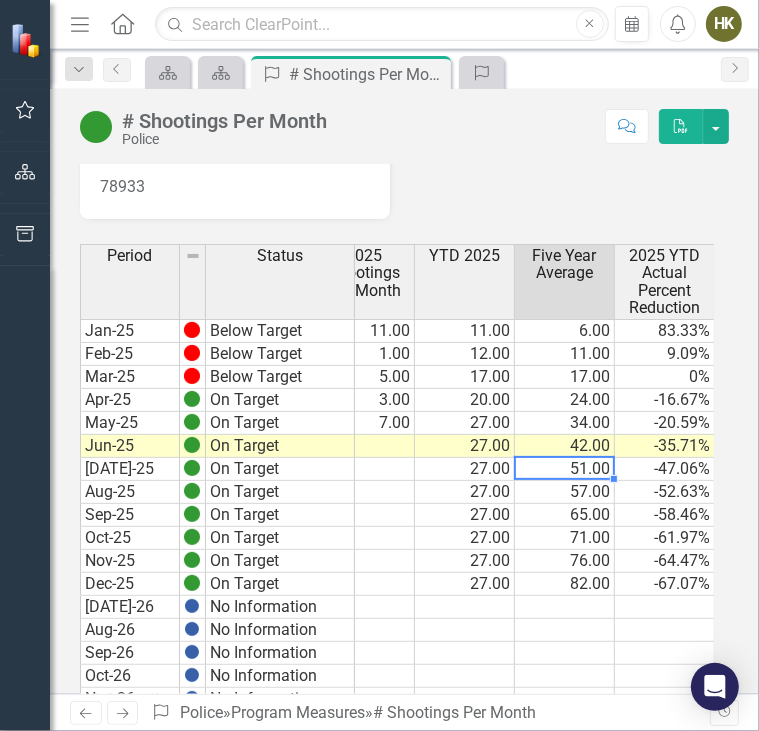 click on "51.00" at bounding box center (565, 469) 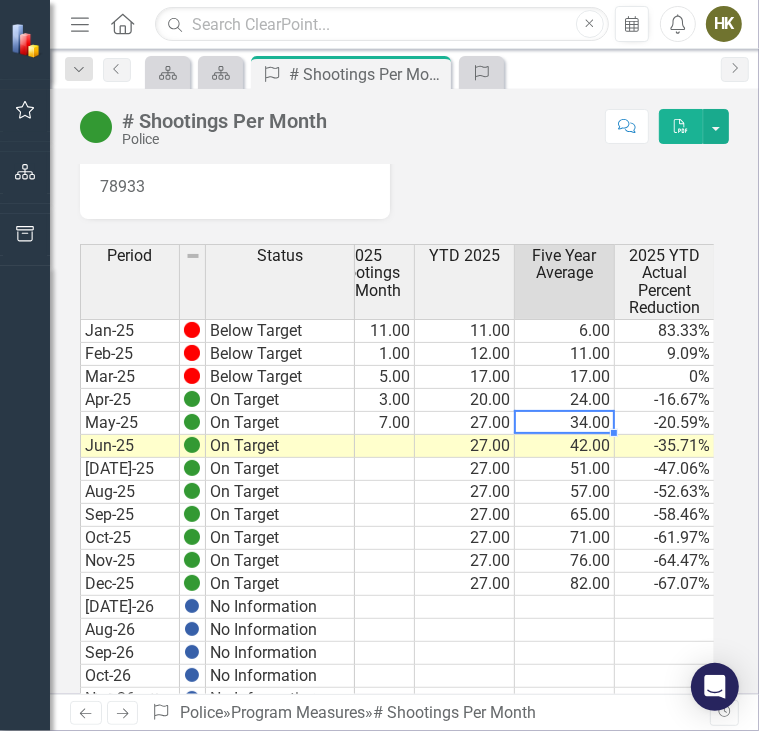 click on "34.00" at bounding box center [565, 423] 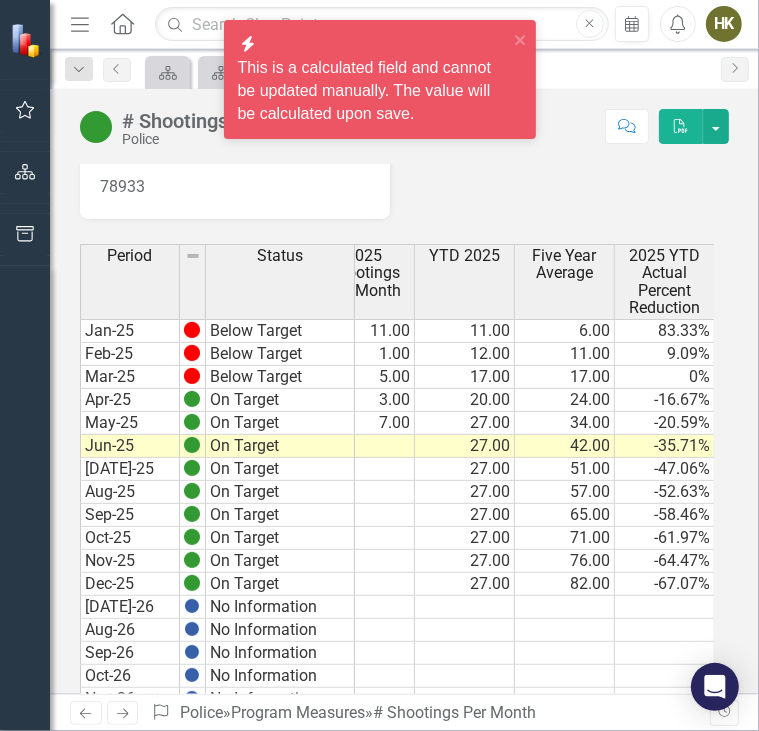 click on "# Shootings Per Month Police Score: 0.00 Jun-25 Completed  Comment Favorite PDF" at bounding box center (404, 119) 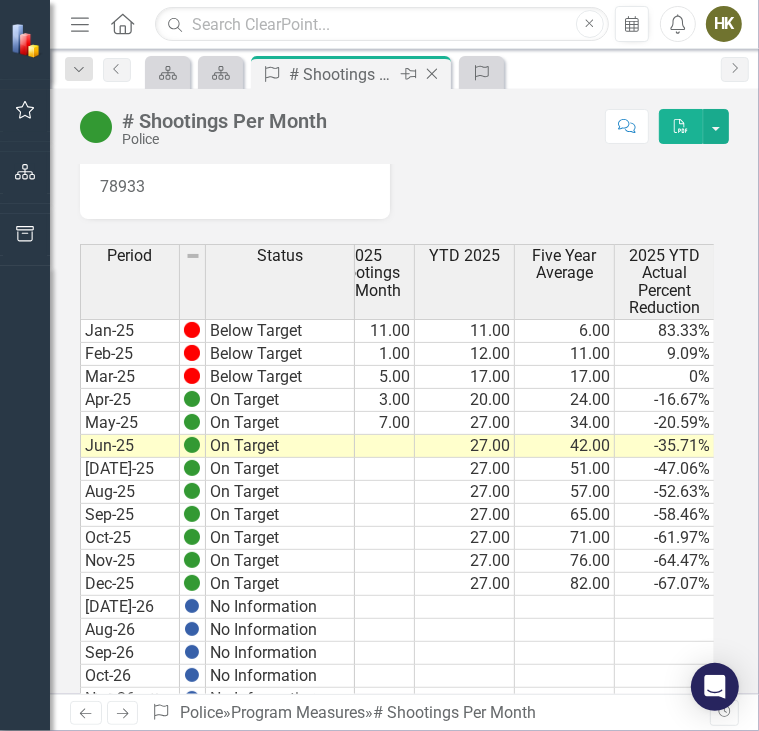 click on "Close" 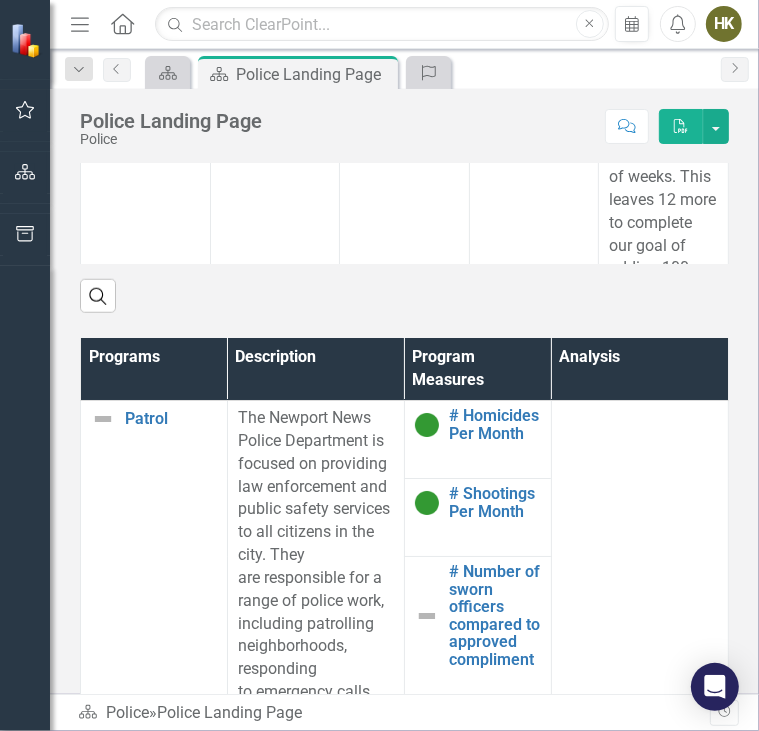 scroll, scrollTop: 992, scrollLeft: 0, axis: vertical 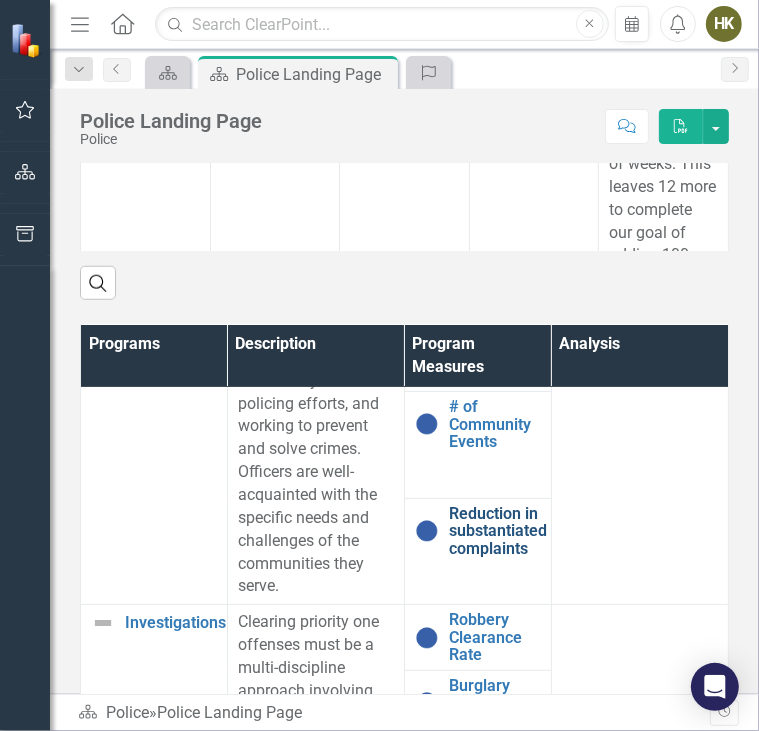 click on "Reduction in substantiated complaints" at bounding box center (498, 531) 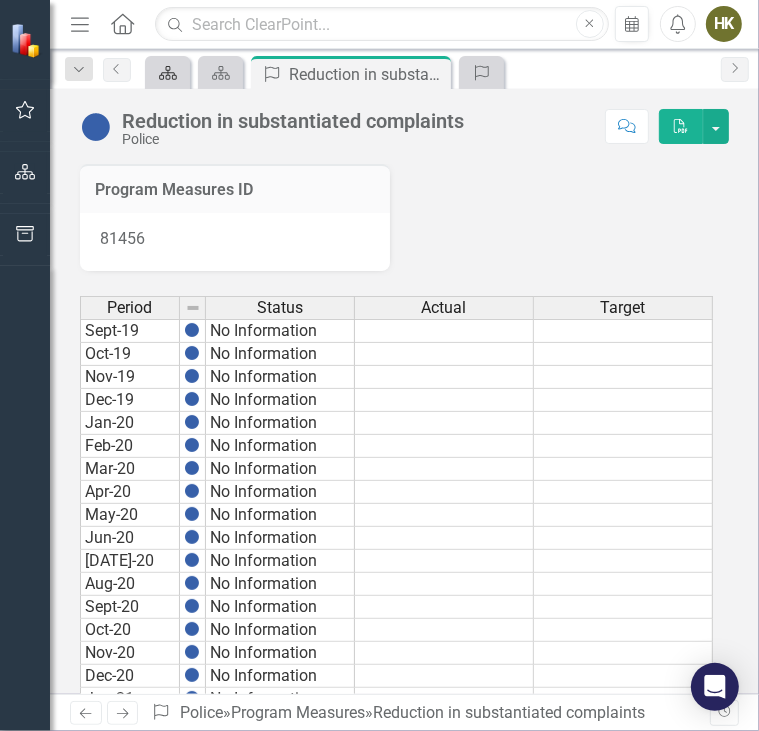 click on "Scorecard" 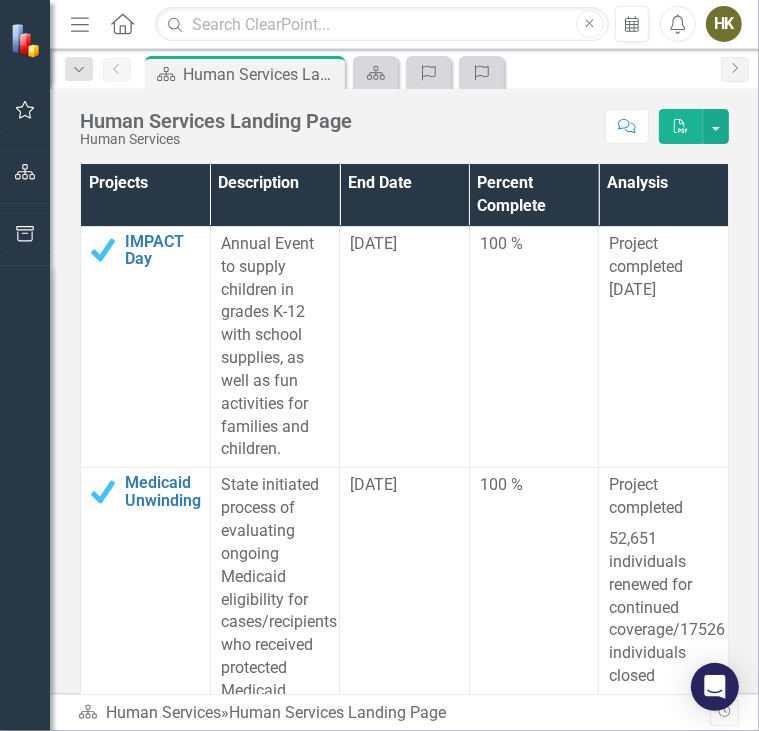 scroll, scrollTop: 702, scrollLeft: 0, axis: vertical 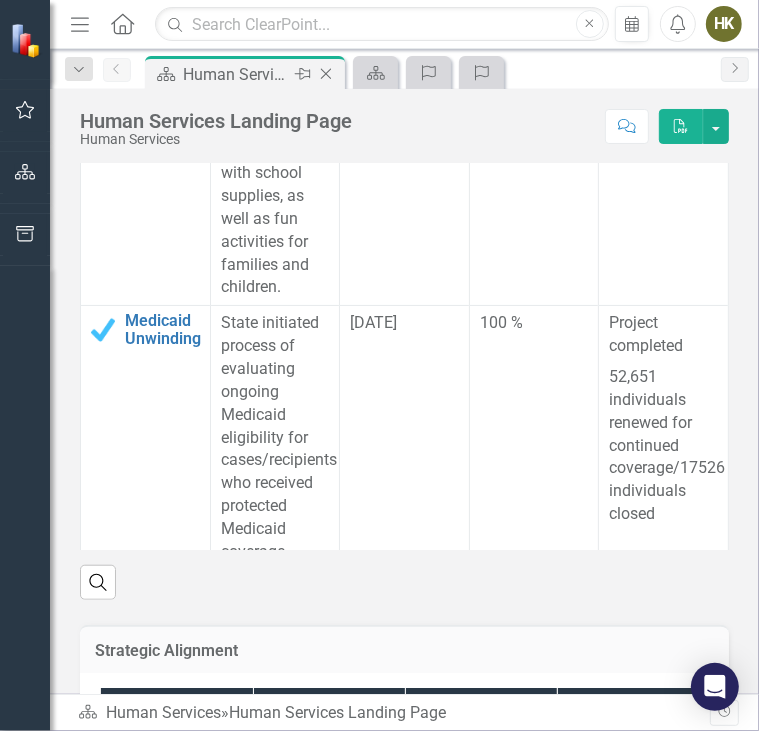 click on "Close" 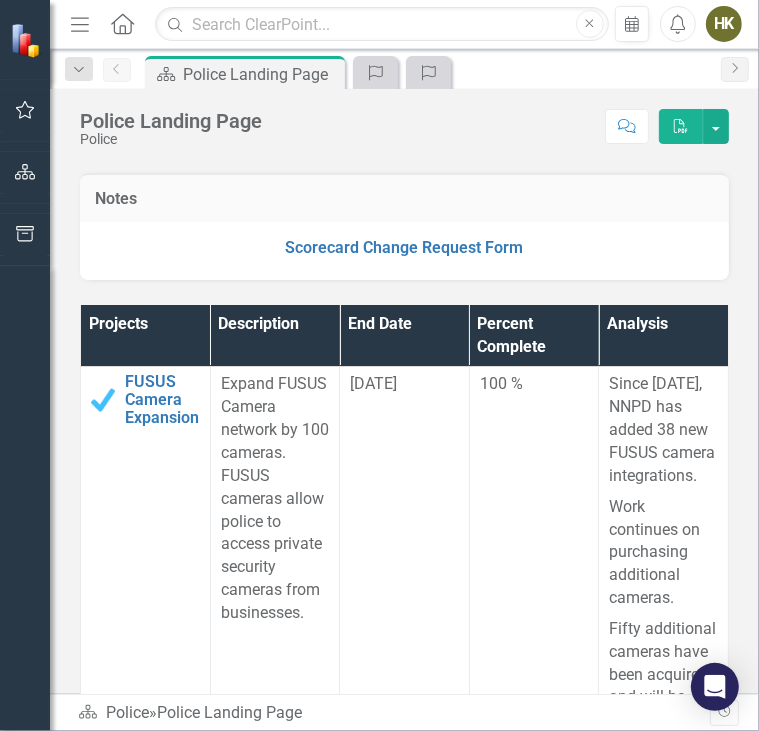 scroll, scrollTop: 388, scrollLeft: 0, axis: vertical 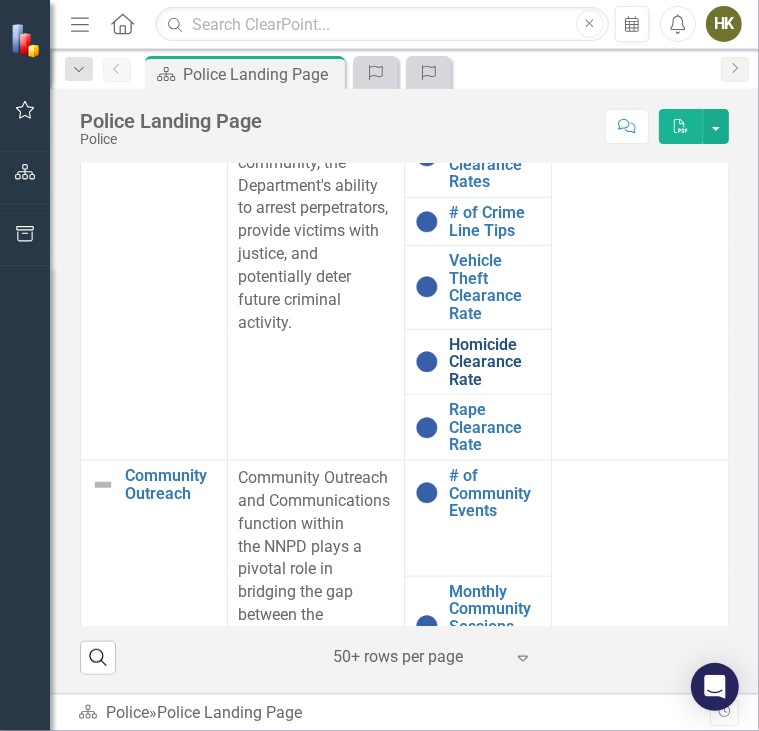 click on "Homicide Clearance Rate" at bounding box center [495, 362] 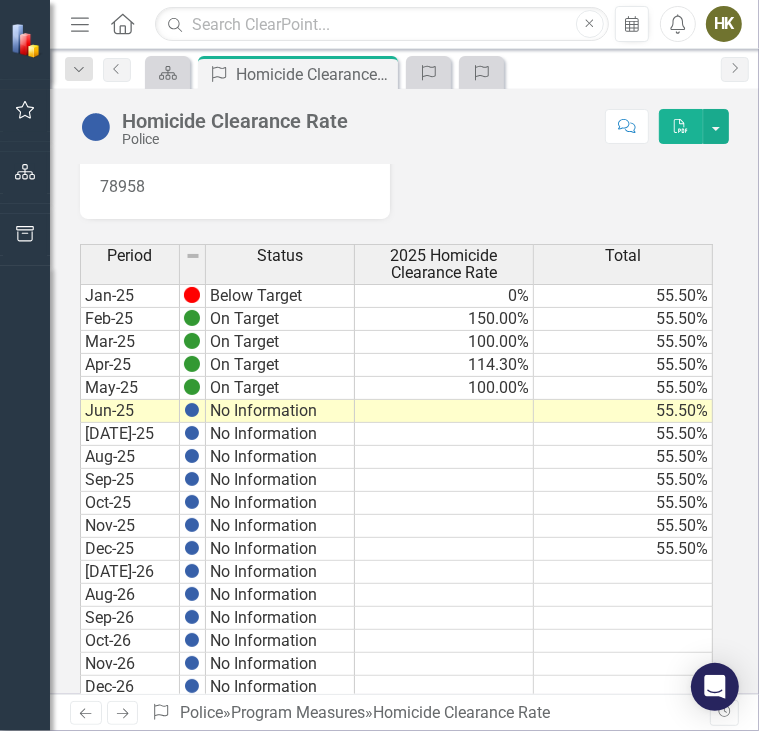 scroll, scrollTop: 56, scrollLeft: 0, axis: vertical 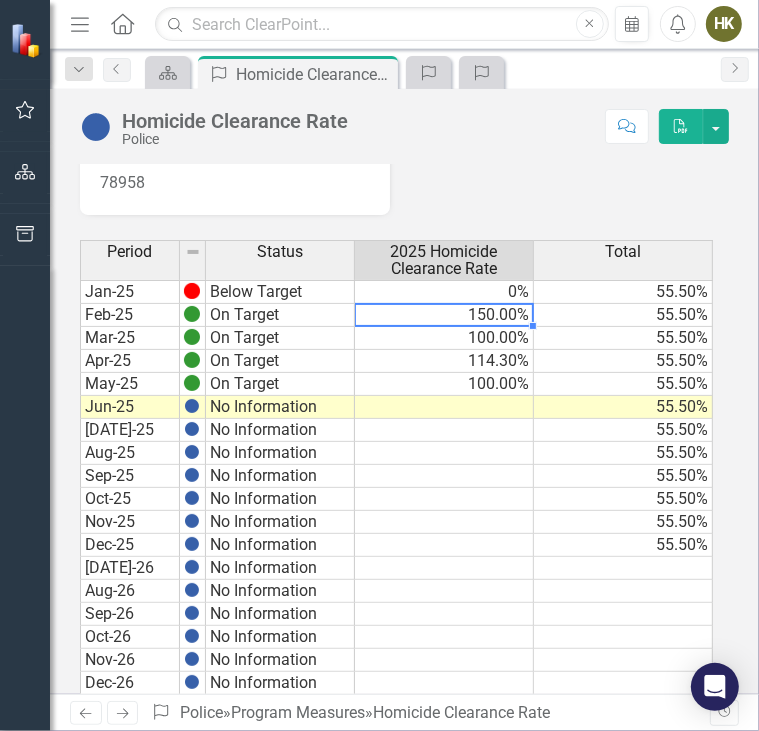 click on "Period Status 2025 Homicide Clearance Rate Total Jan-25 Below Target 0% 55.50% Feb-25 On Target 150.00% 55.50% Mar-25 On Target 100.00% 55.50% Apr-25 On Target 114.30% 55.50% May-25 On Target 100.00% 55.50% Jun-25 No Information 55.50% [DATE]-25 No Information 55.50% Aug-25 No Information 55.50% Sep-25 No Information 55.50% Oct-25 No Information 55.50% Nov-25 No Information 55.50% Dec-25 No Information 55.50% [DATE]-26 No Information Aug-26 No Information Sep-26 No Information Oct-26 No Information Nov-26 No Information Dec-26 No Information Jan-27 No Information Feb-27 No Information Mar-27 No Information Apr-27 No Information May-27 No Information Jun-27 No Information [DATE]-27 No Information Aug-27 No Information Sep-27 No Information Oct-27 No Information Nov-27 No Information Dec-27 No Information" at bounding box center (80, 605) 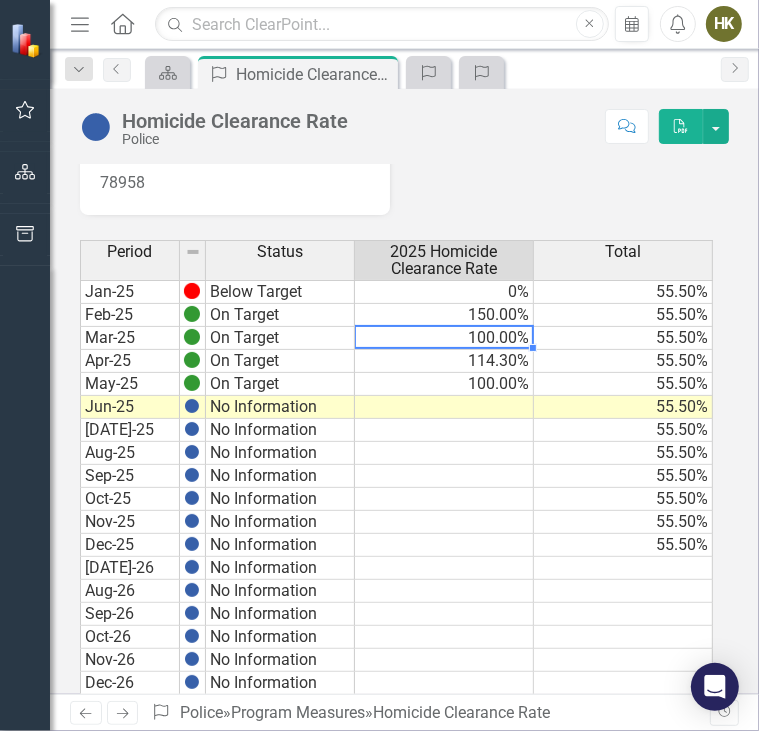 click on "100.00%" at bounding box center [444, 338] 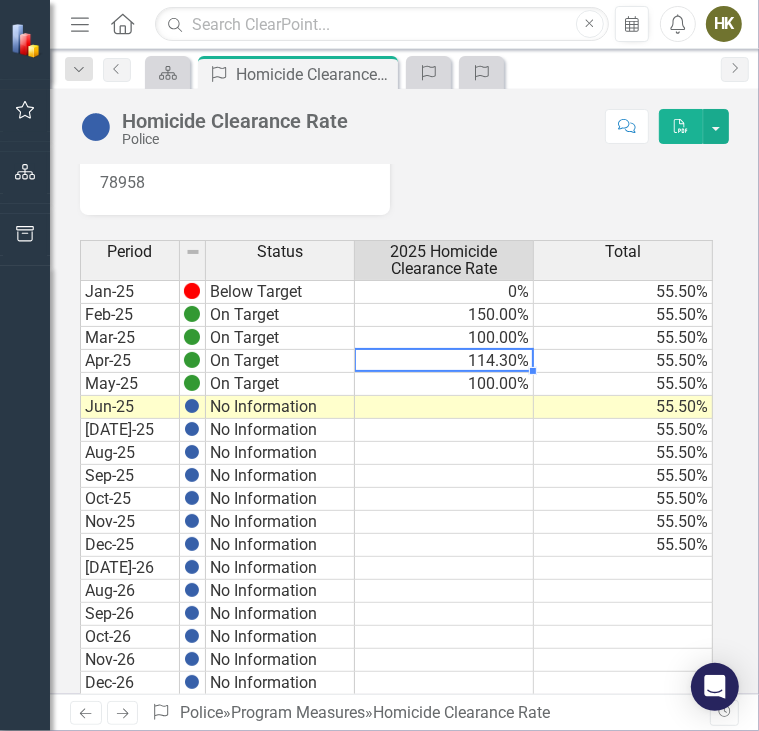 click on "100.00%" at bounding box center [444, 384] 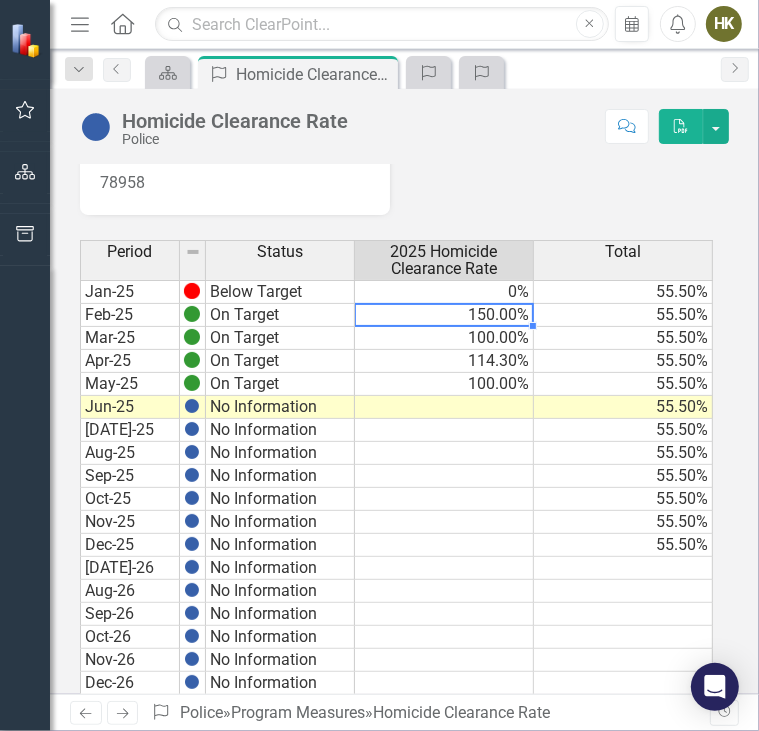 click on "150.00%" at bounding box center (444, 315) 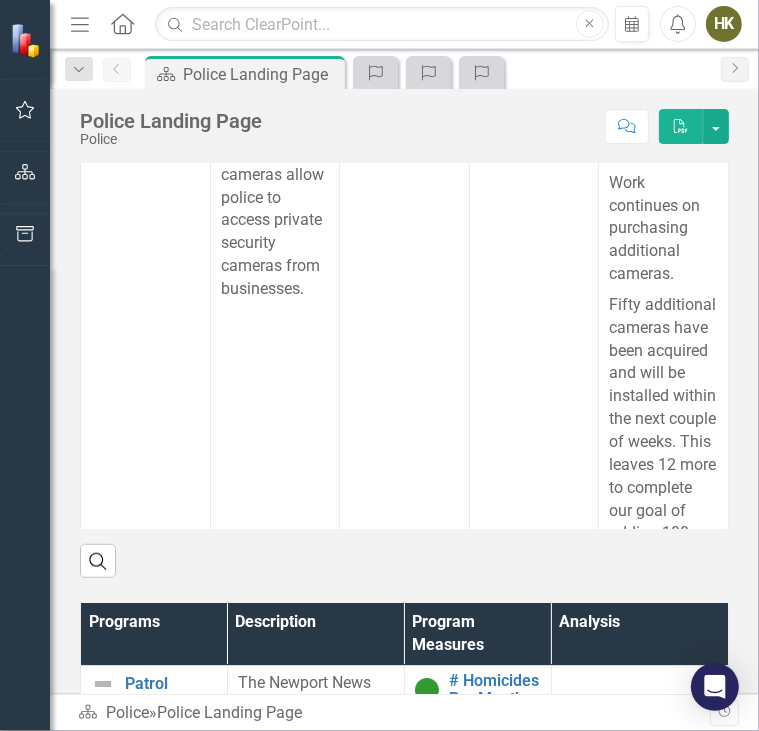 scroll, scrollTop: 722, scrollLeft: 0, axis: vertical 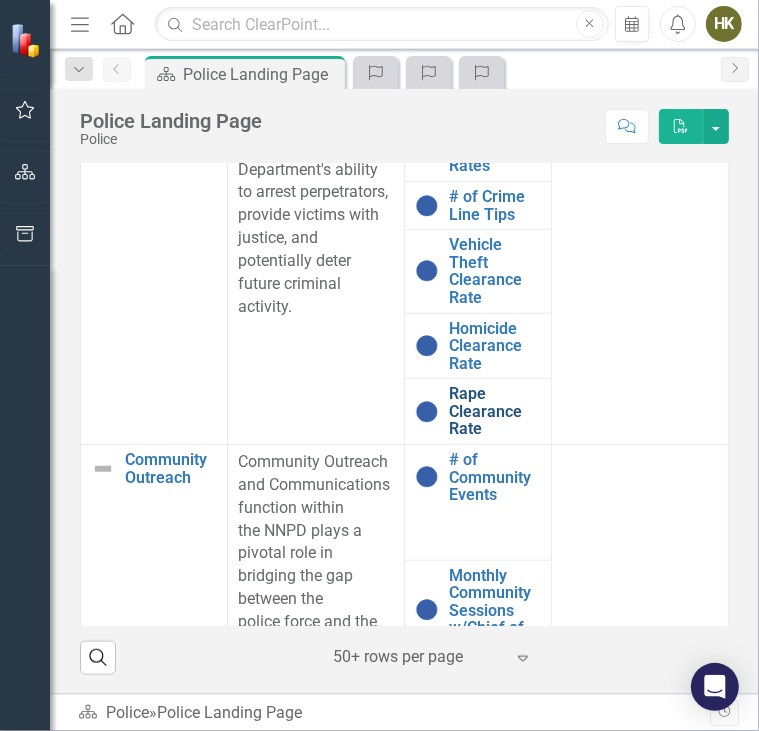click on "Rape Clearance Rate" at bounding box center (495, 411) 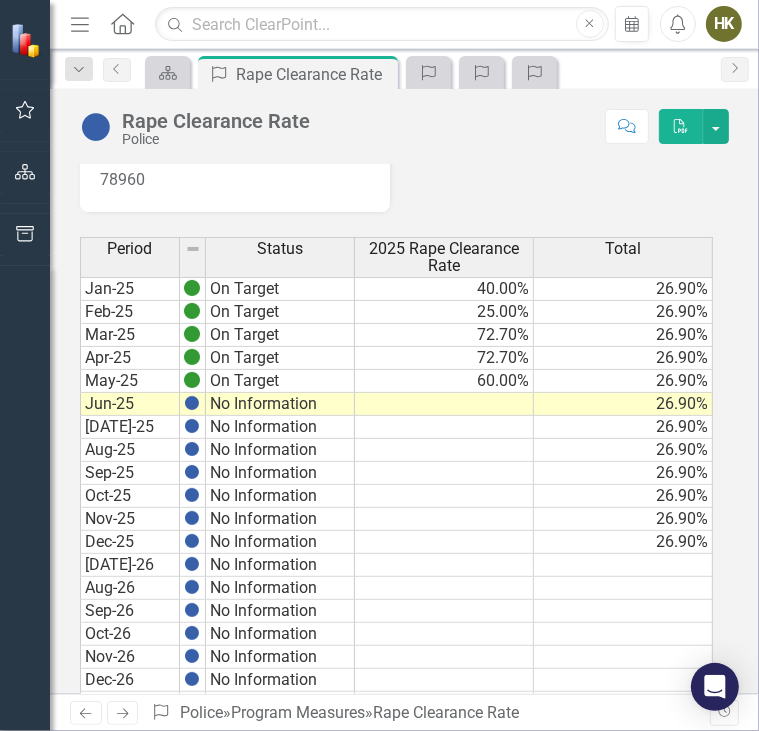 scroll, scrollTop: 59, scrollLeft: 0, axis: vertical 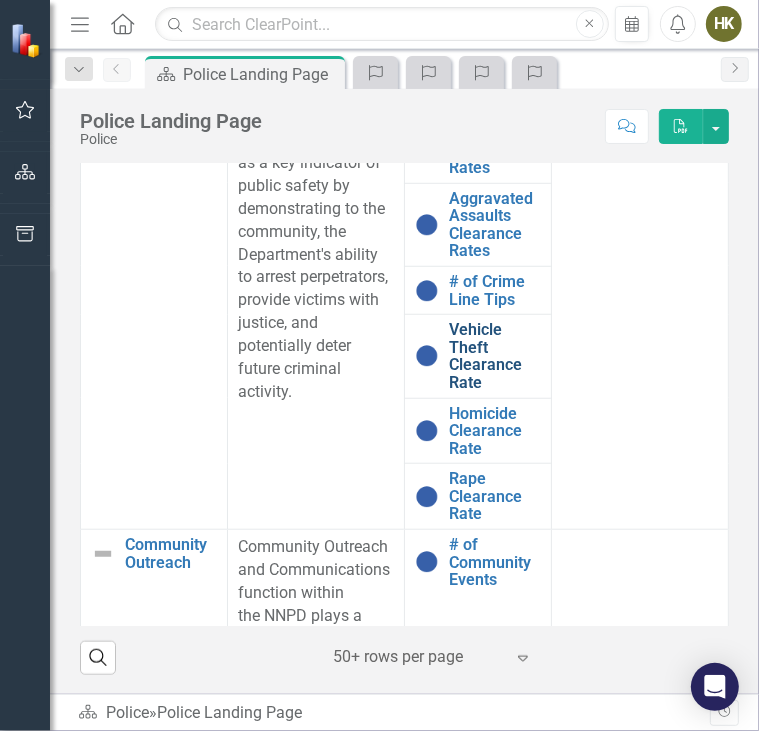 click on "Vehicle Theft Clearance Rate" at bounding box center (495, 356) 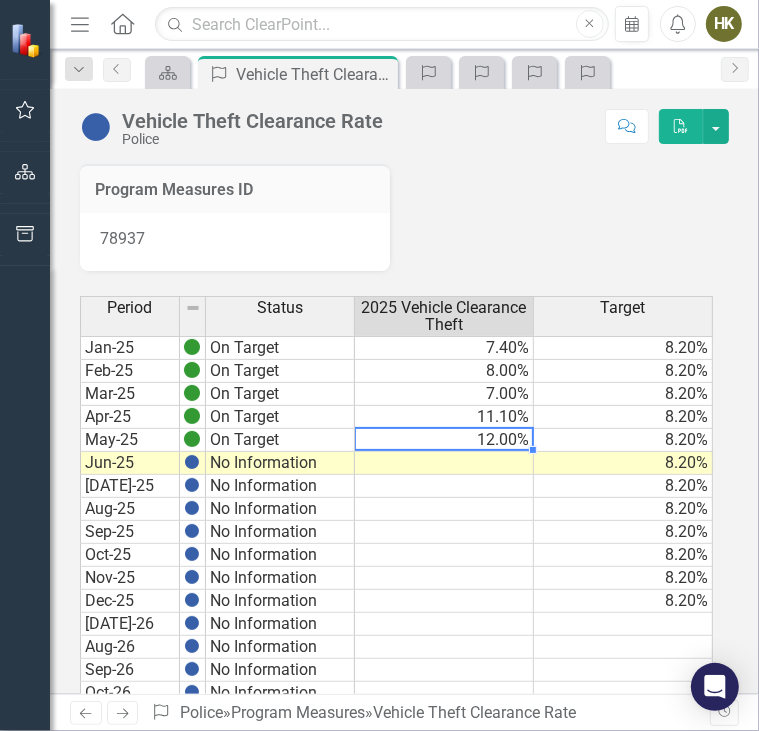 click on "12.00%" at bounding box center [444, 440] 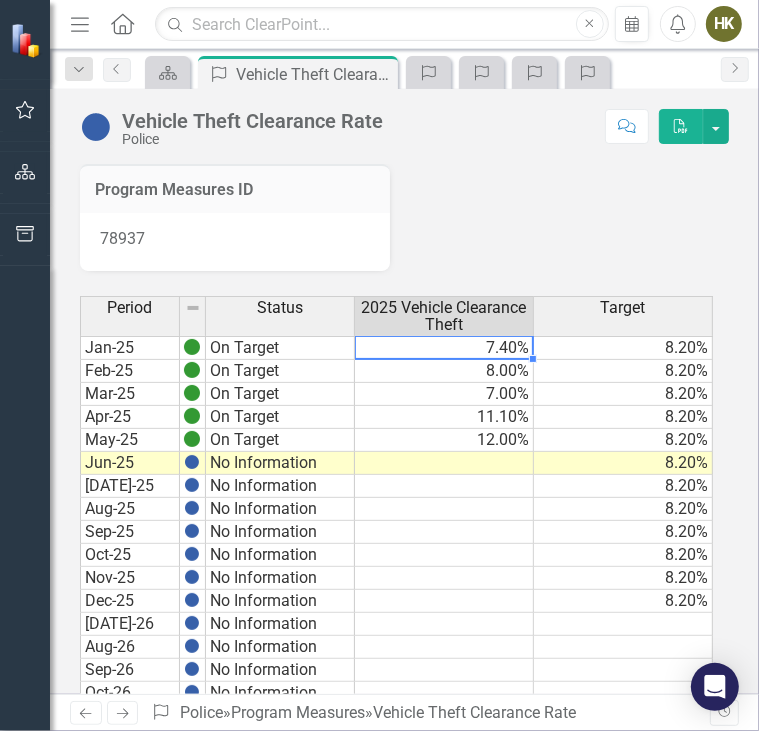 click on "7.40%" at bounding box center (444, 348) 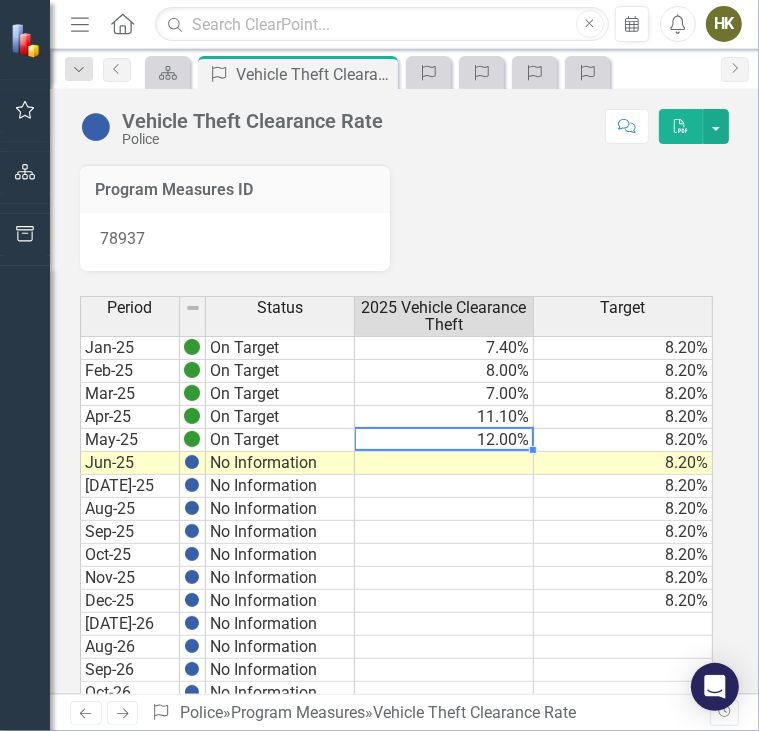 click on "12.00%" at bounding box center (444, 440) 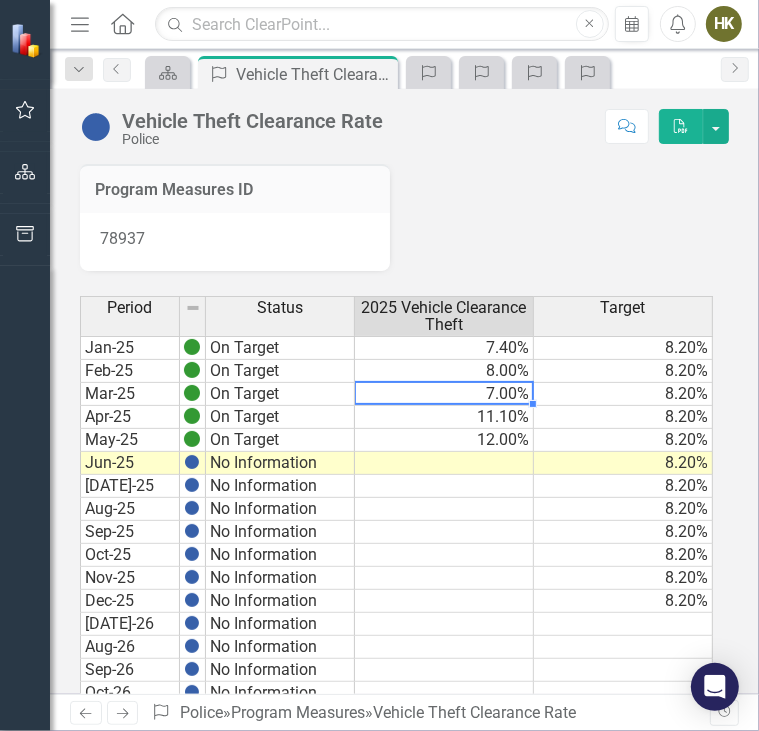 click on "7.00%" at bounding box center (444, 394) 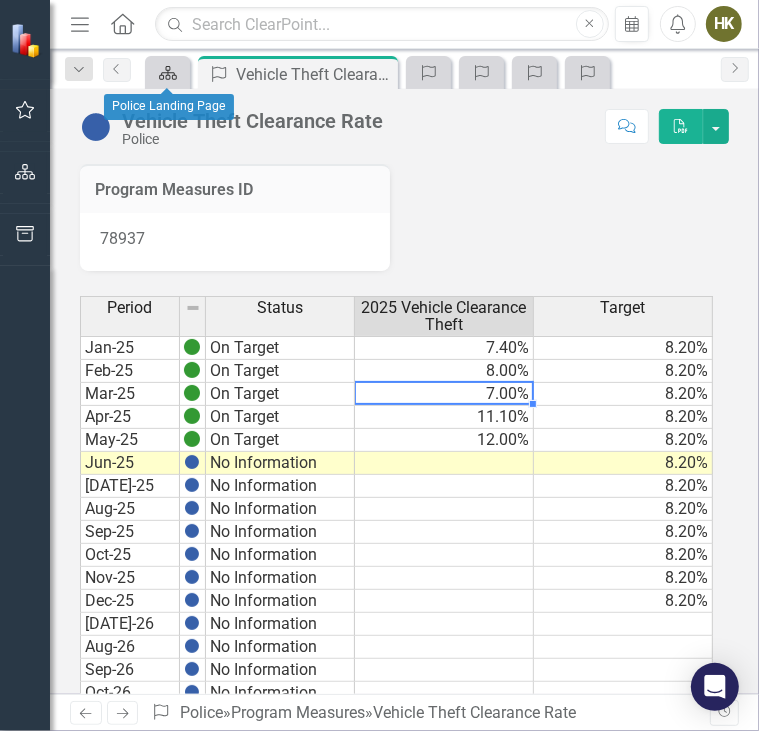 click on "Scorecard" 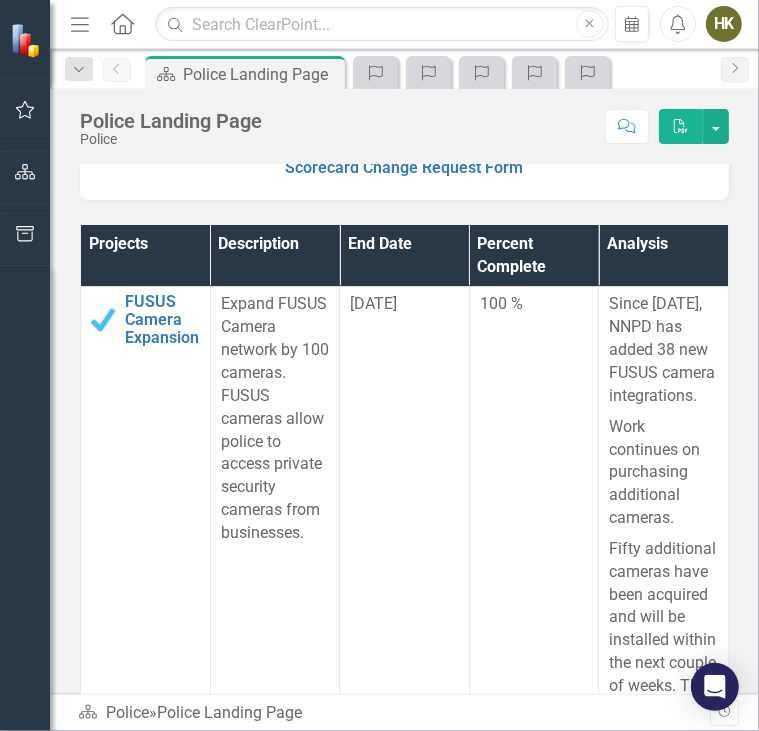scroll, scrollTop: 484, scrollLeft: 0, axis: vertical 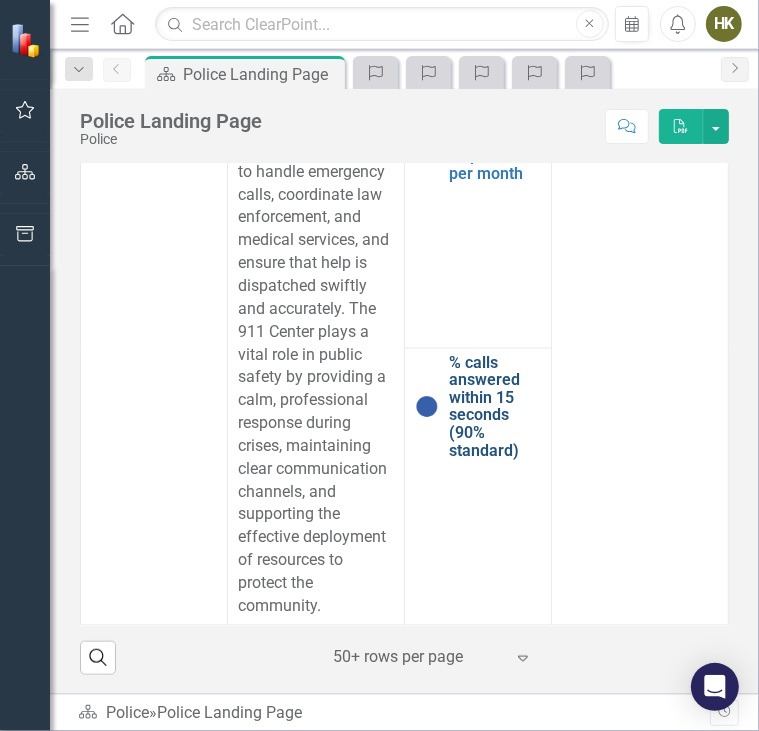 click on "% calls answered within 15 seconds (90% standard)" at bounding box center [495, 408] 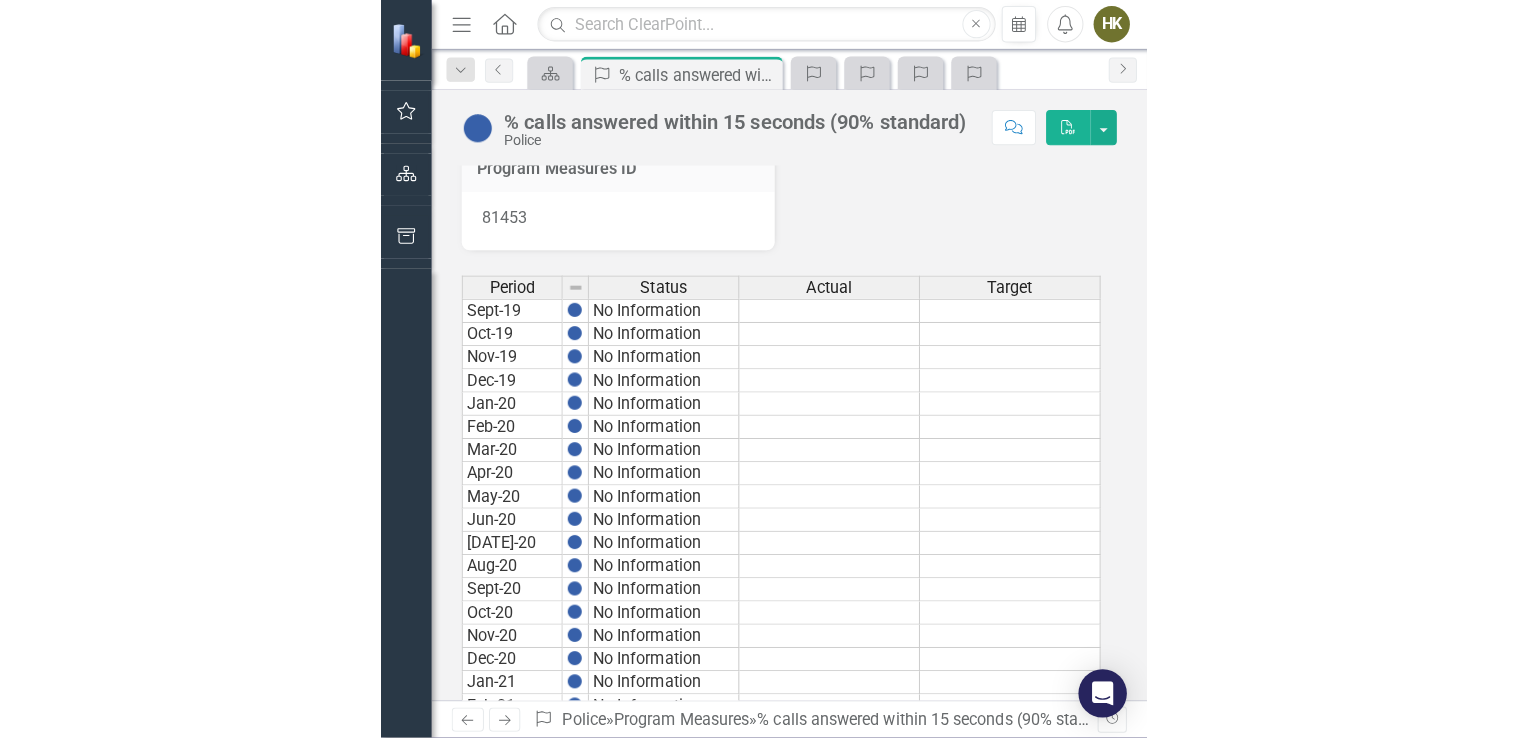 scroll, scrollTop: 28, scrollLeft: 0, axis: vertical 